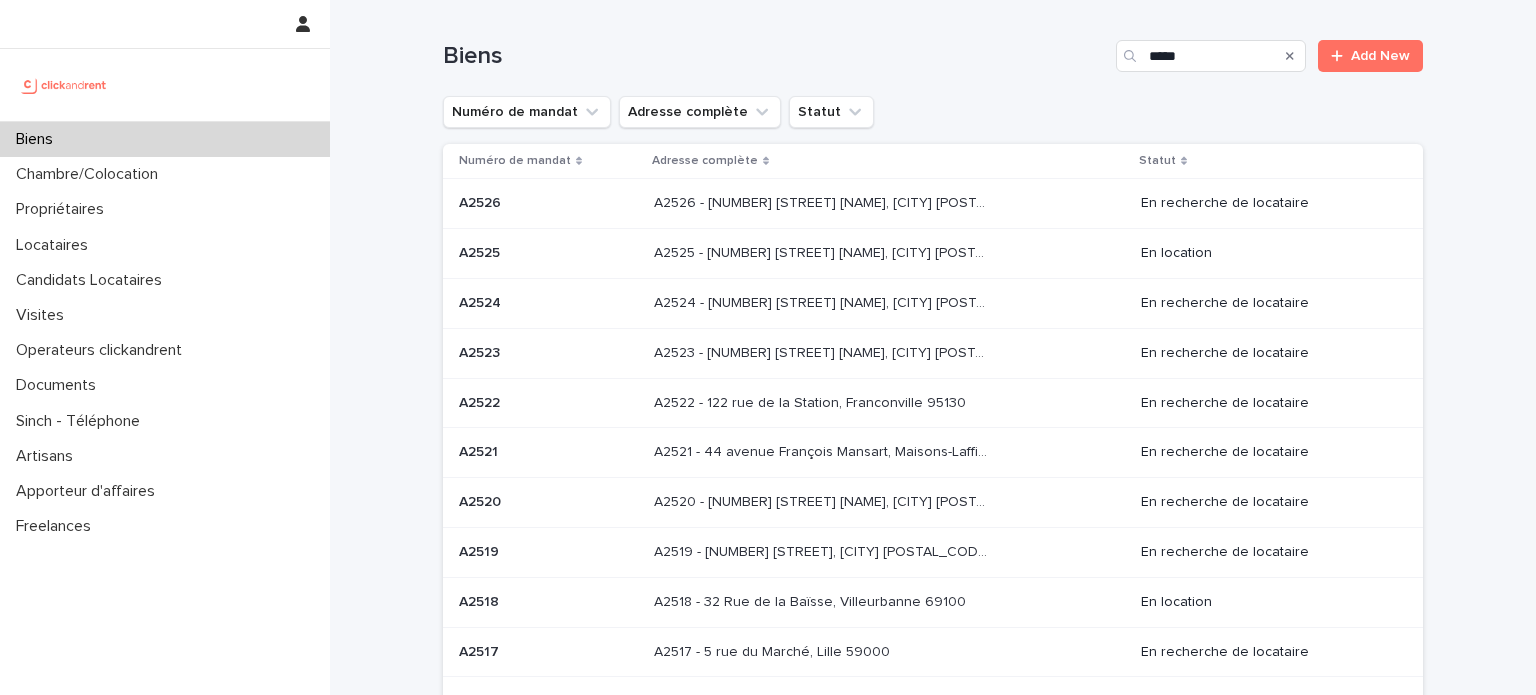 scroll, scrollTop: 0, scrollLeft: 0, axis: both 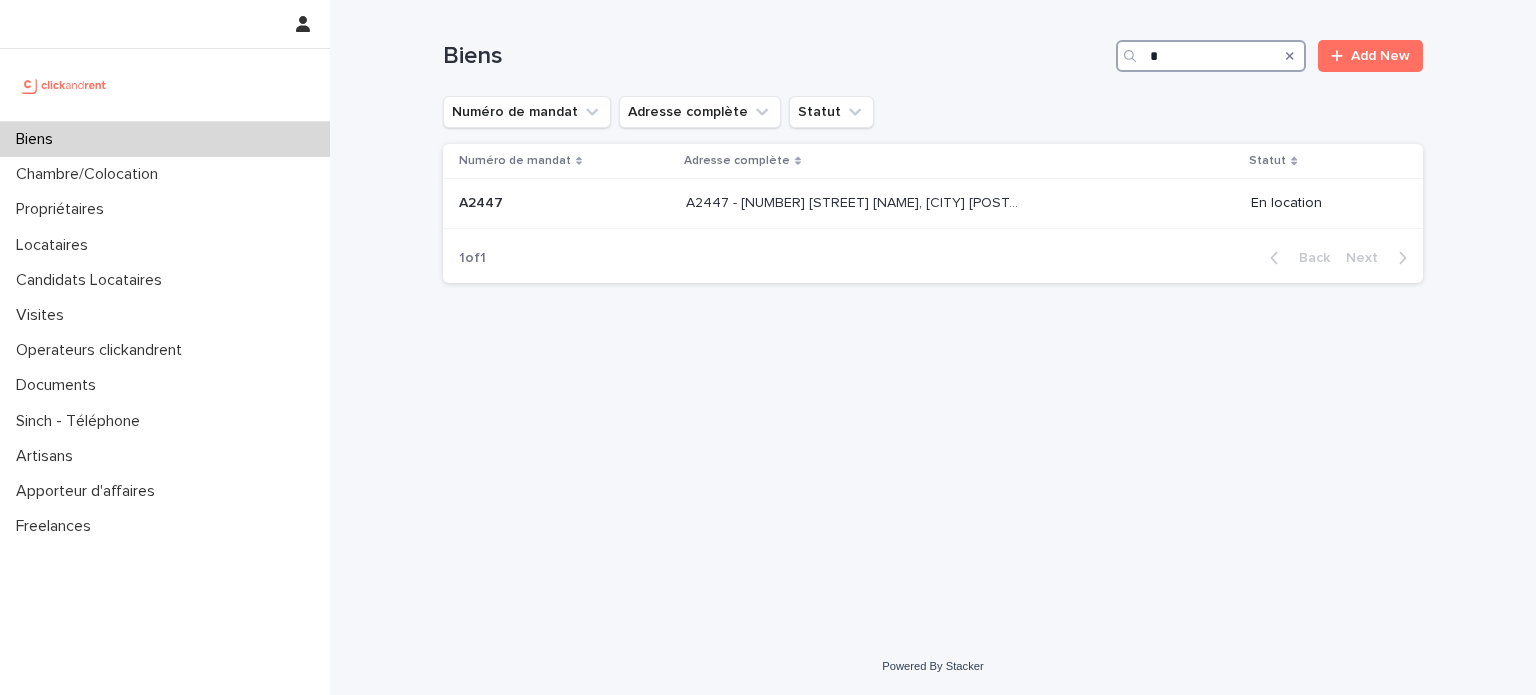 click on "*" at bounding box center (1211, 56) 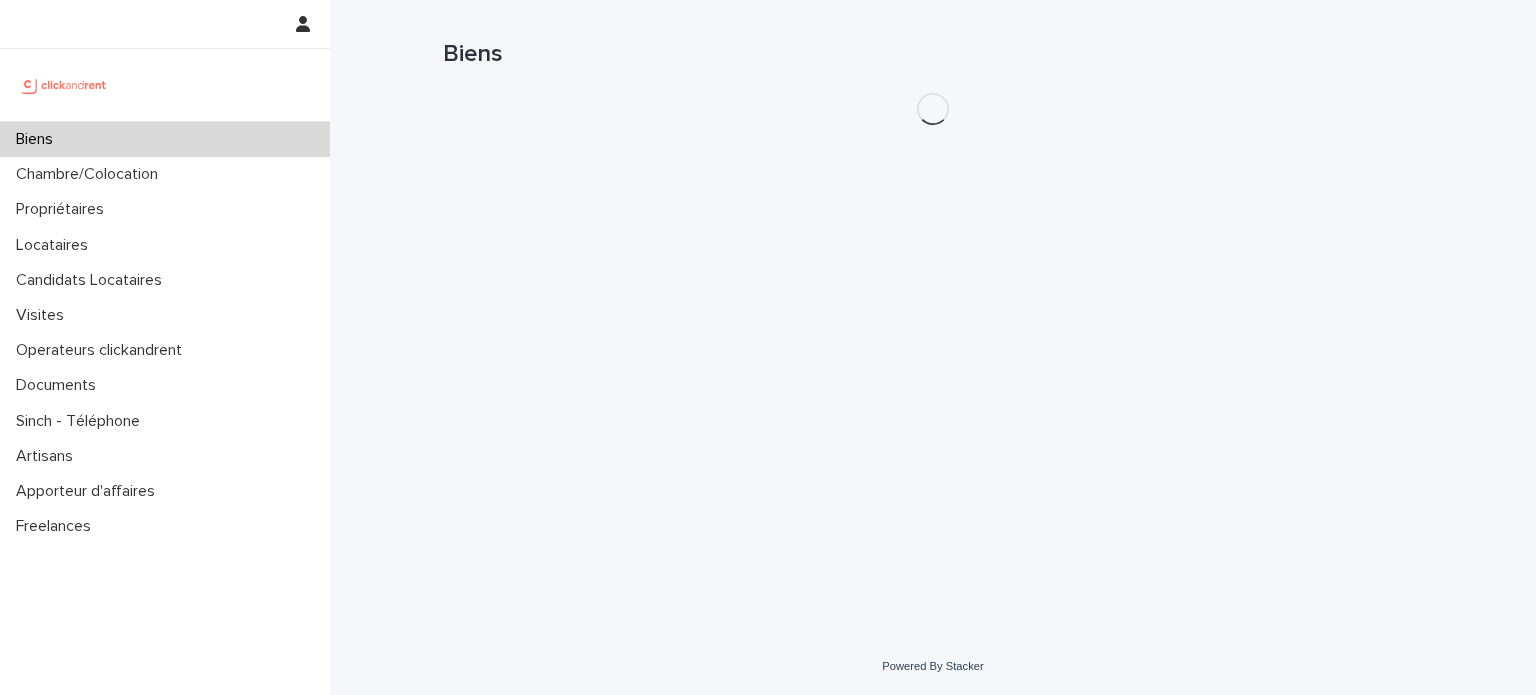 scroll, scrollTop: 0, scrollLeft: 0, axis: both 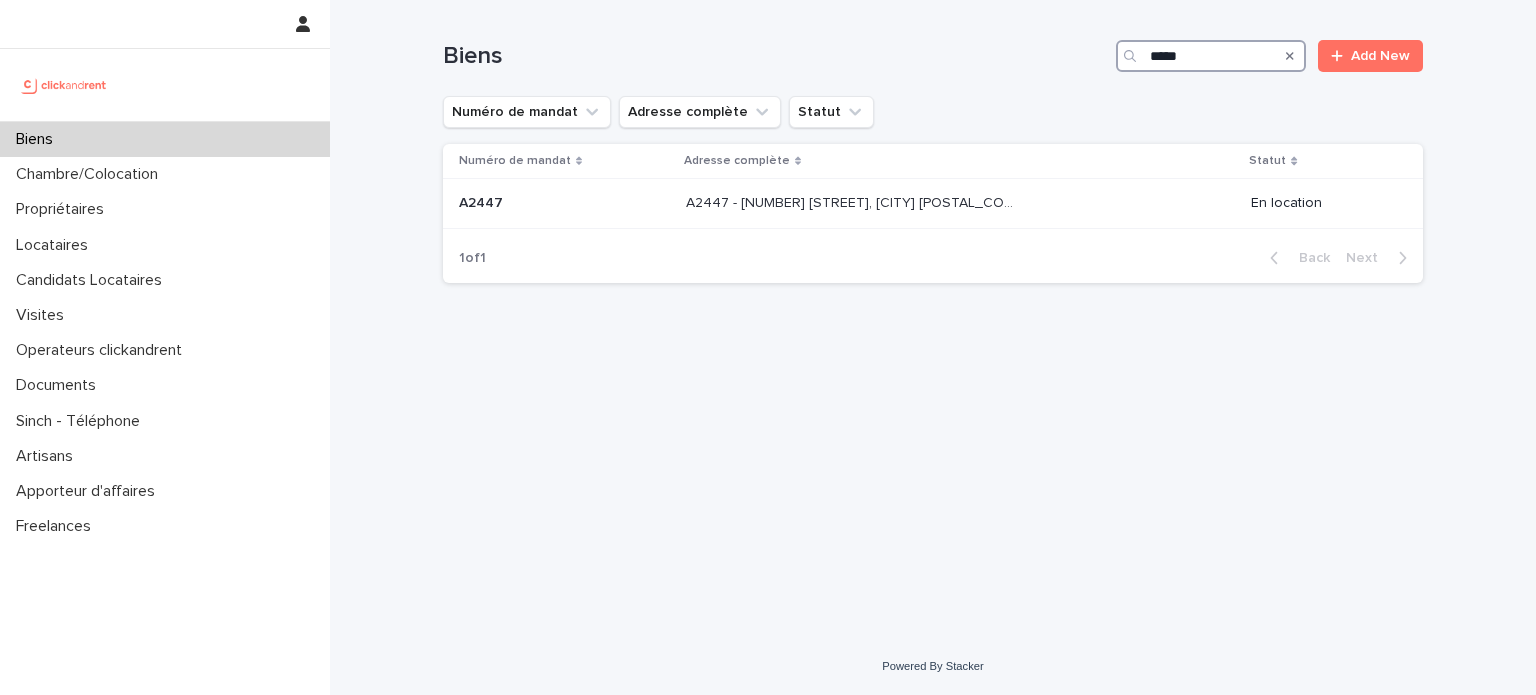 click on "*****" at bounding box center (1211, 56) 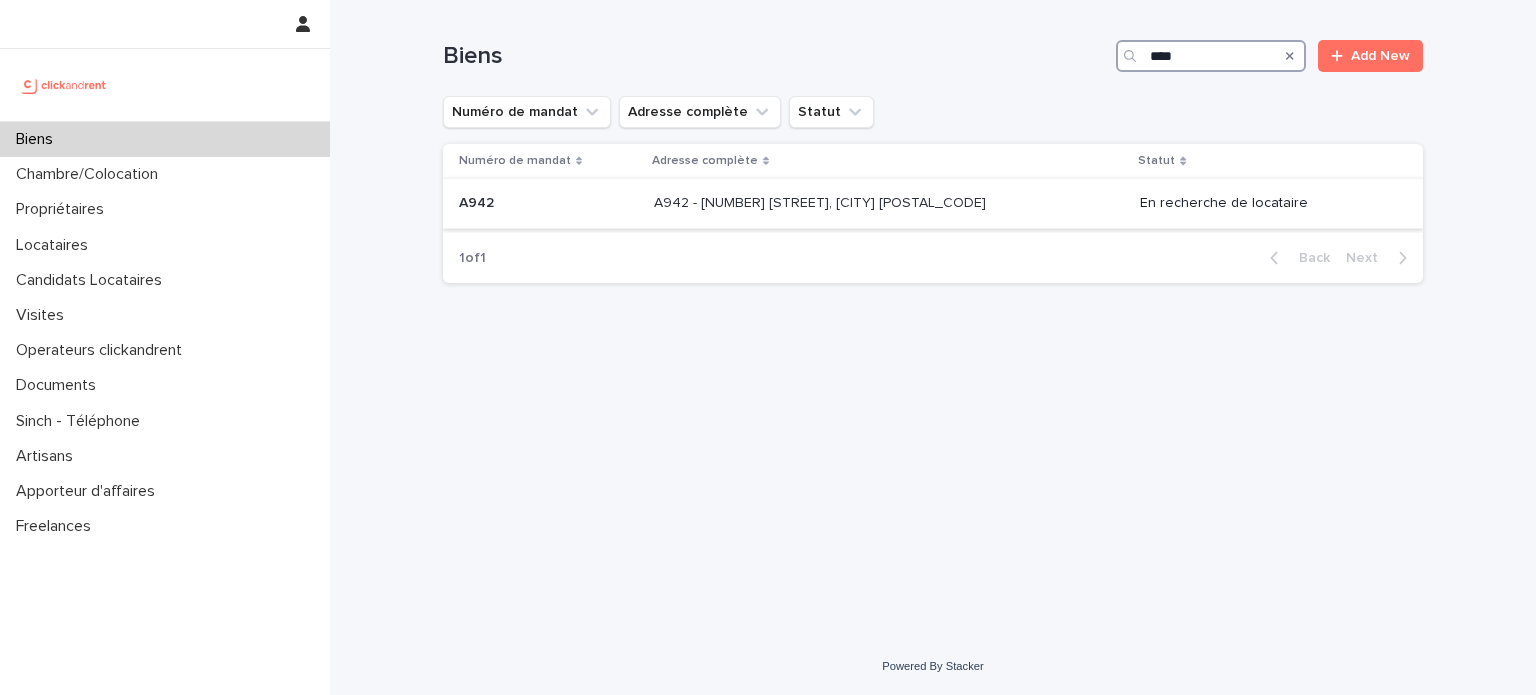 type on "****" 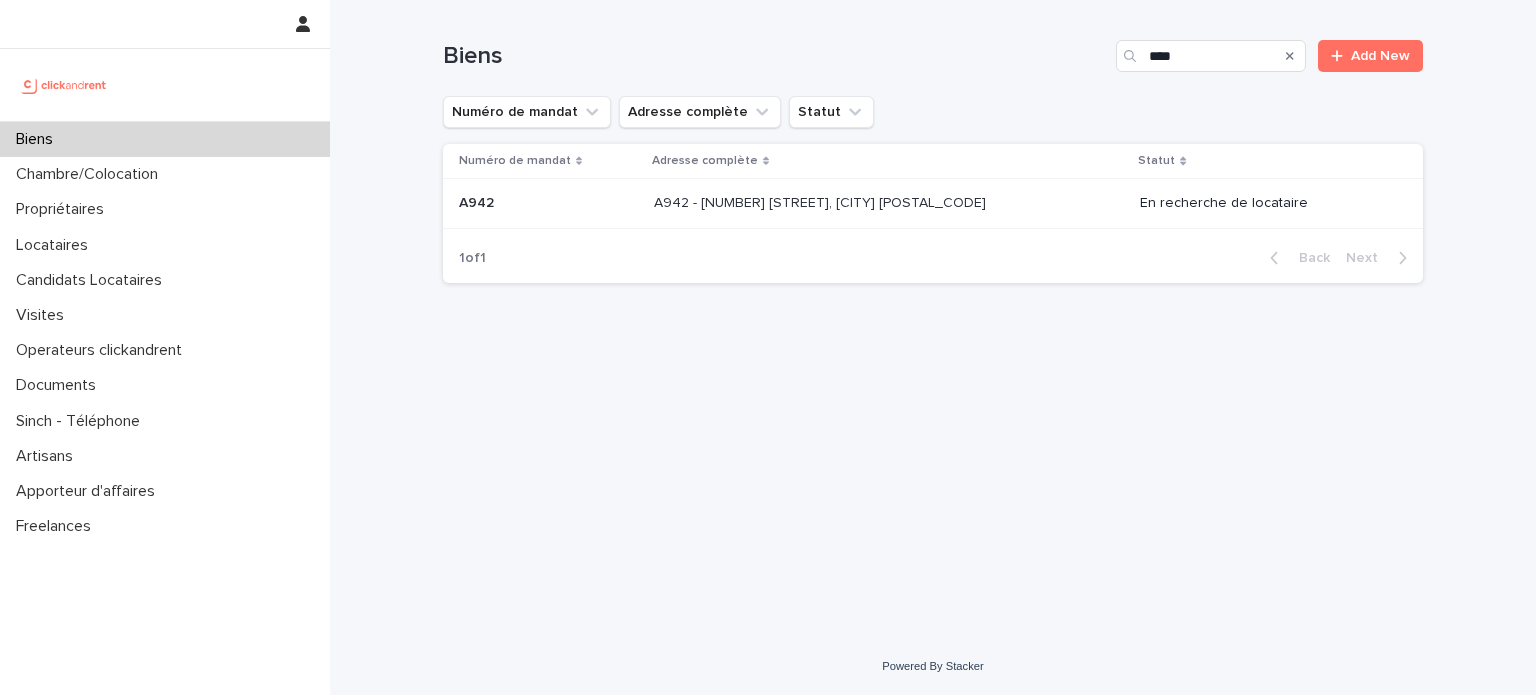 click on "A942 - [NUMBER] [STREET], [CITY] [POSTAL_CODE] A942 - [NUMBER] [STREET], [CITY] [POSTAL_CODE]" at bounding box center [889, 203] 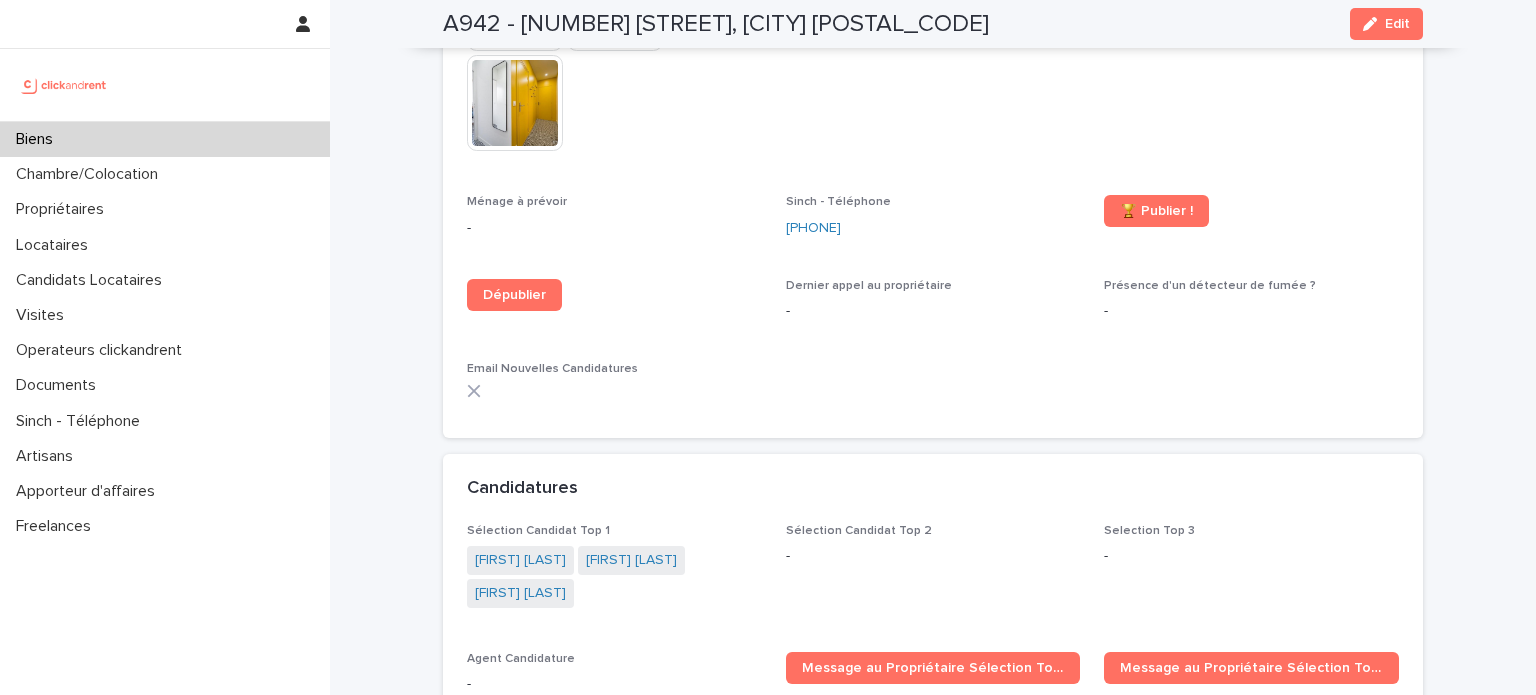 scroll, scrollTop: 6219, scrollLeft: 0, axis: vertical 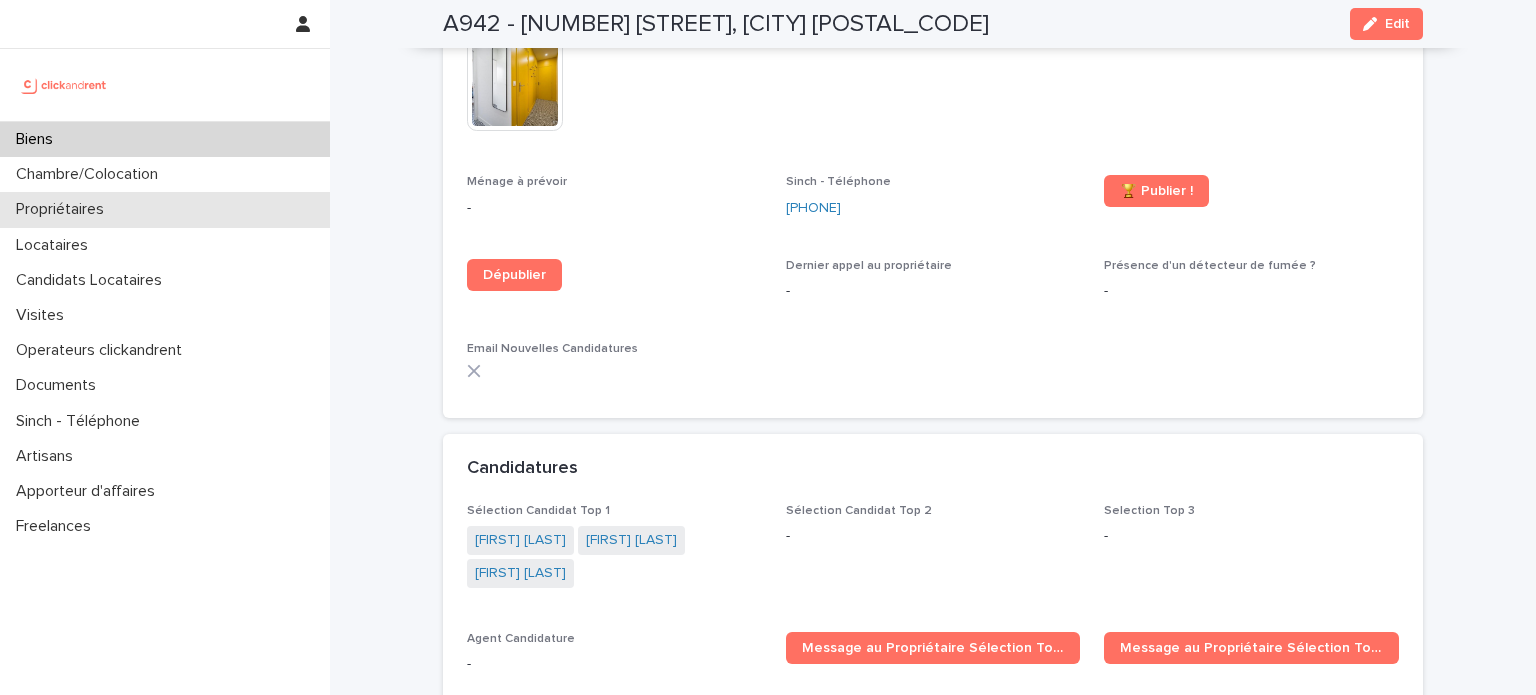 click on "Propriétaires" at bounding box center [165, 209] 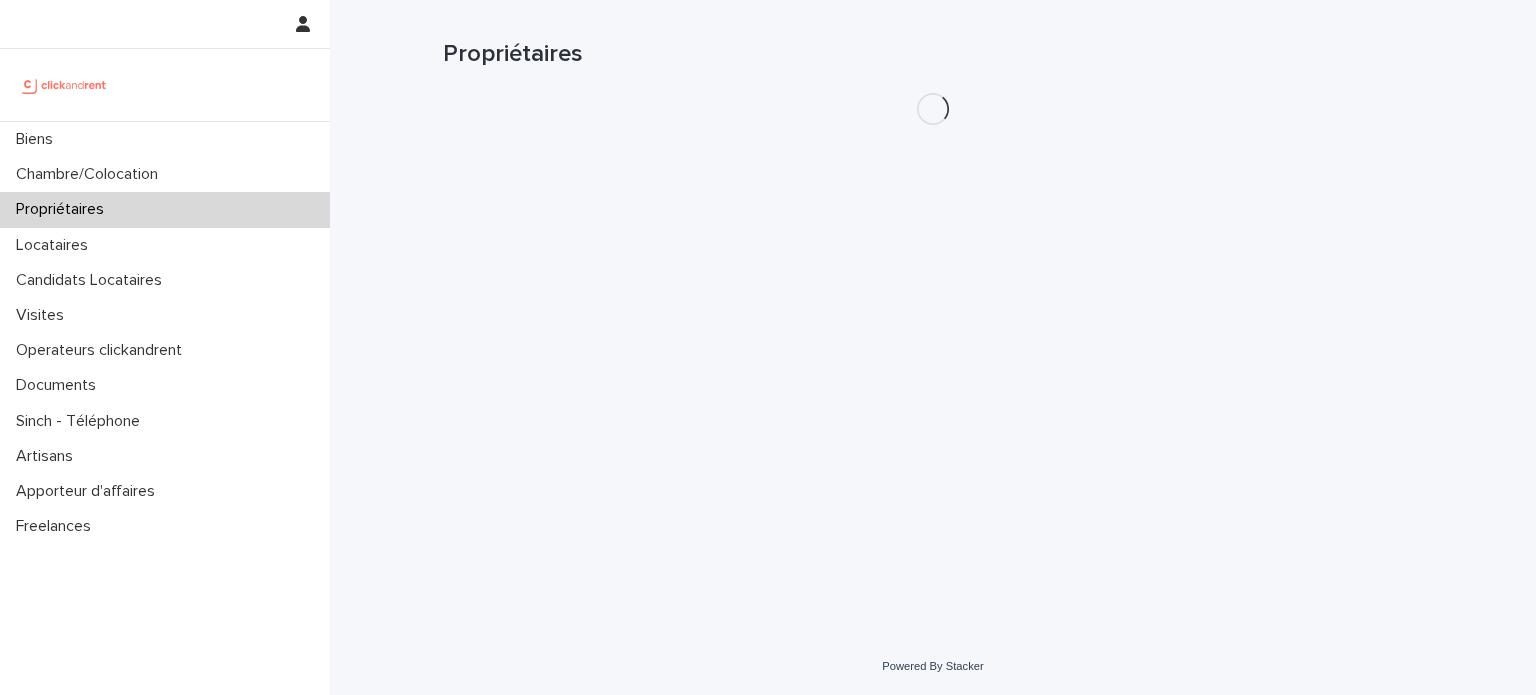 scroll, scrollTop: 0, scrollLeft: 0, axis: both 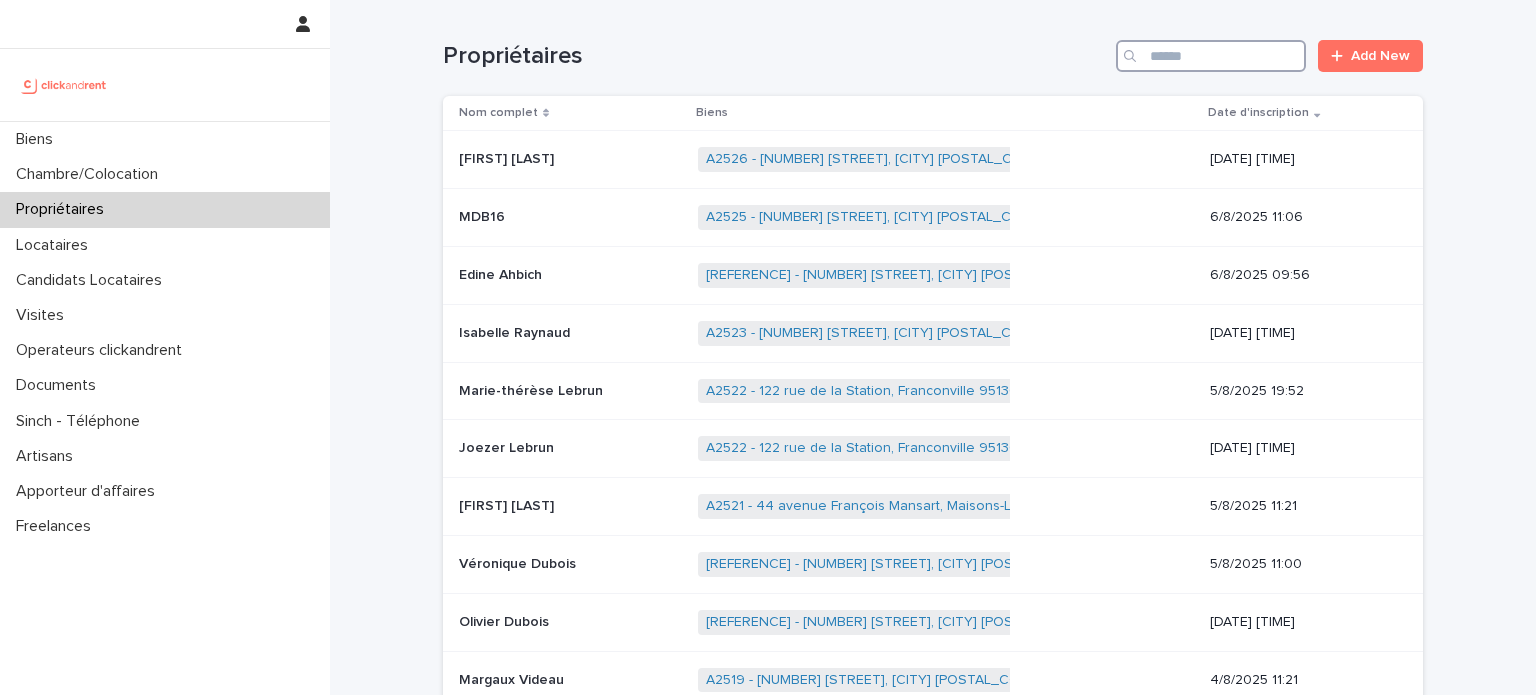 click at bounding box center (1211, 56) 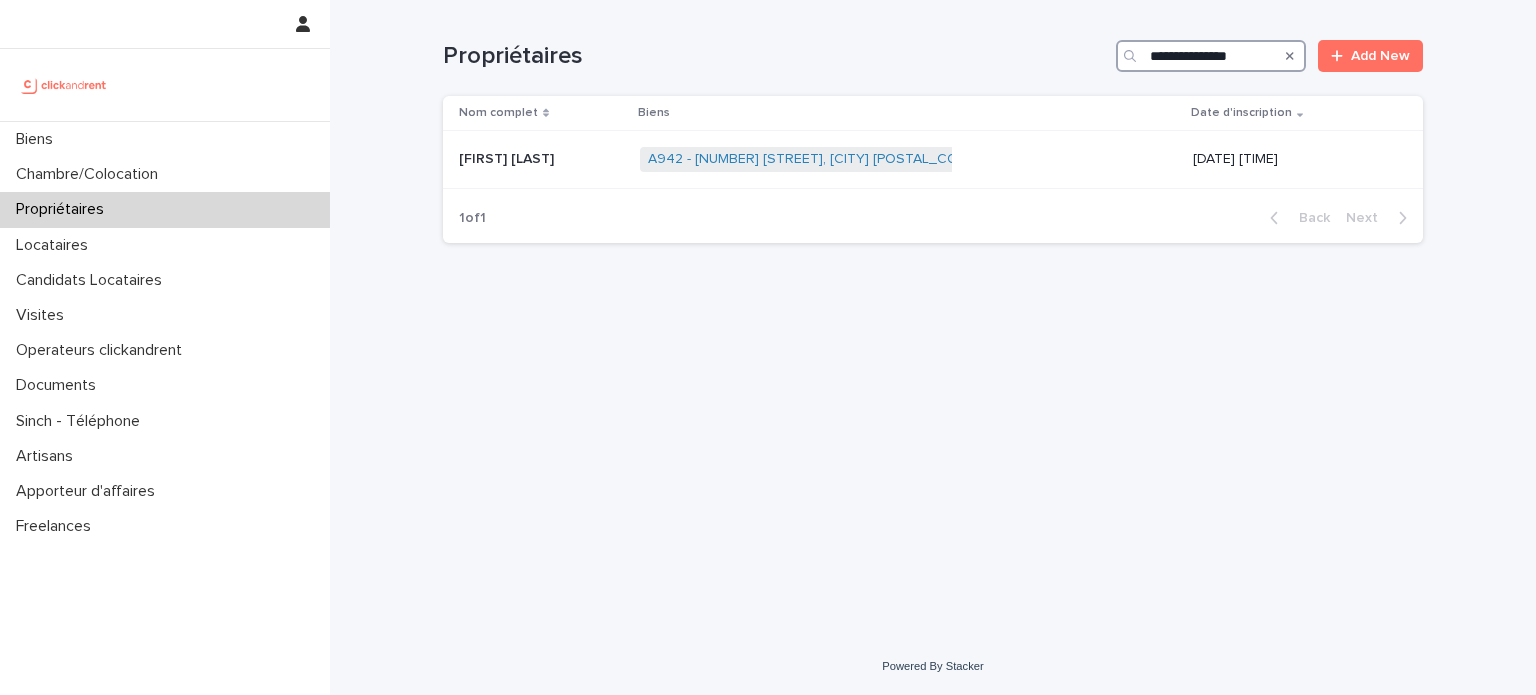 type on "**********" 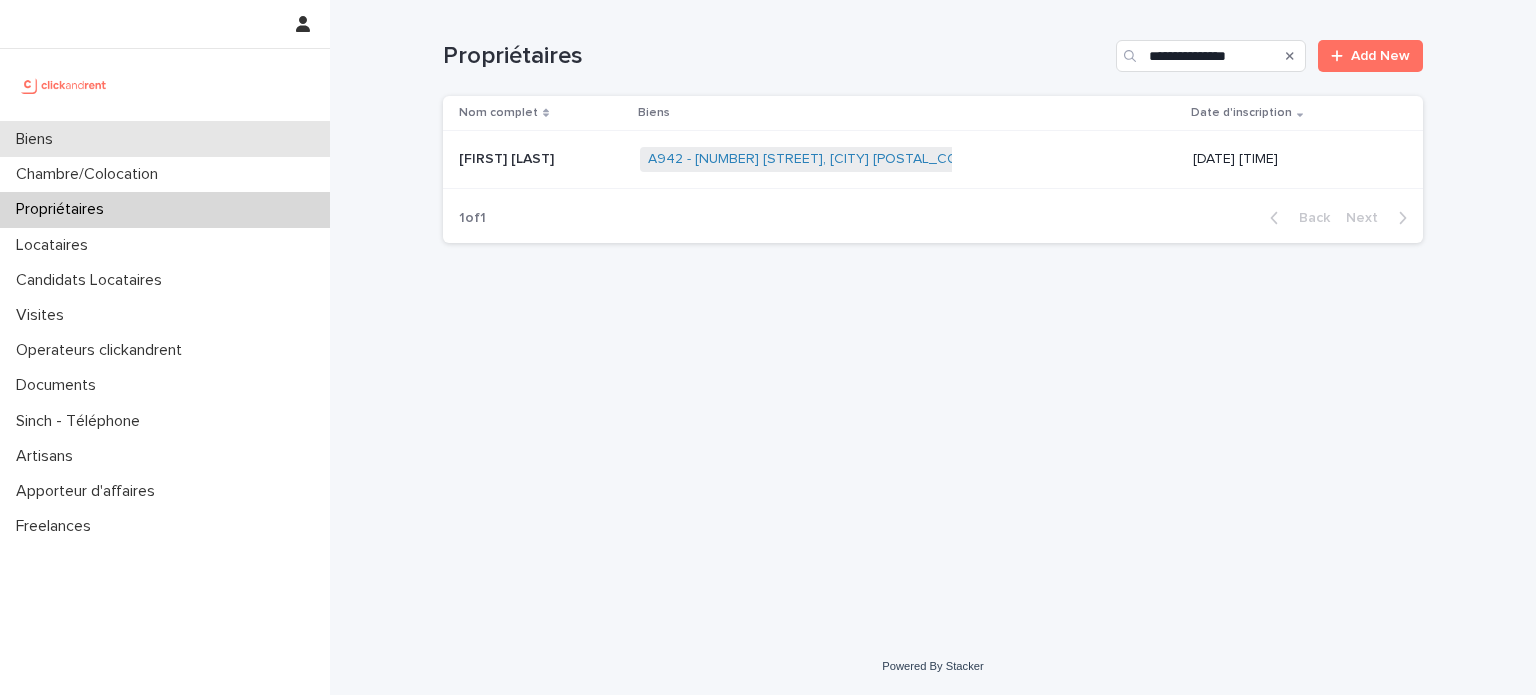 click on "Biens" at bounding box center [38, 139] 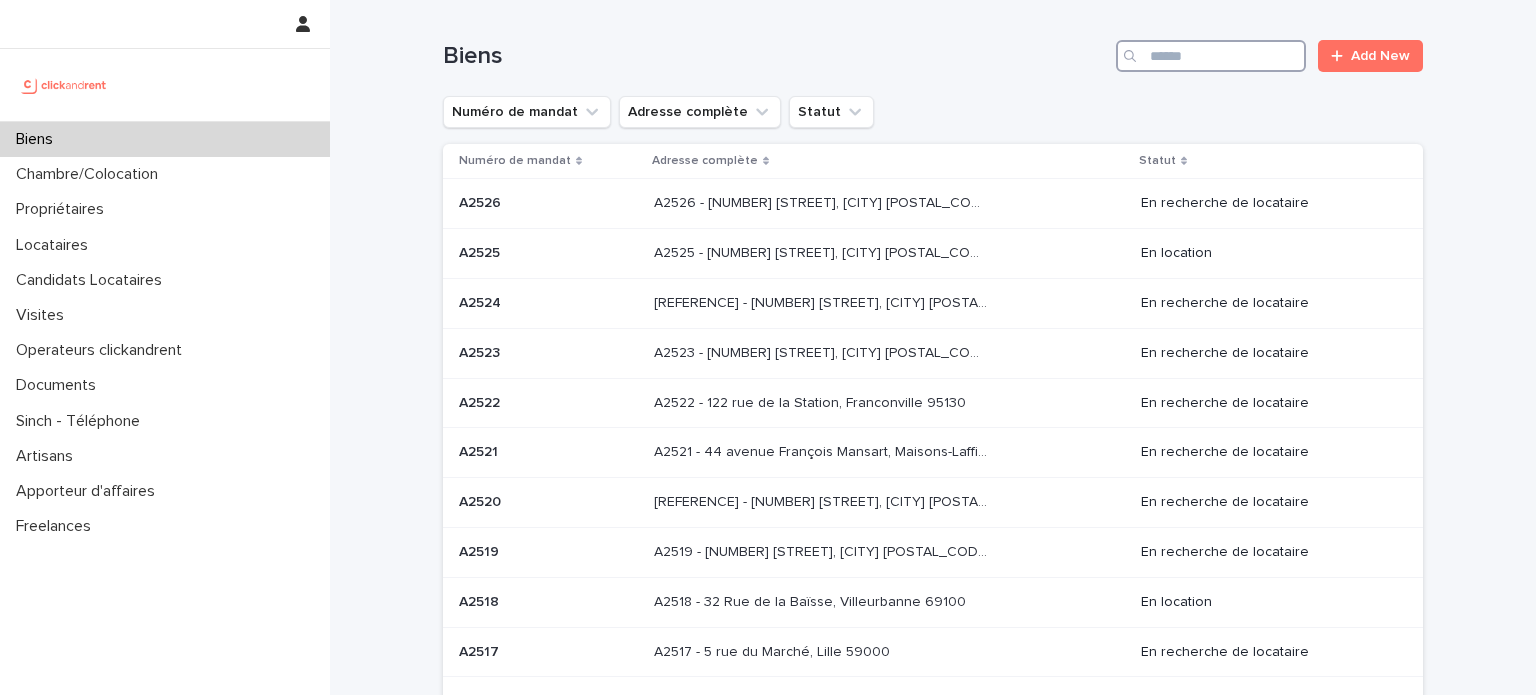 click at bounding box center (1211, 56) 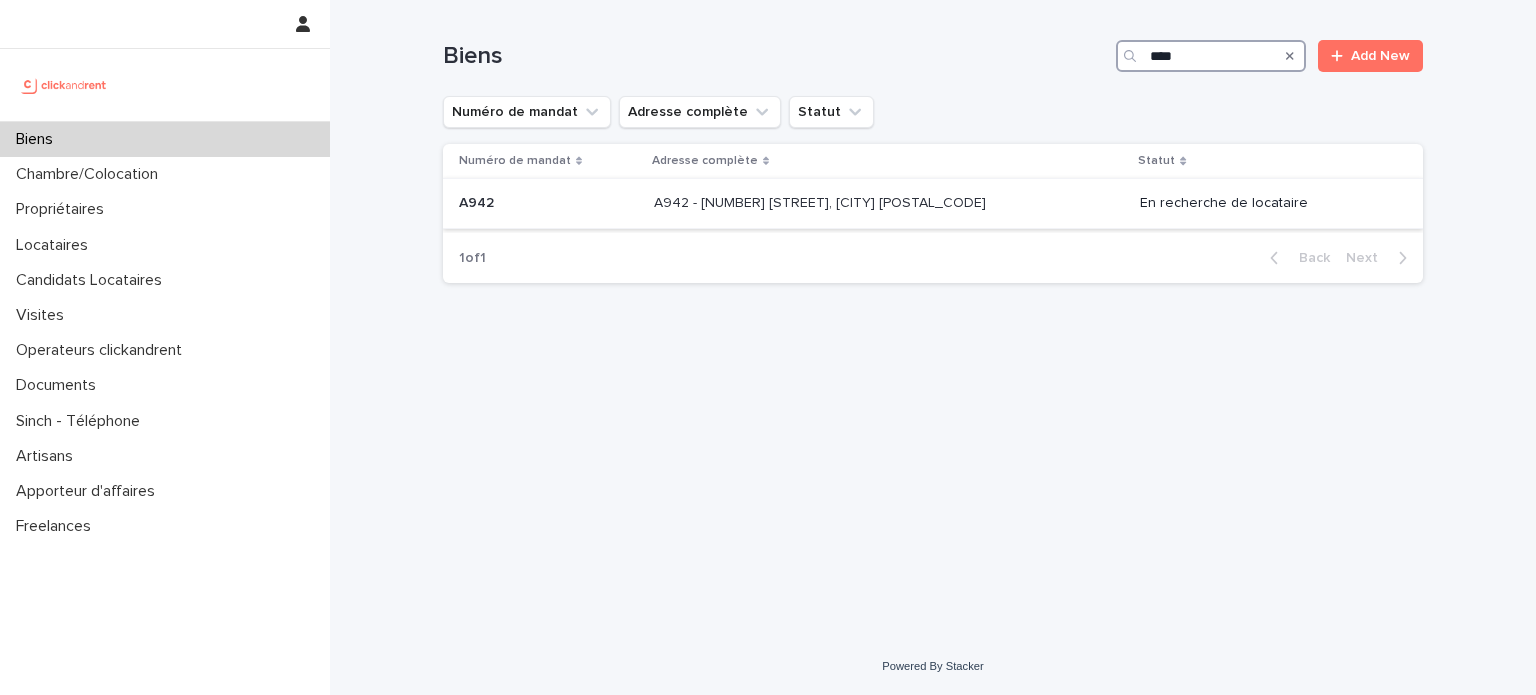 type on "****" 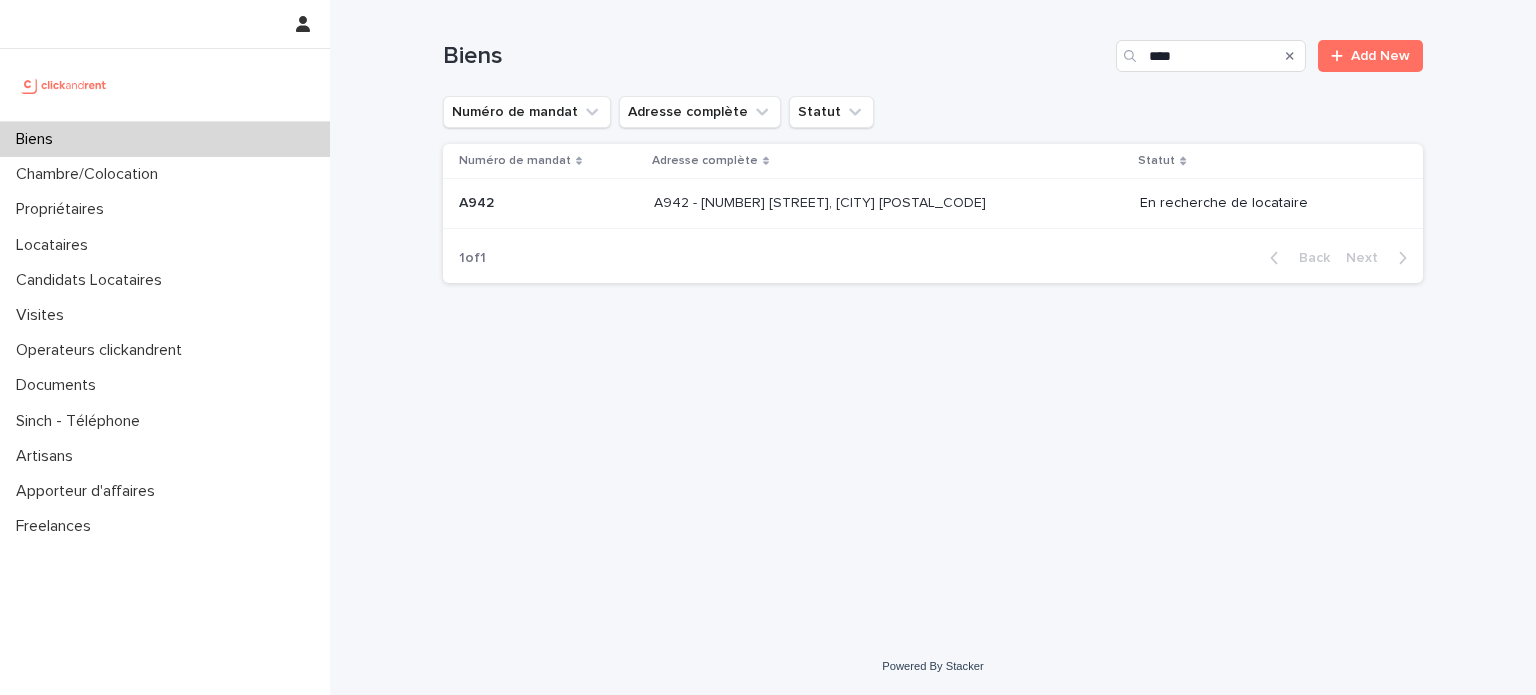 click on "A942 - [NUMBER] [STREET], [CITY] [POSTAL_CODE] A942 - [NUMBER] [STREET], [CITY] [POSTAL_CODE]" at bounding box center (889, 203) 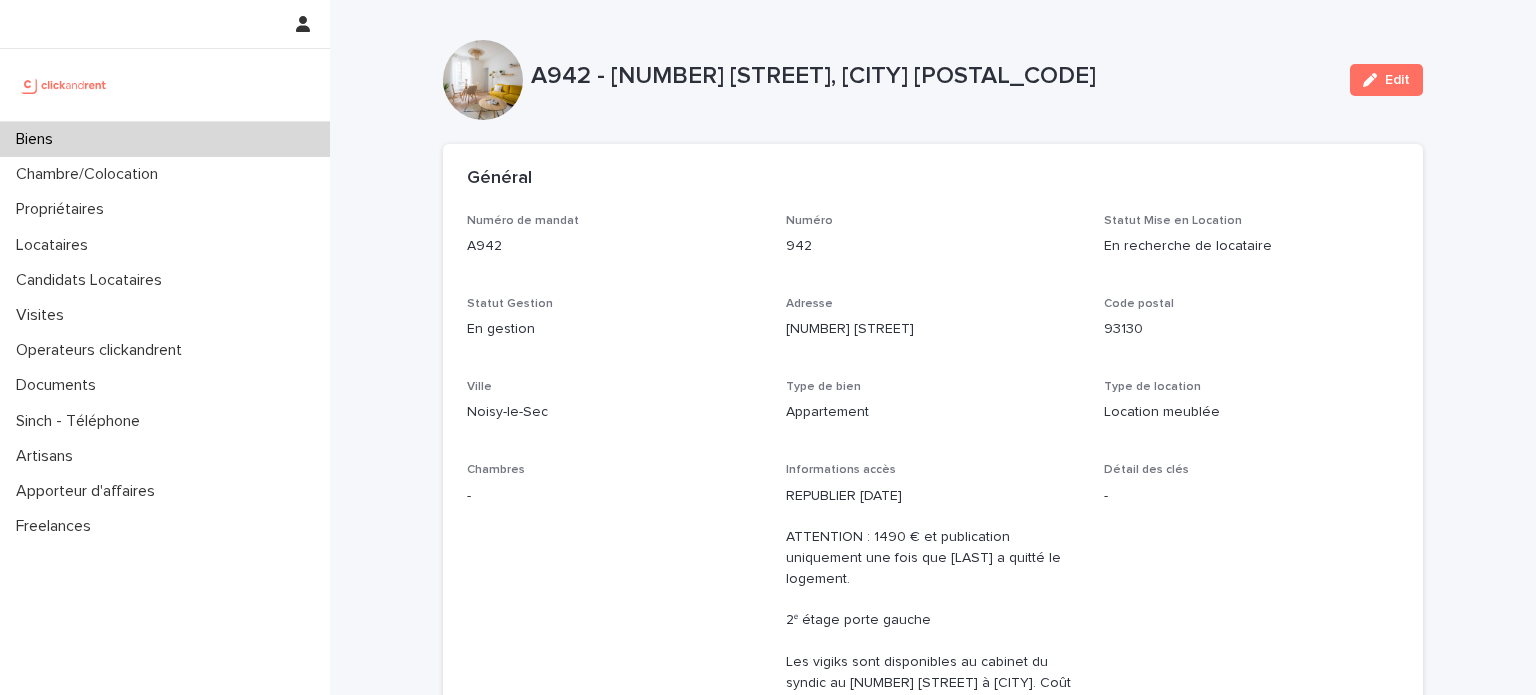 click on "Général" at bounding box center (933, 179) 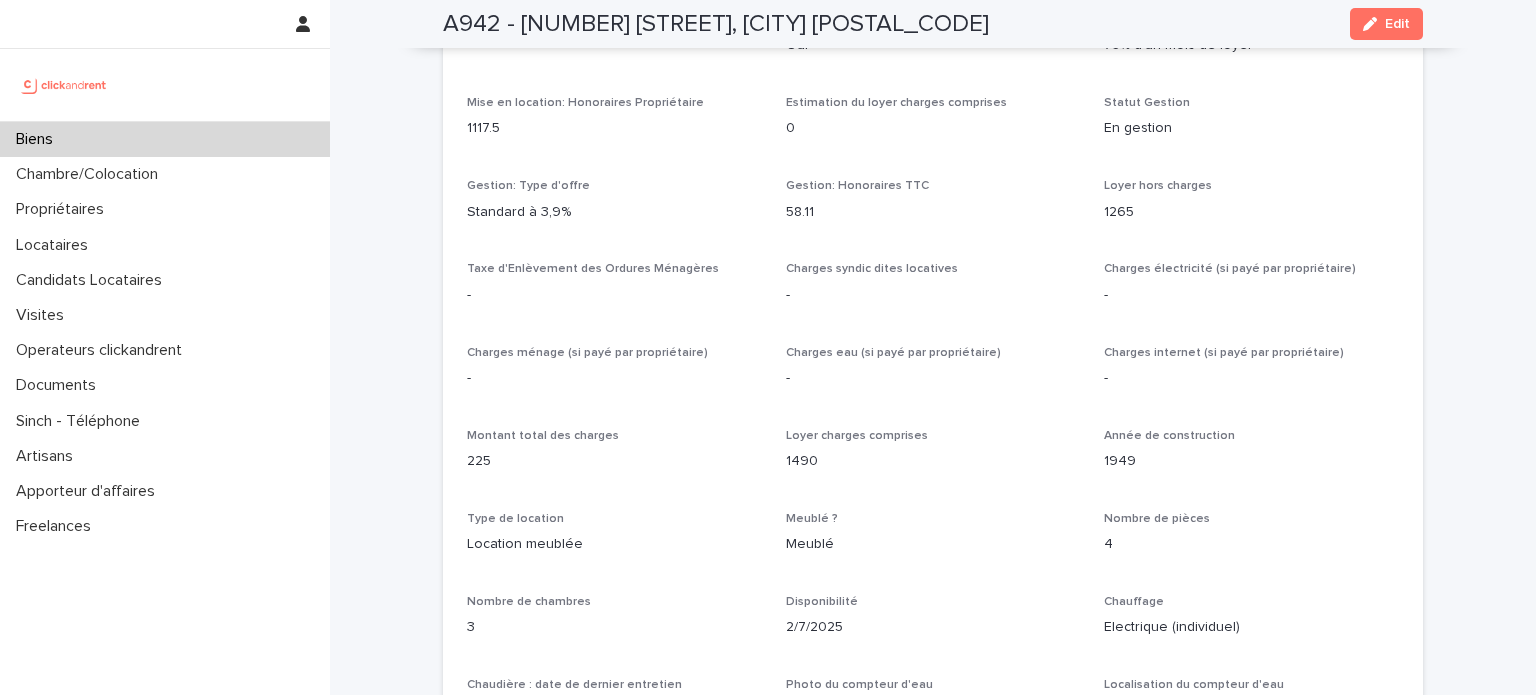 scroll, scrollTop: 2084, scrollLeft: 0, axis: vertical 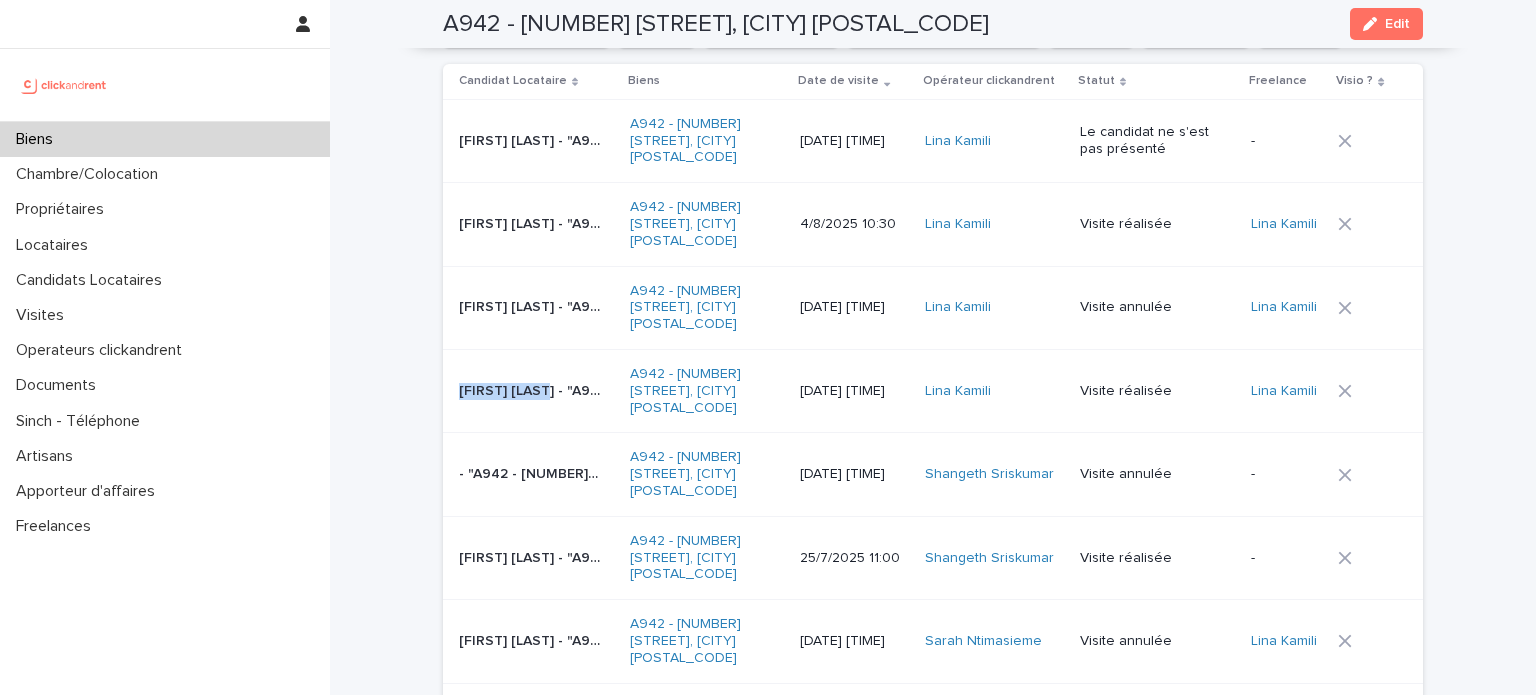 drag, startPoint x: 540, startPoint y: 352, endPoint x: 452, endPoint y: 347, distance: 88.14193 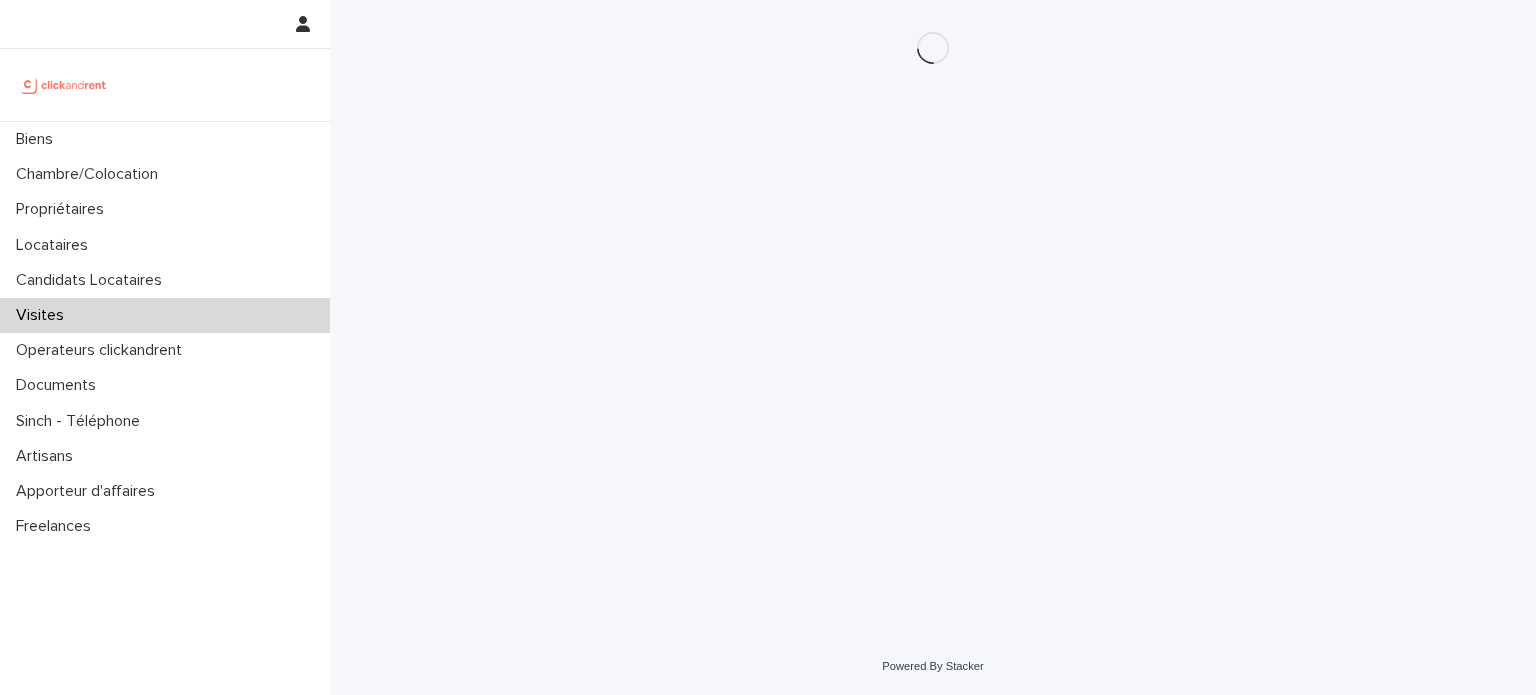 scroll, scrollTop: 0, scrollLeft: 0, axis: both 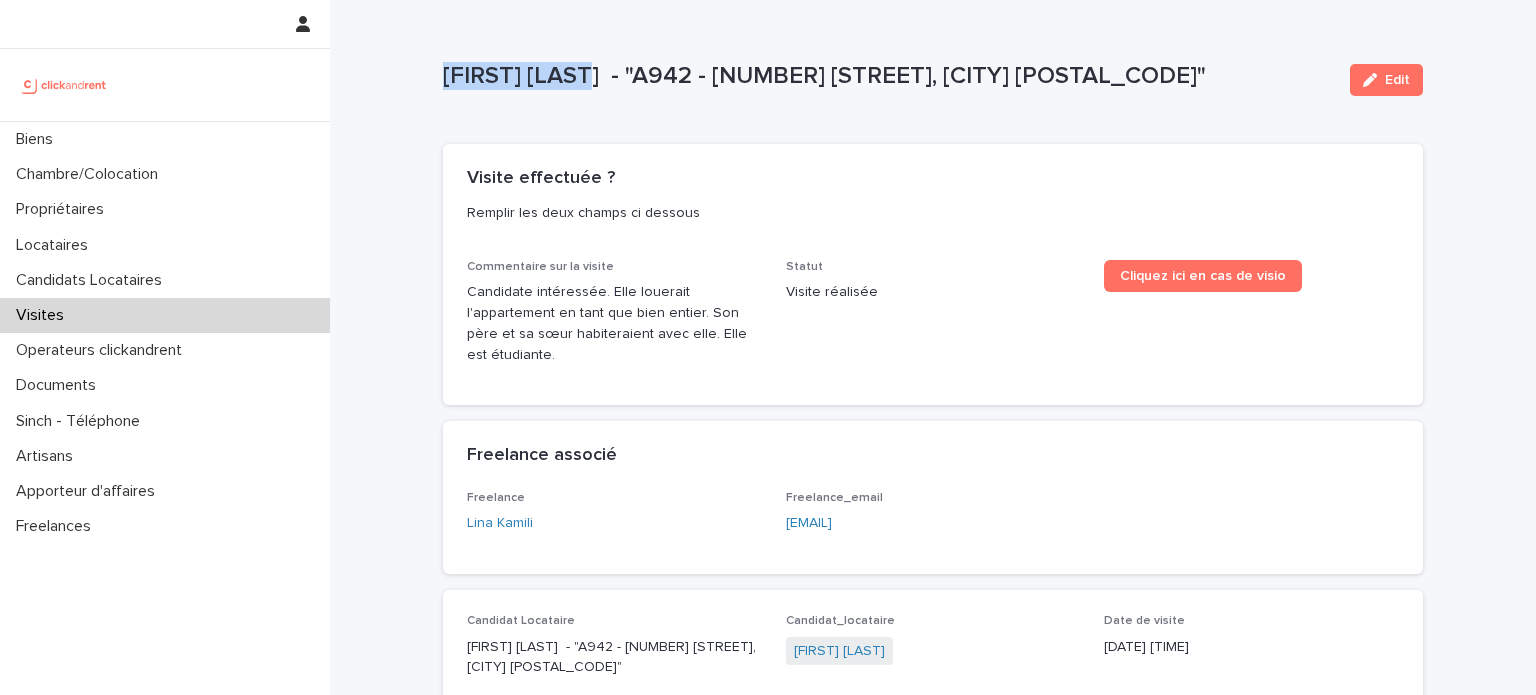 drag, startPoint x: 588, startPoint y: 80, endPoint x: 436, endPoint y: 66, distance: 152.64337 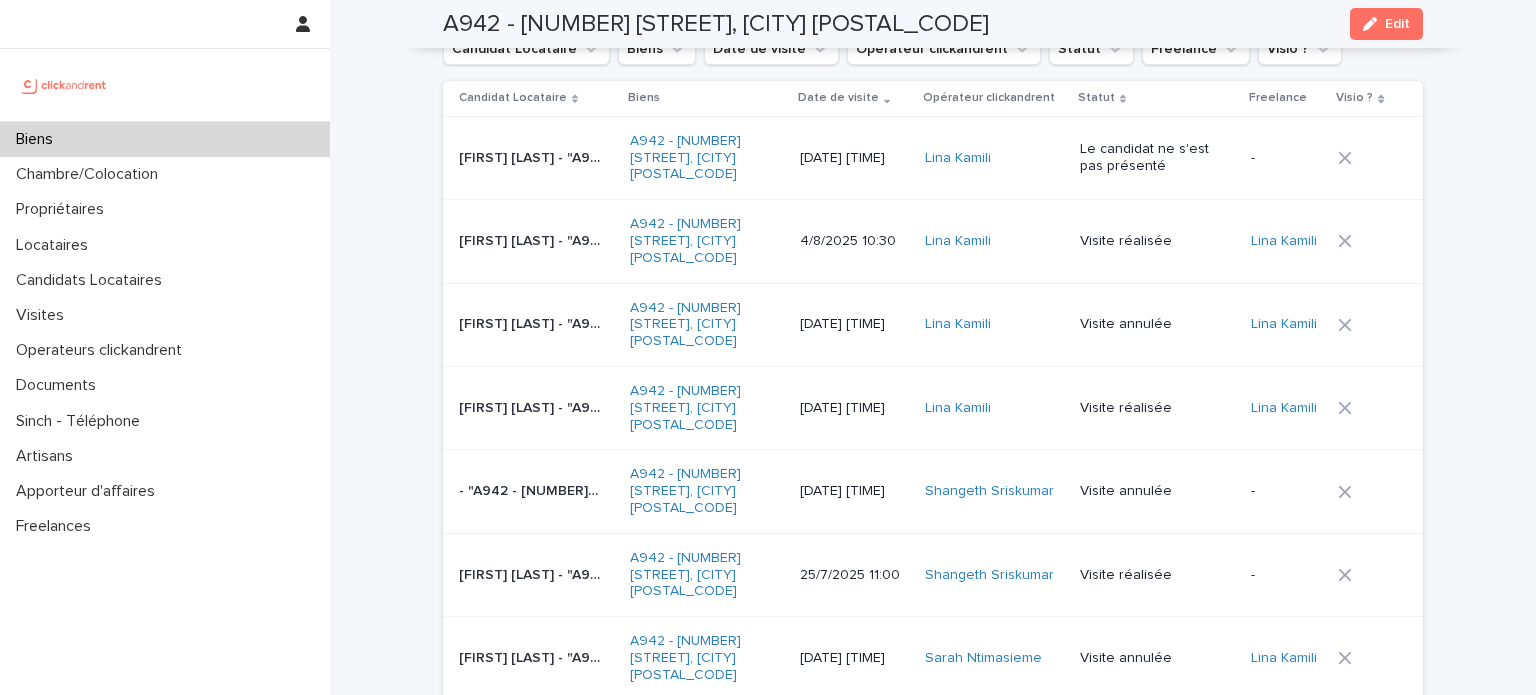 scroll, scrollTop: 8290, scrollLeft: 0, axis: vertical 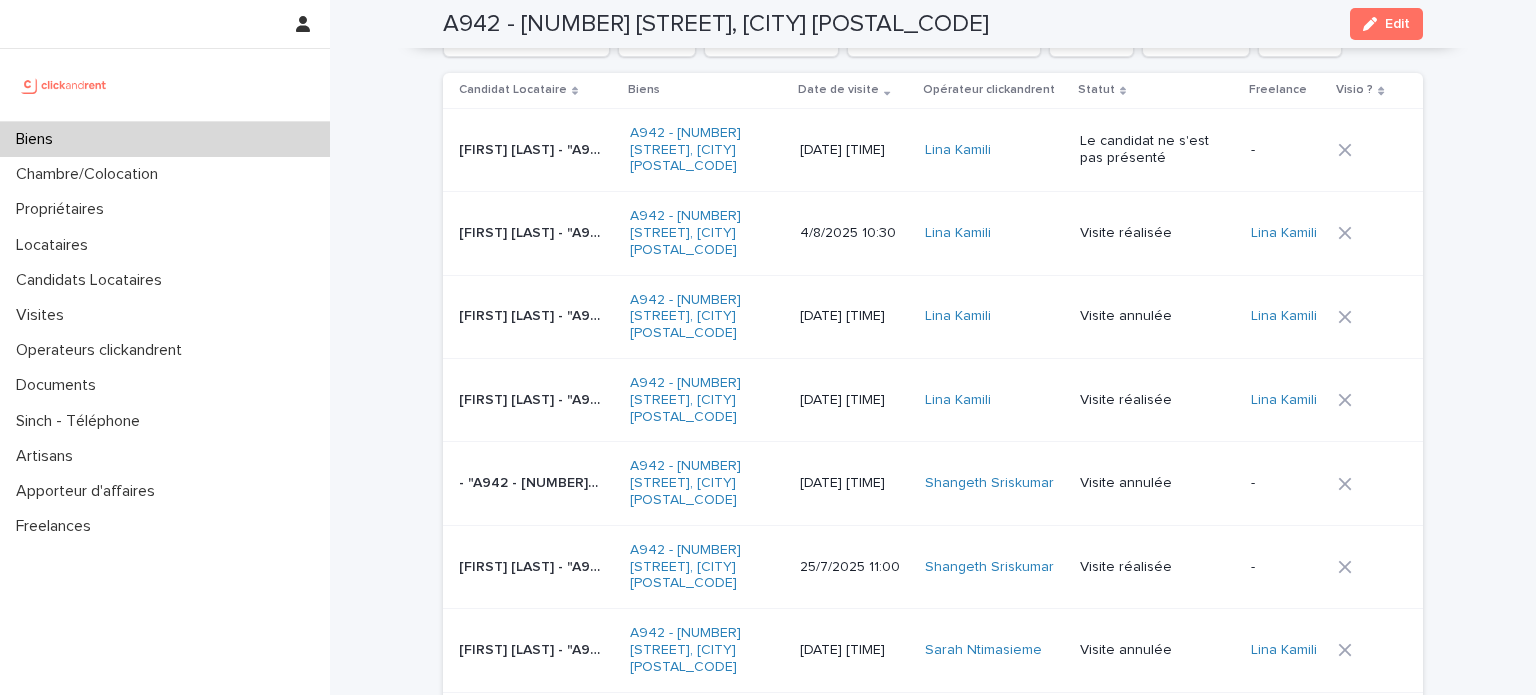 click on "[FIRST] [LAST] - "A942 - [NUMBER] [STREET], [CITY] [POSTAL_CODE]"" at bounding box center (532, 231) 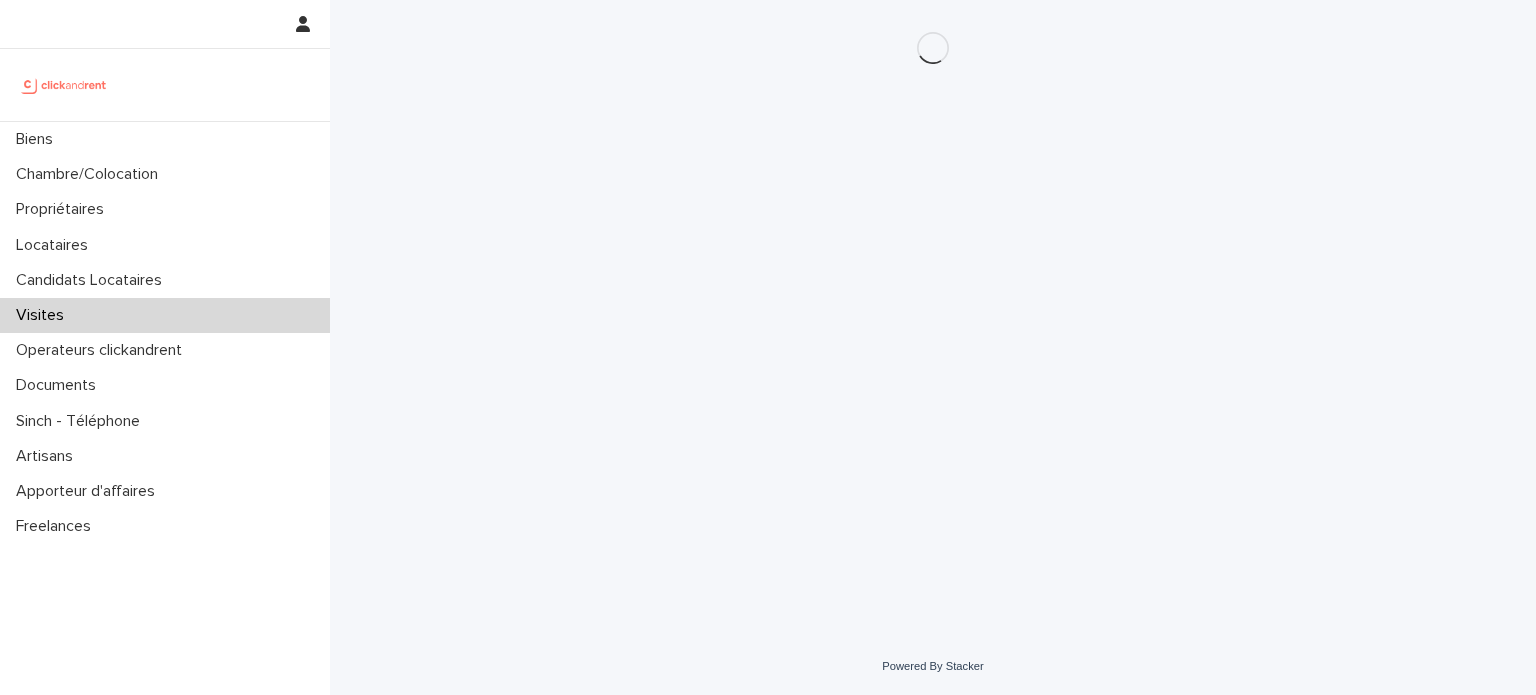scroll, scrollTop: 0, scrollLeft: 0, axis: both 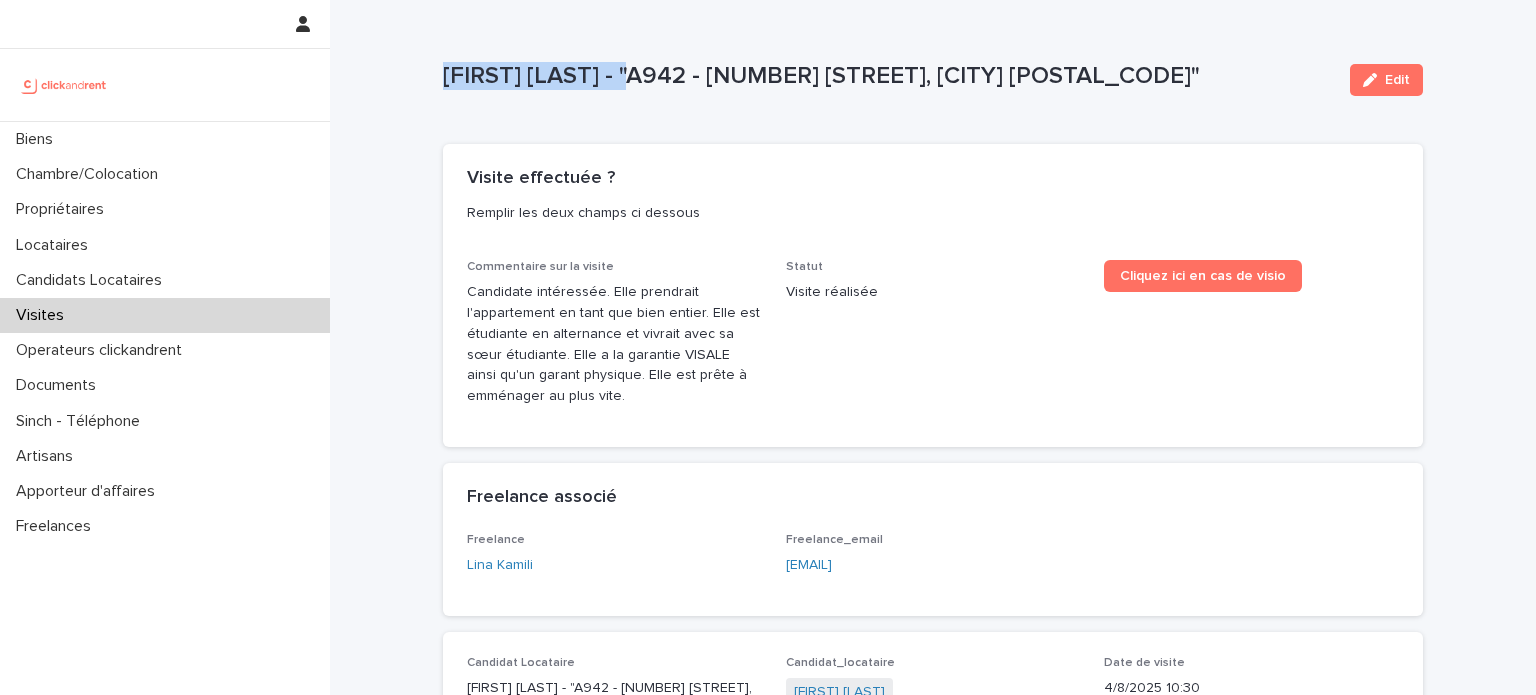 drag, startPoint x: 656, startPoint y: 75, endPoint x: 421, endPoint y: 75, distance: 235 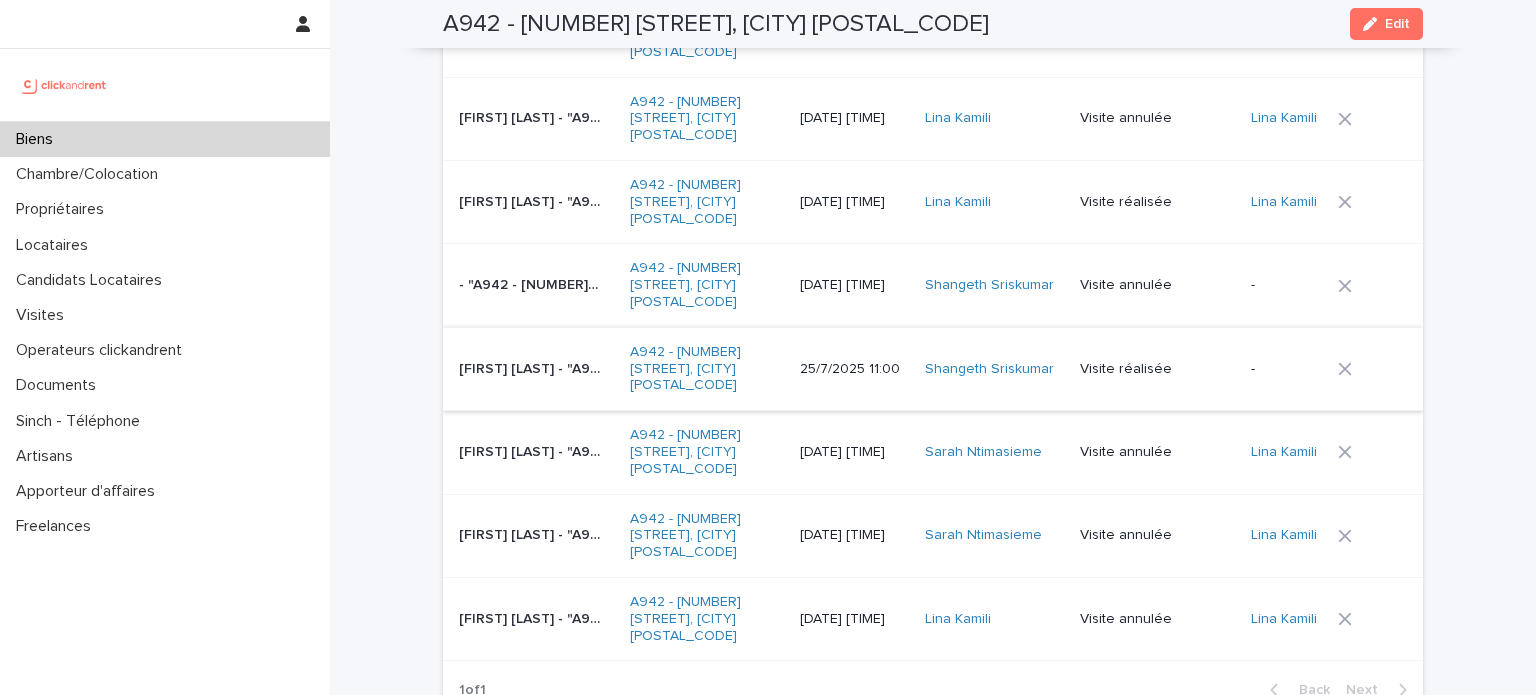 scroll, scrollTop: 8490, scrollLeft: 0, axis: vertical 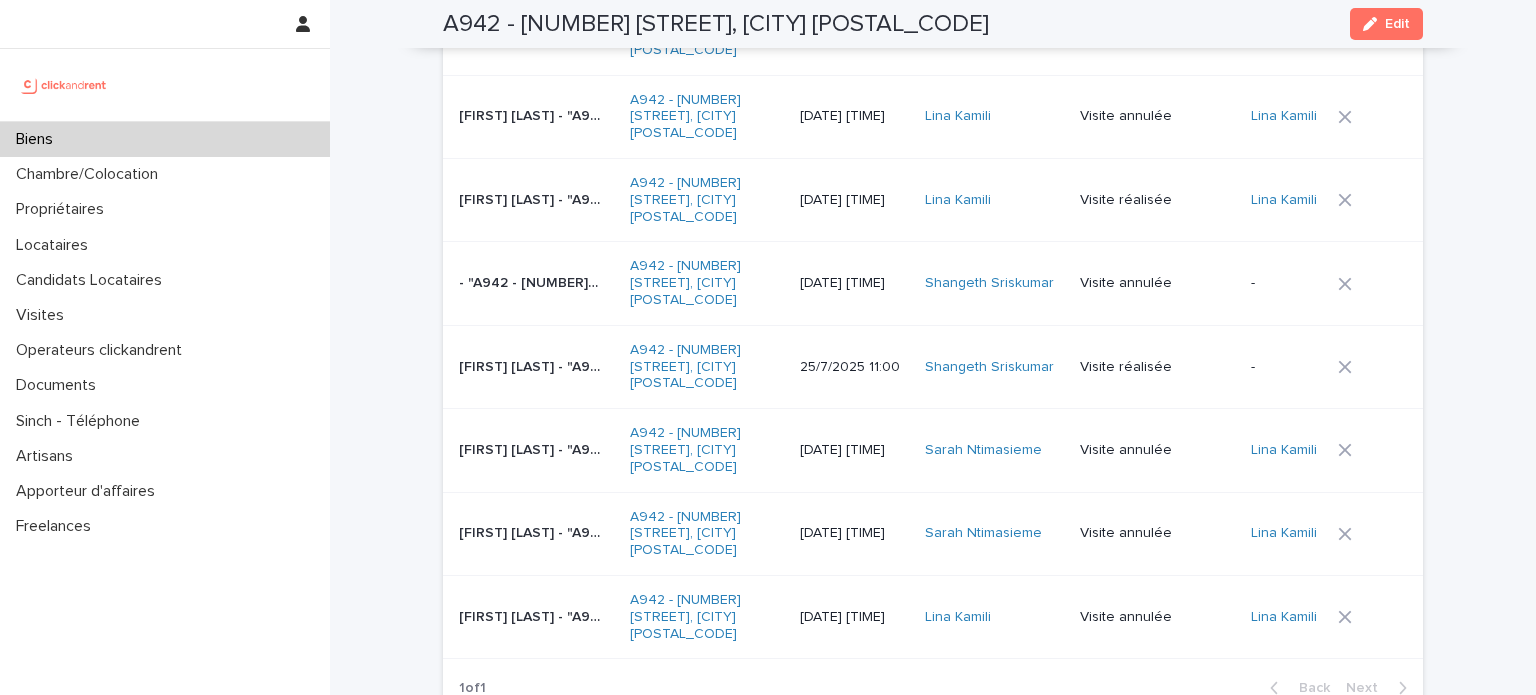 click on "[FIRST] [LAST] - "A942 - [NUMBER] [STREET], [CITY] [POSTAL_CODE]" [FIRST] [LAST] - "A942 - [NUMBER] [STREET], [CITY] [POSTAL_CODE]"" at bounding box center (532, 366) 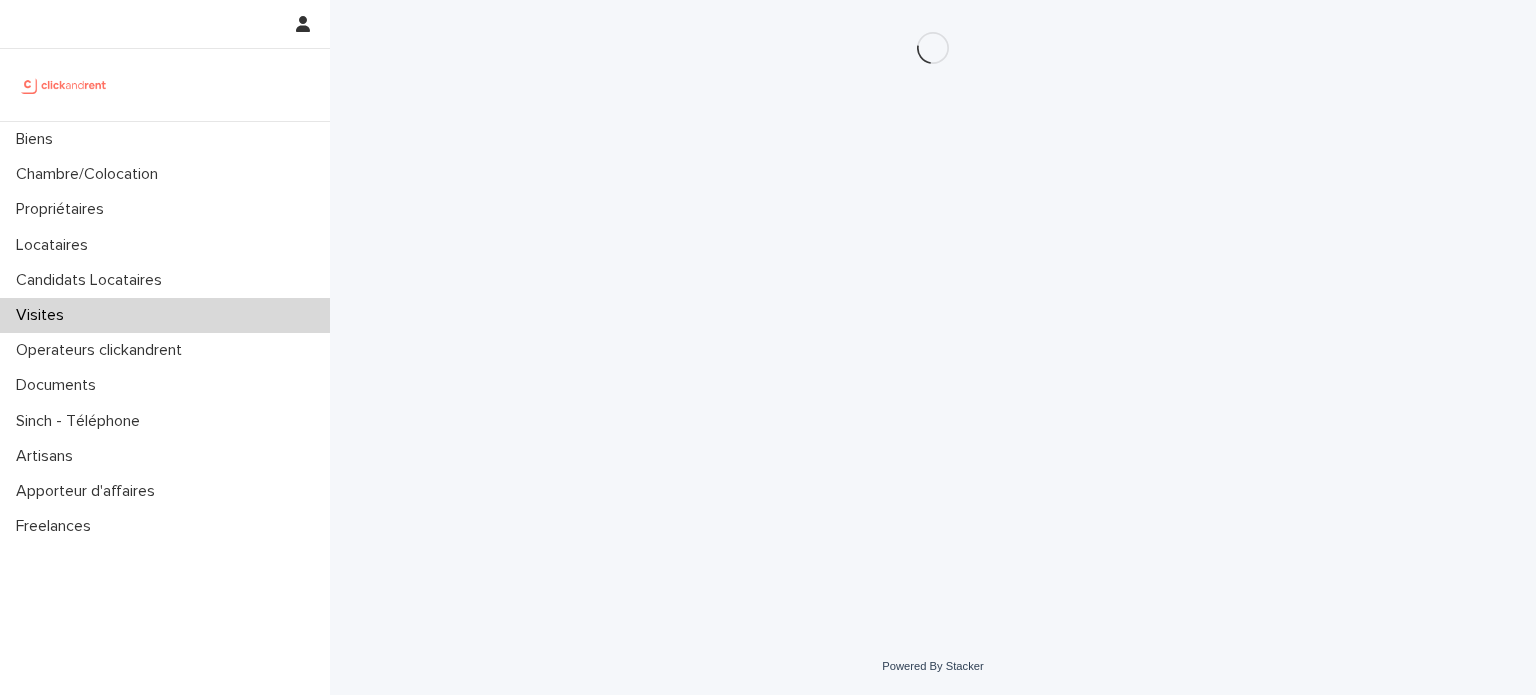 scroll, scrollTop: 0, scrollLeft: 0, axis: both 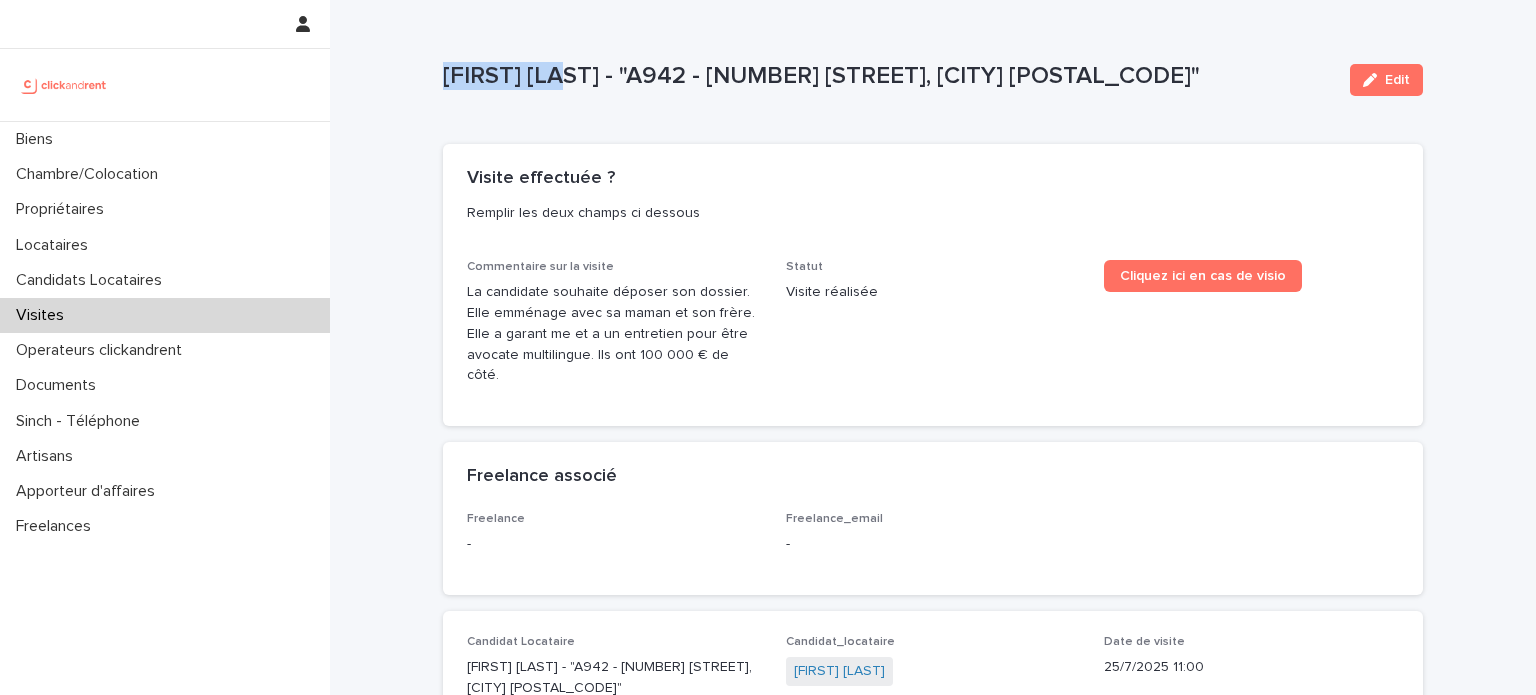 drag, startPoint x: 552, startPoint y: 79, endPoint x: 416, endPoint y: 67, distance: 136.52838 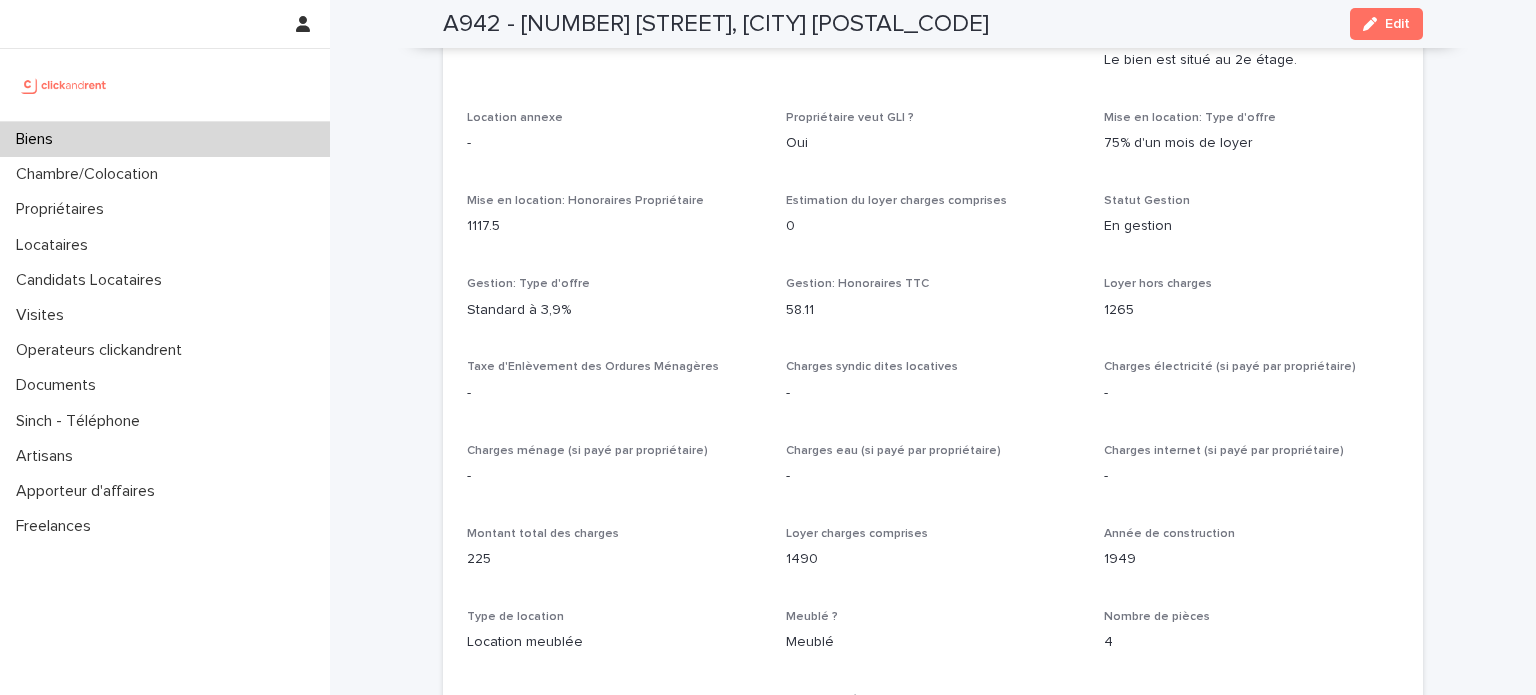 scroll, scrollTop: 1536, scrollLeft: 0, axis: vertical 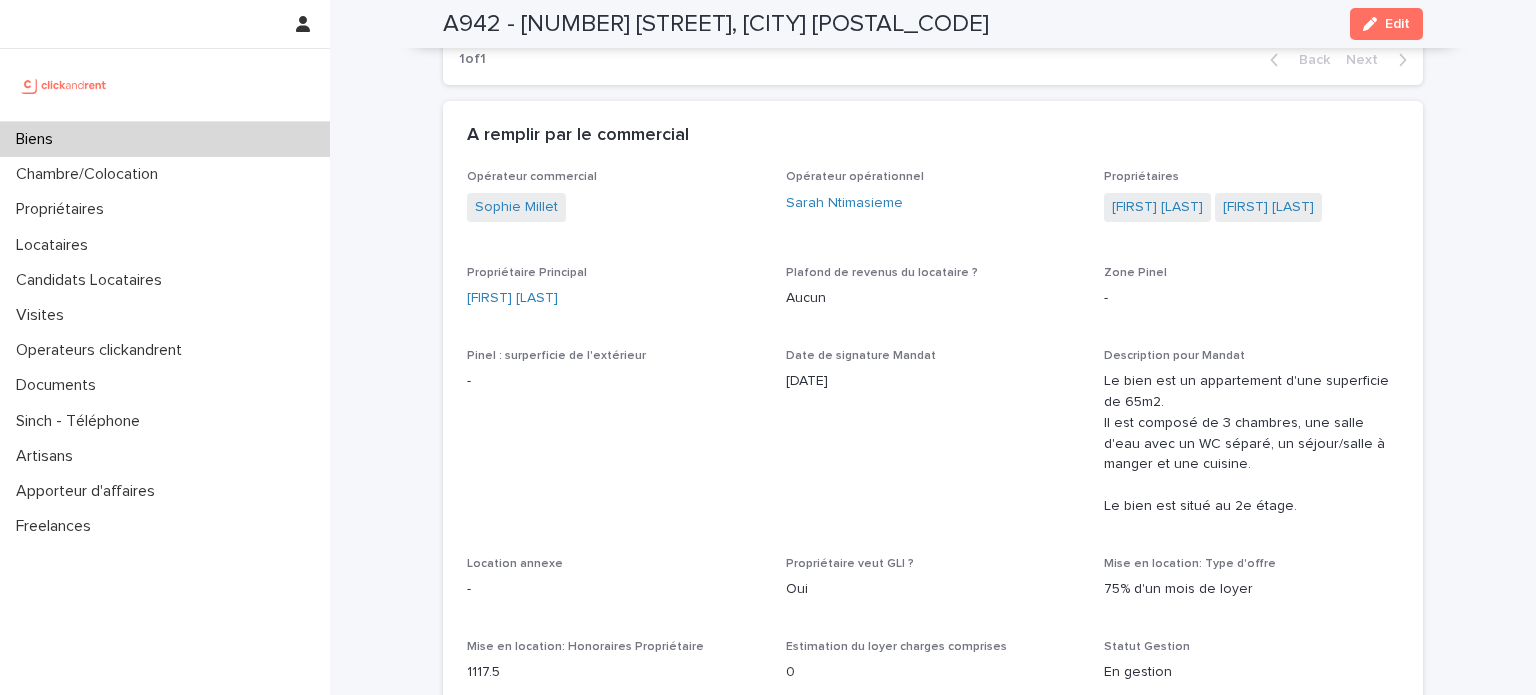 click on "Biens" at bounding box center [165, 139] 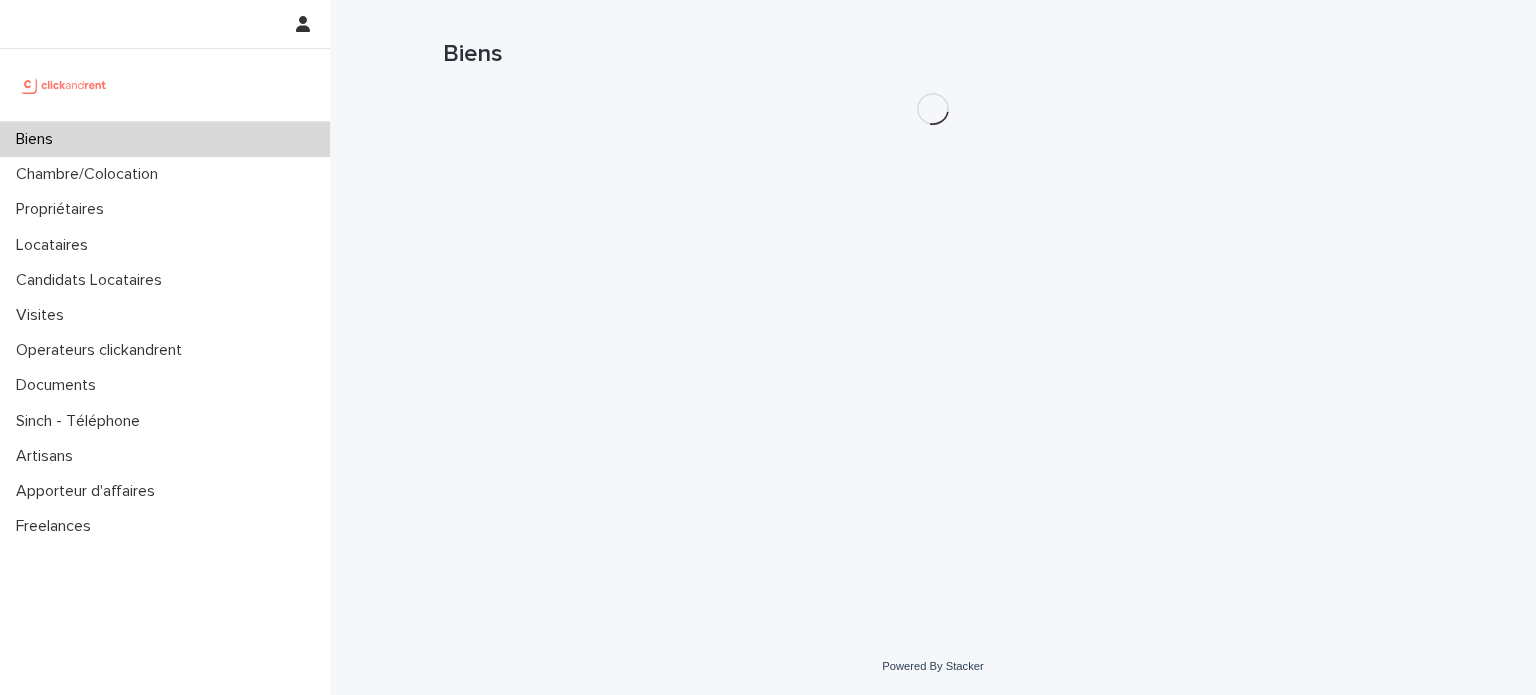 scroll, scrollTop: 0, scrollLeft: 0, axis: both 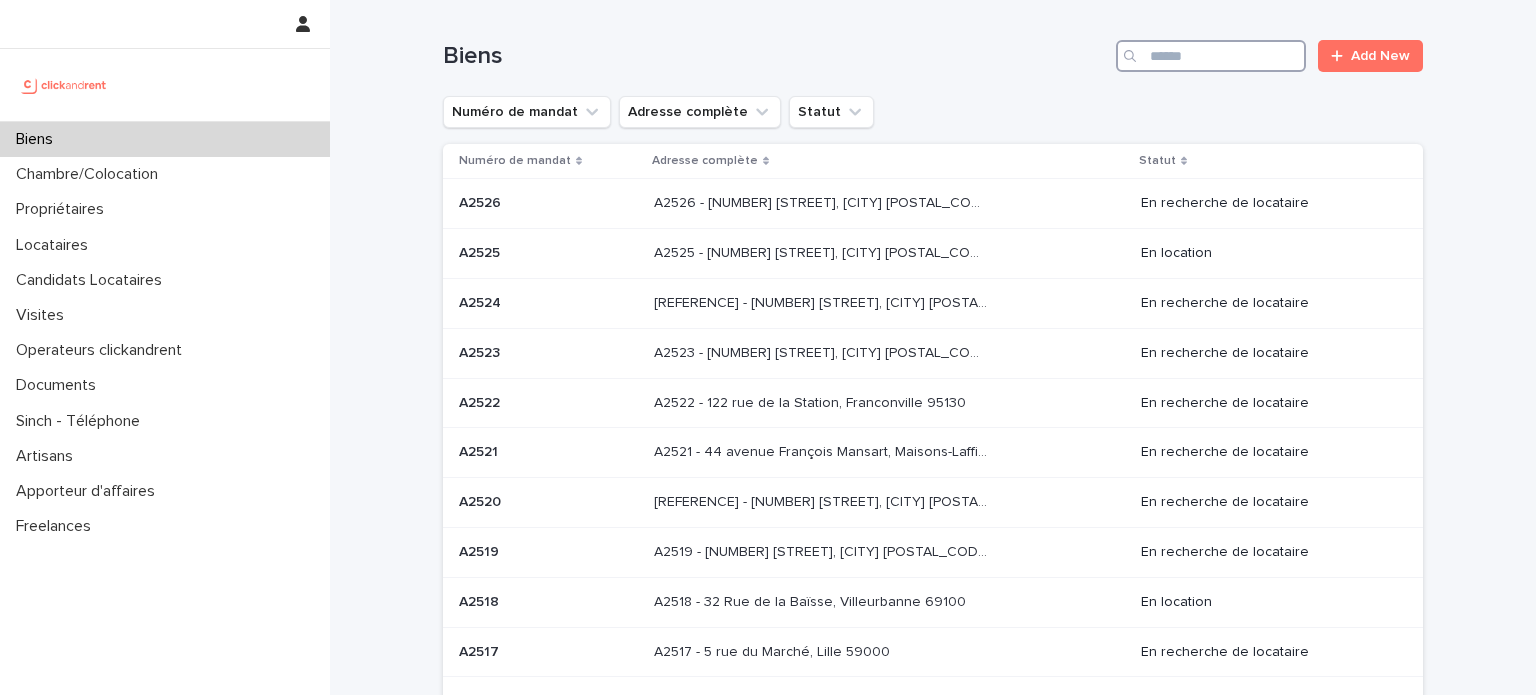 click at bounding box center (1211, 56) 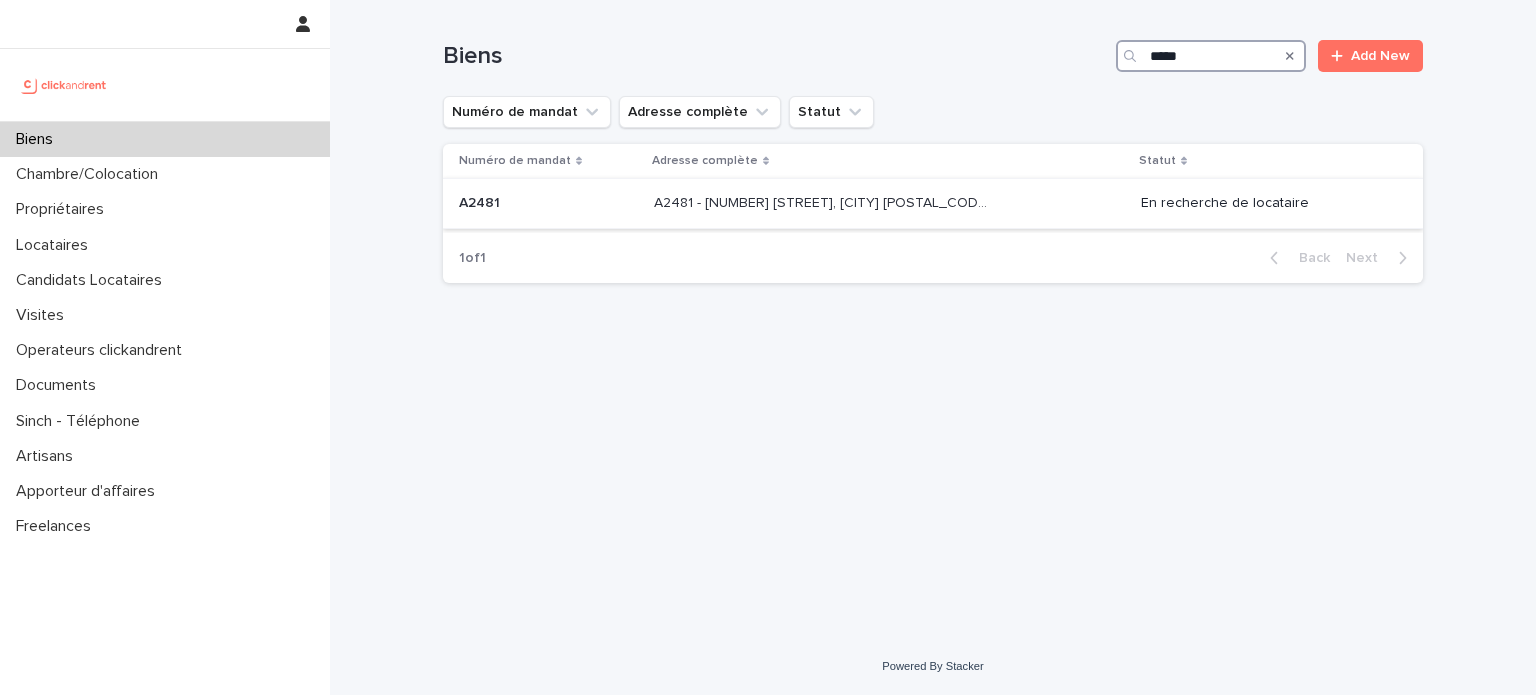 type on "*****" 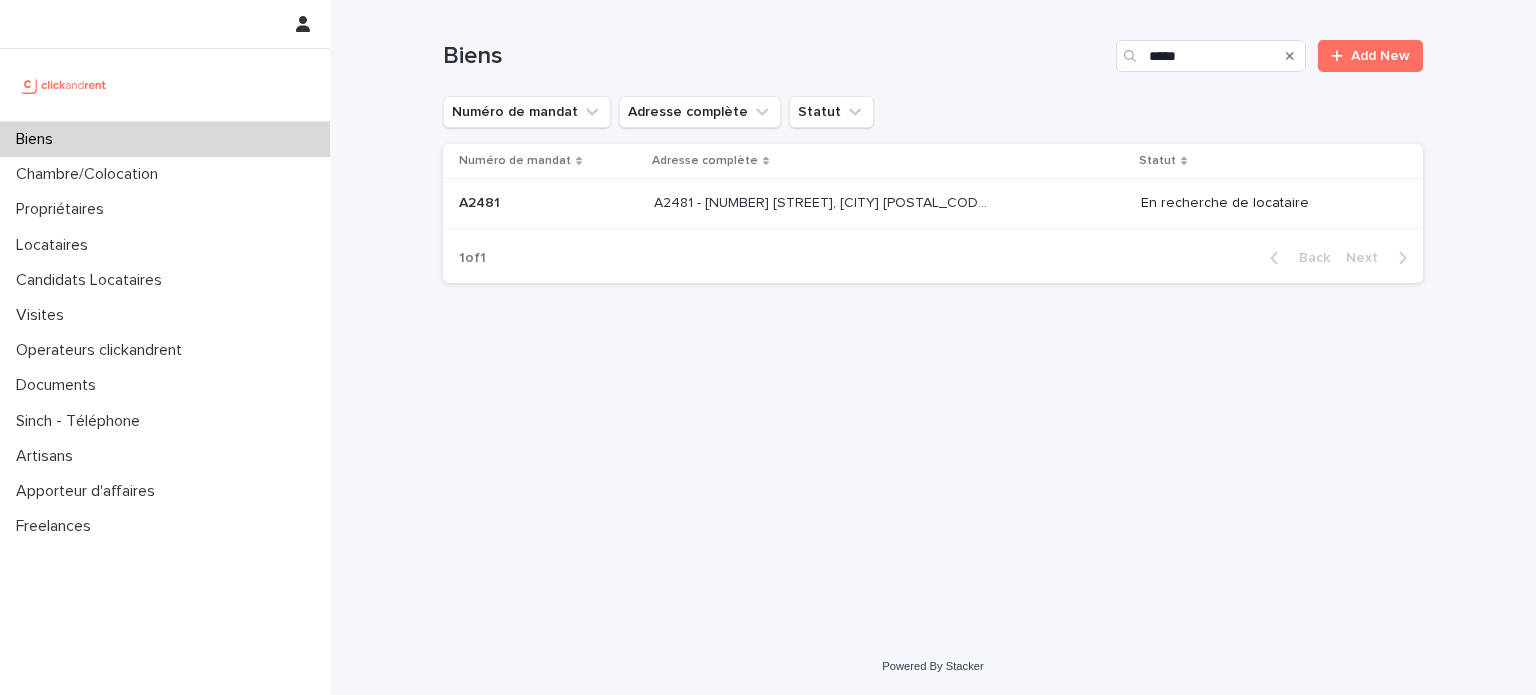 click on "A2481 - [NUMBER] [STREET], [CITY] [POSTAL_CODE] A2481 - [NUMBER] [STREET], [CITY] [POSTAL_CODE]" at bounding box center (889, 203) 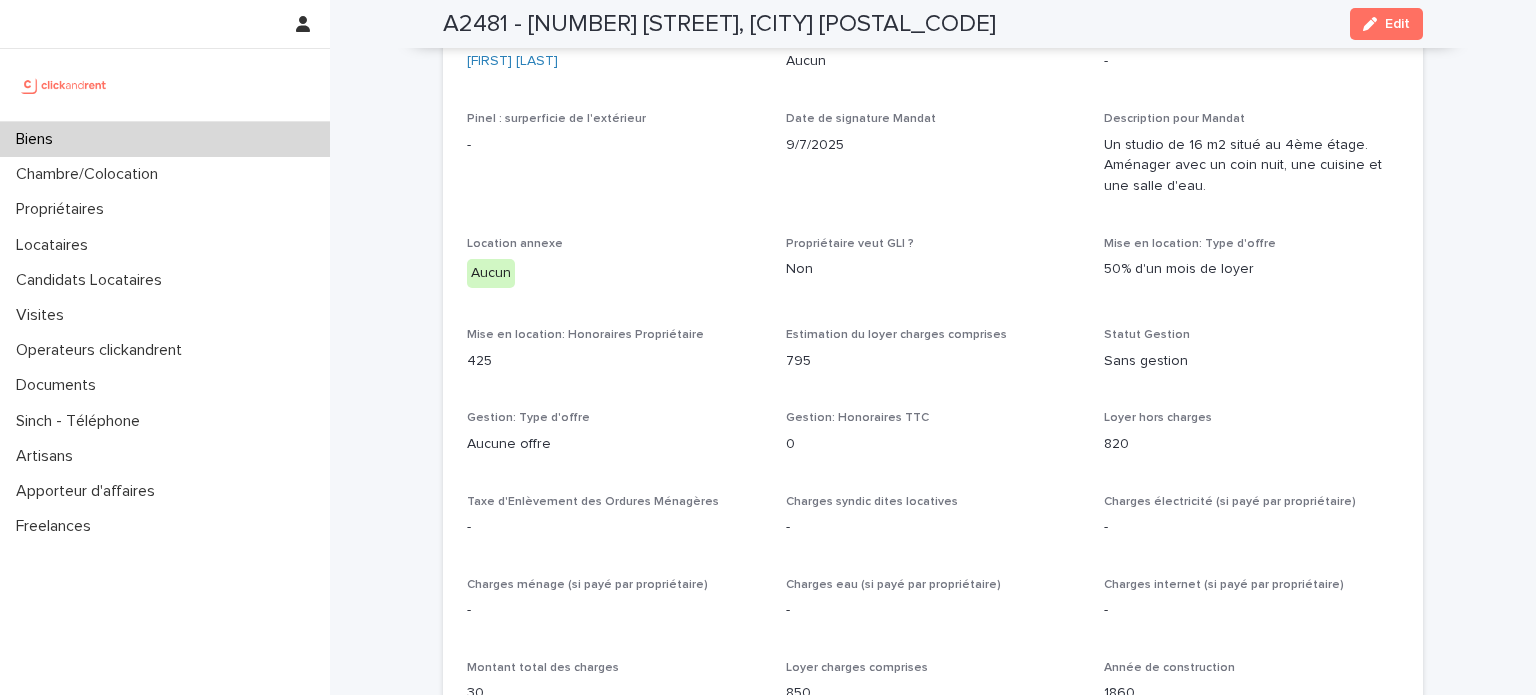 scroll, scrollTop: 1467, scrollLeft: 0, axis: vertical 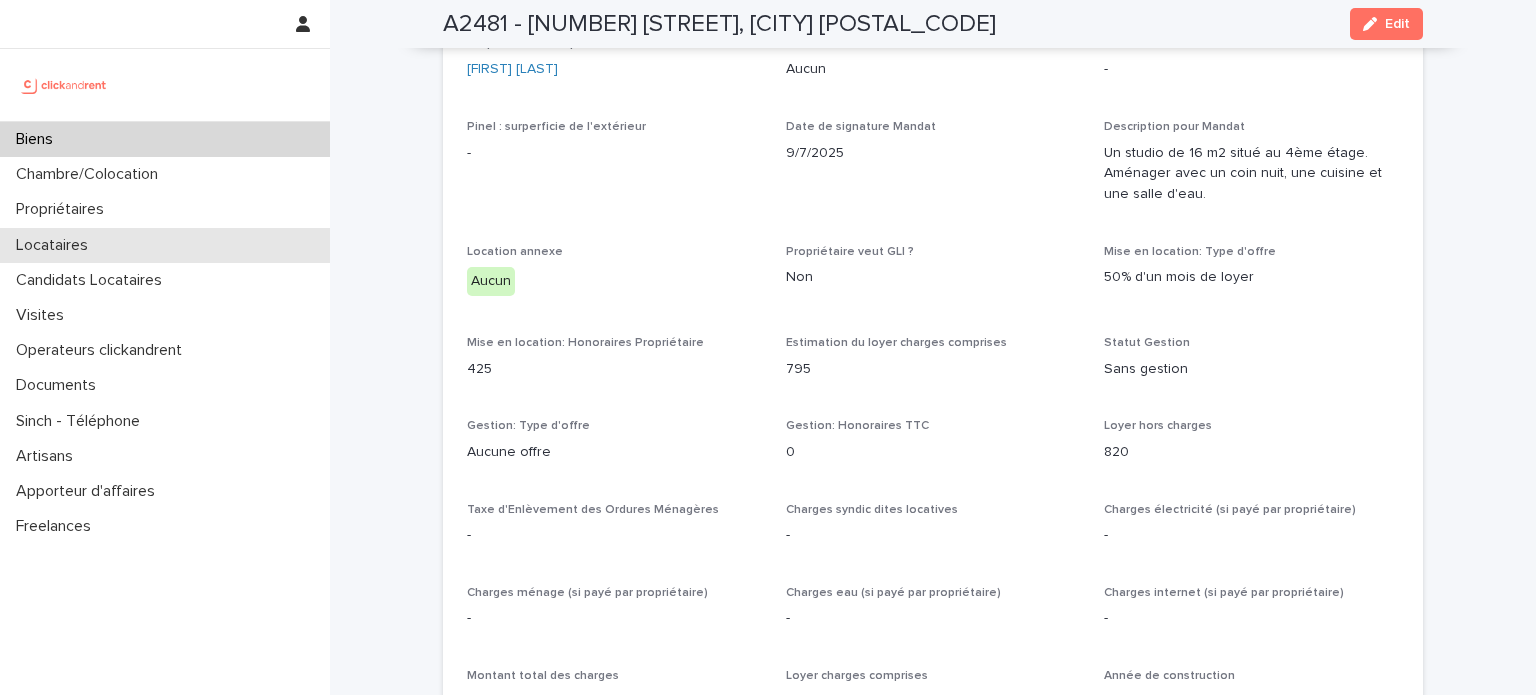 click on "Locataires" at bounding box center [165, 245] 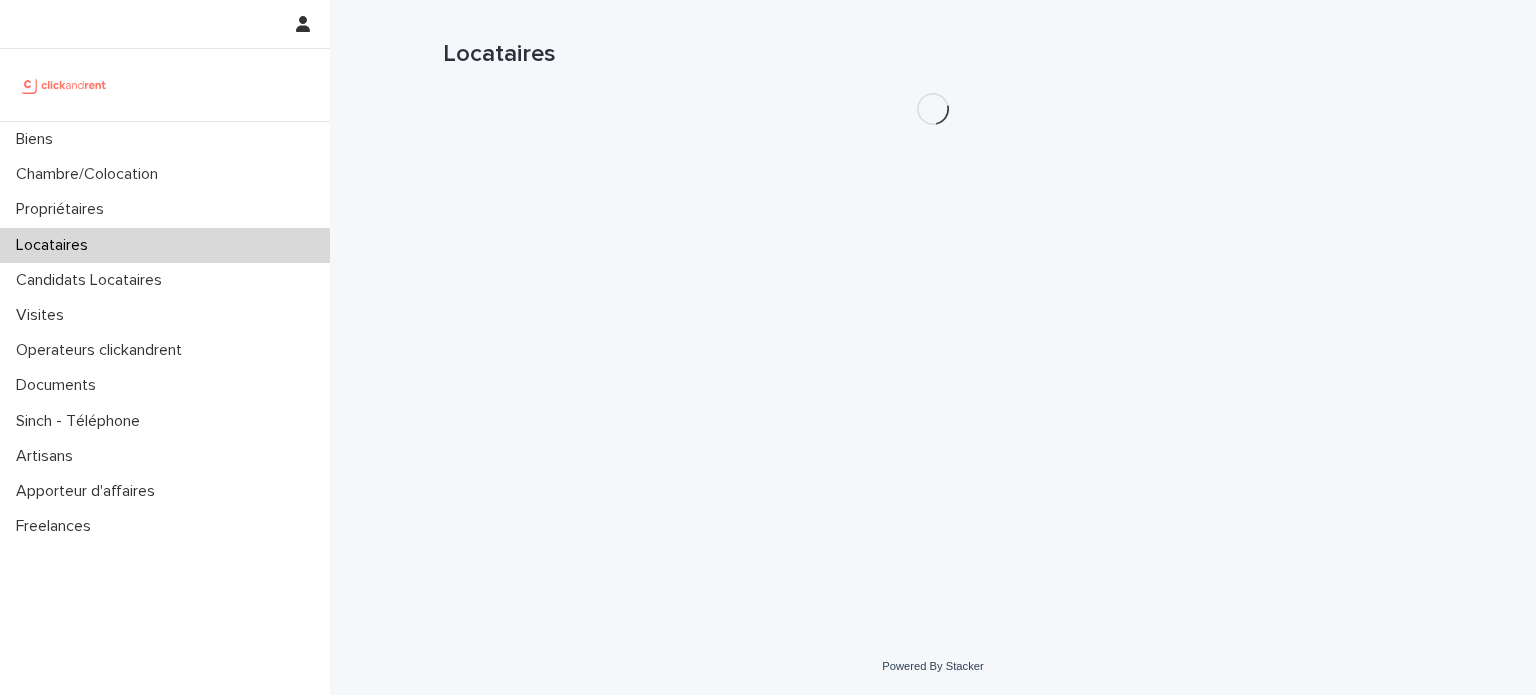 scroll, scrollTop: 0, scrollLeft: 0, axis: both 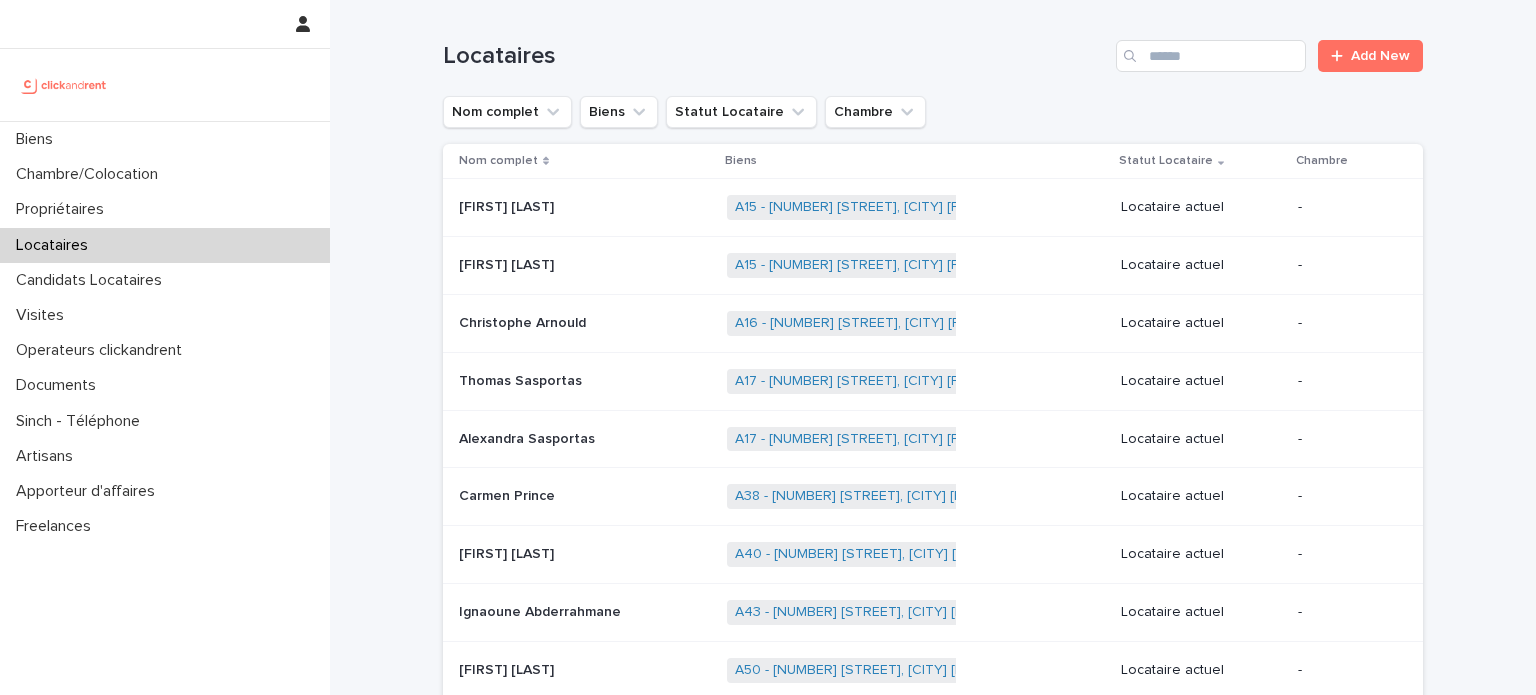 click at bounding box center [1211, 56] 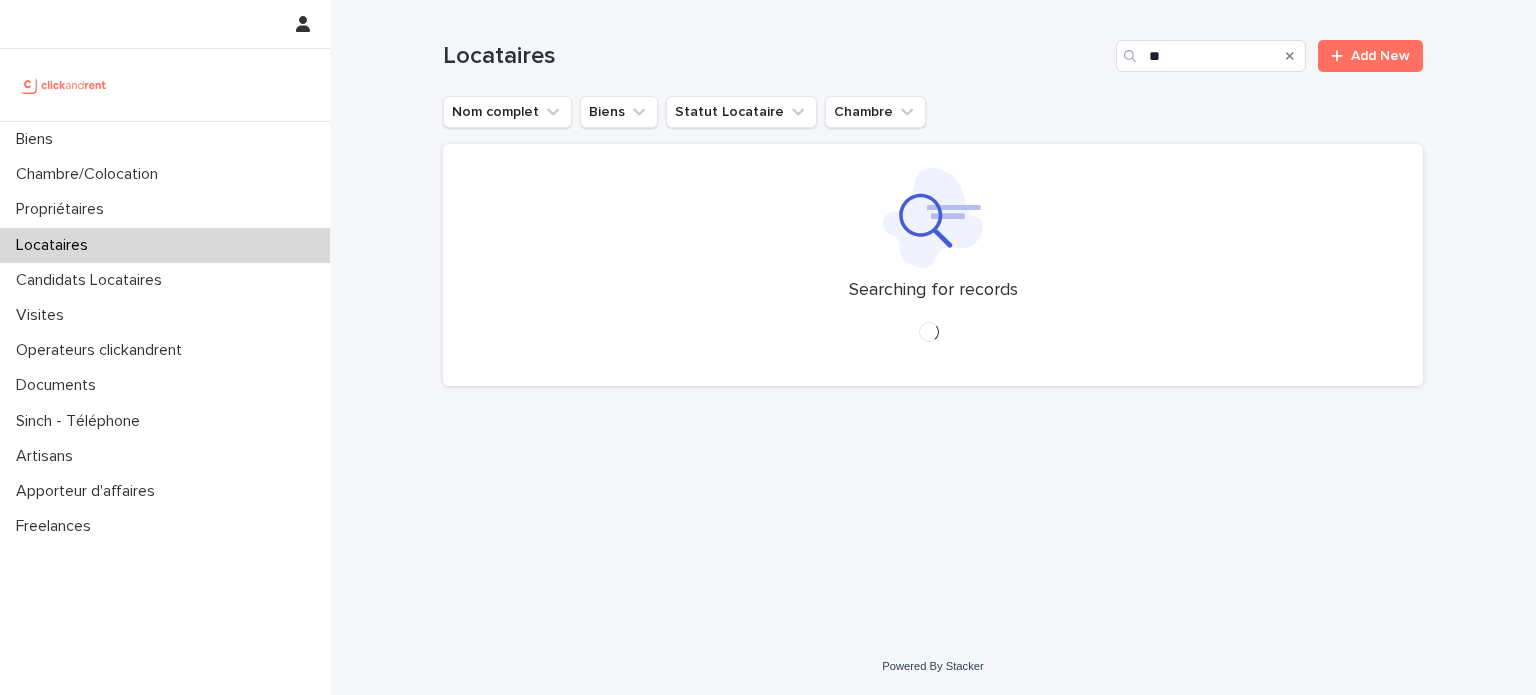type on "*" 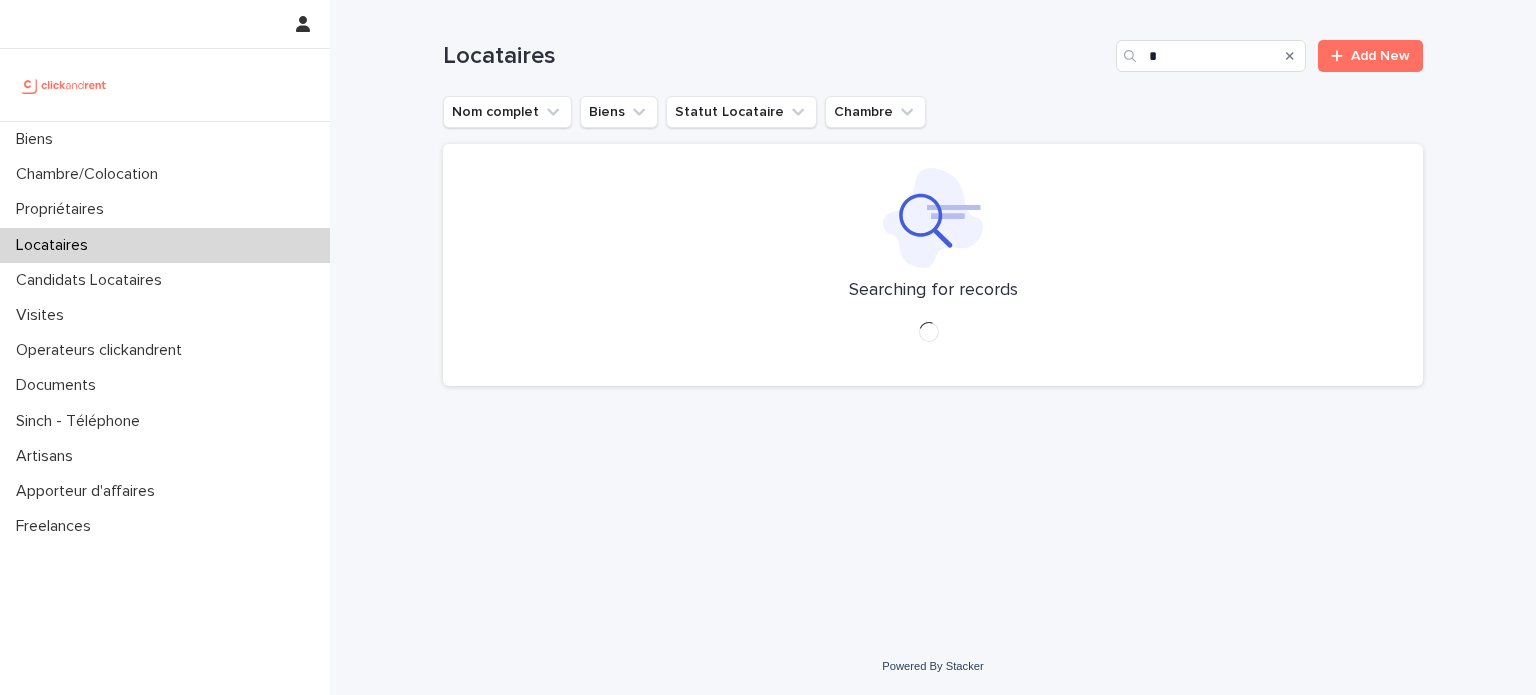 type 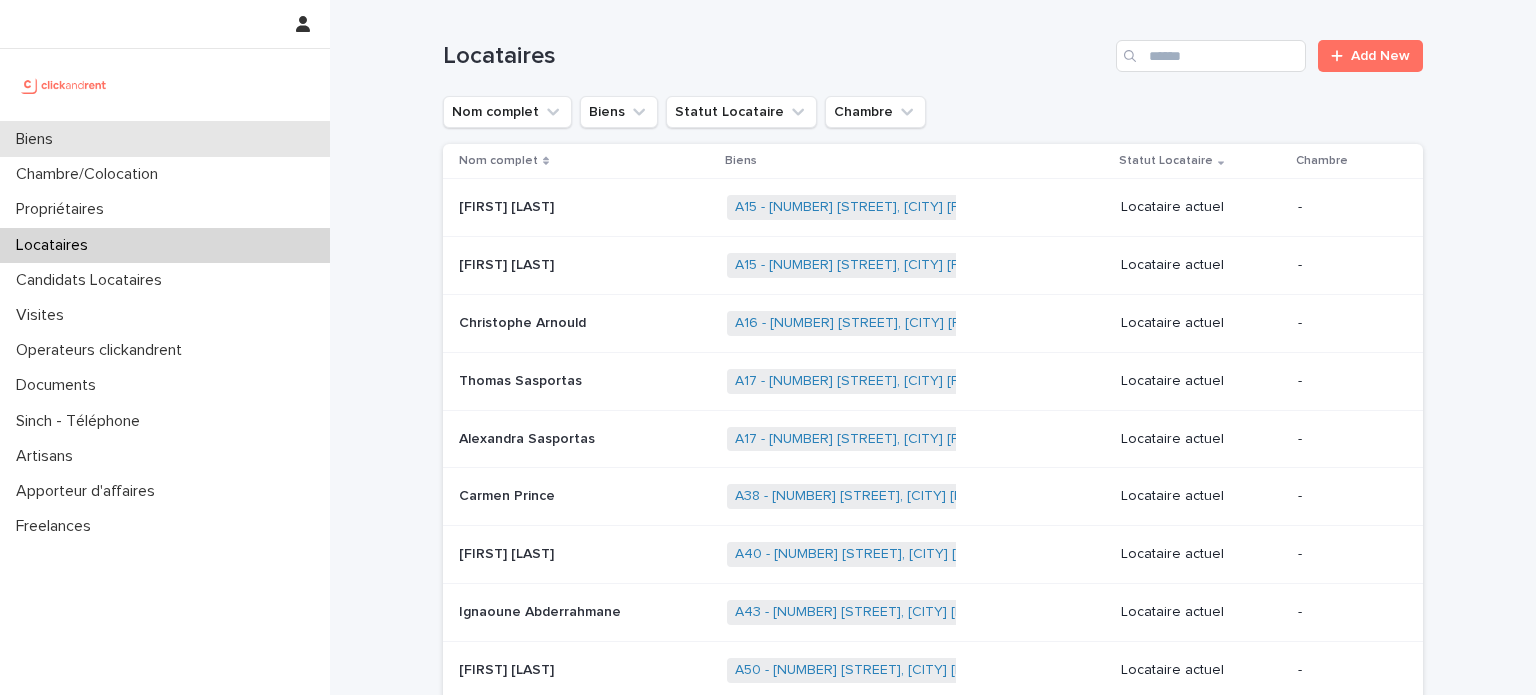 click on "Biens" at bounding box center (165, 139) 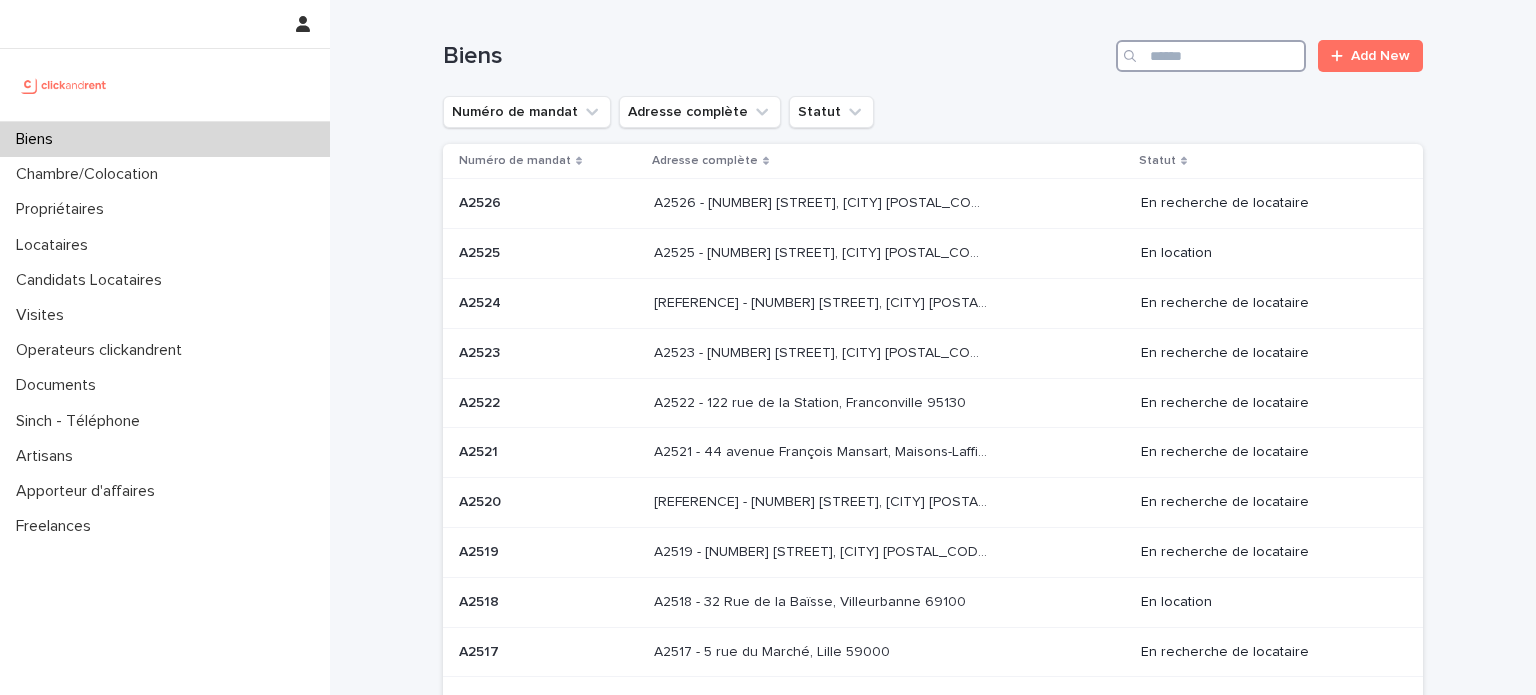 click at bounding box center (1211, 56) 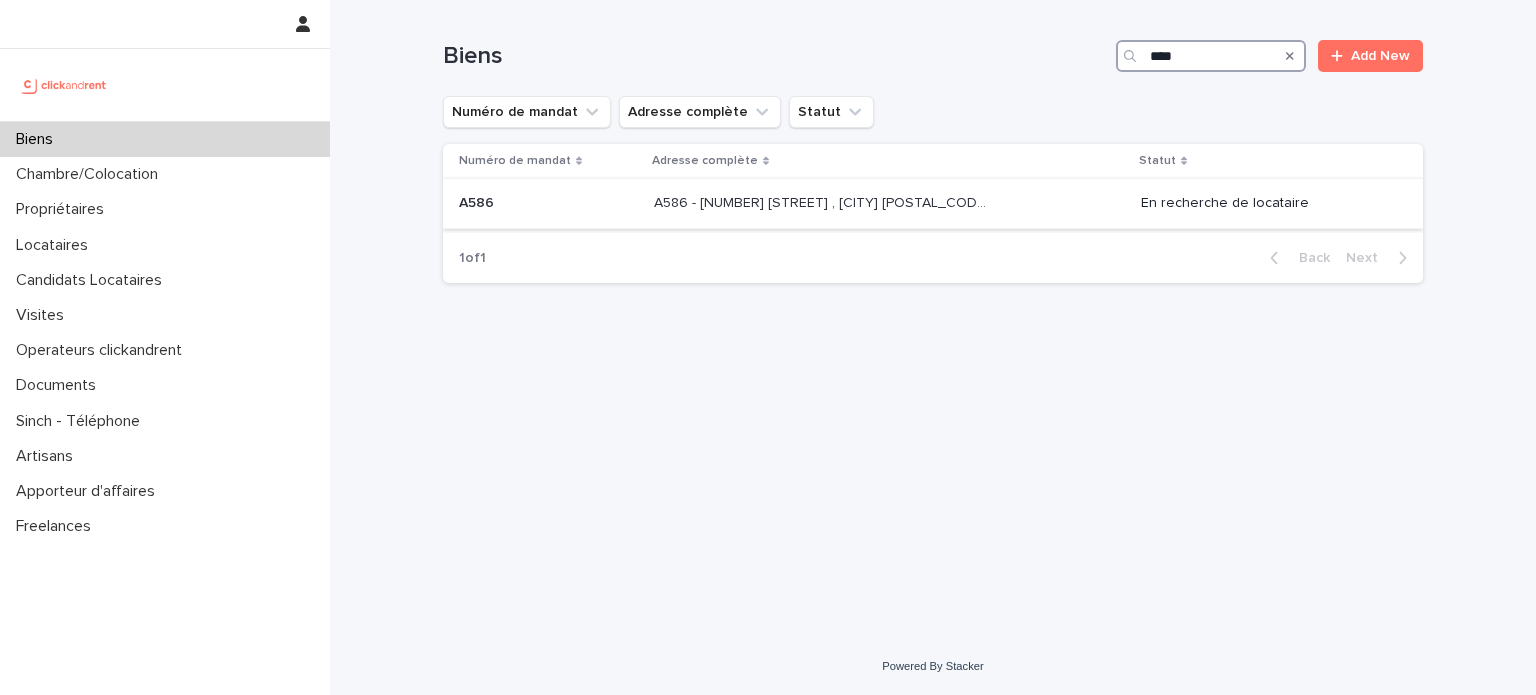 type on "****" 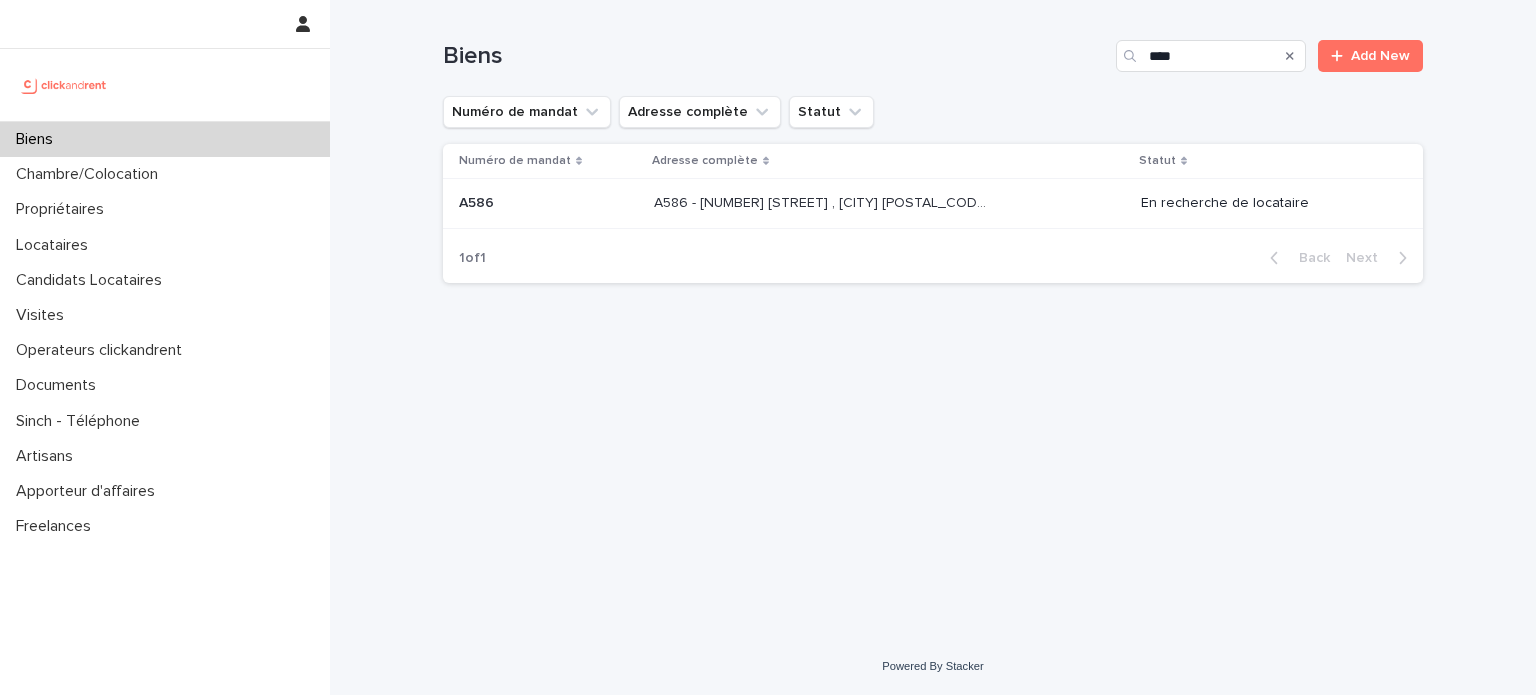 click on "A586 - [NUMBER] [STREET] , [CITY] [POSTAL_CODE]" at bounding box center [822, 201] 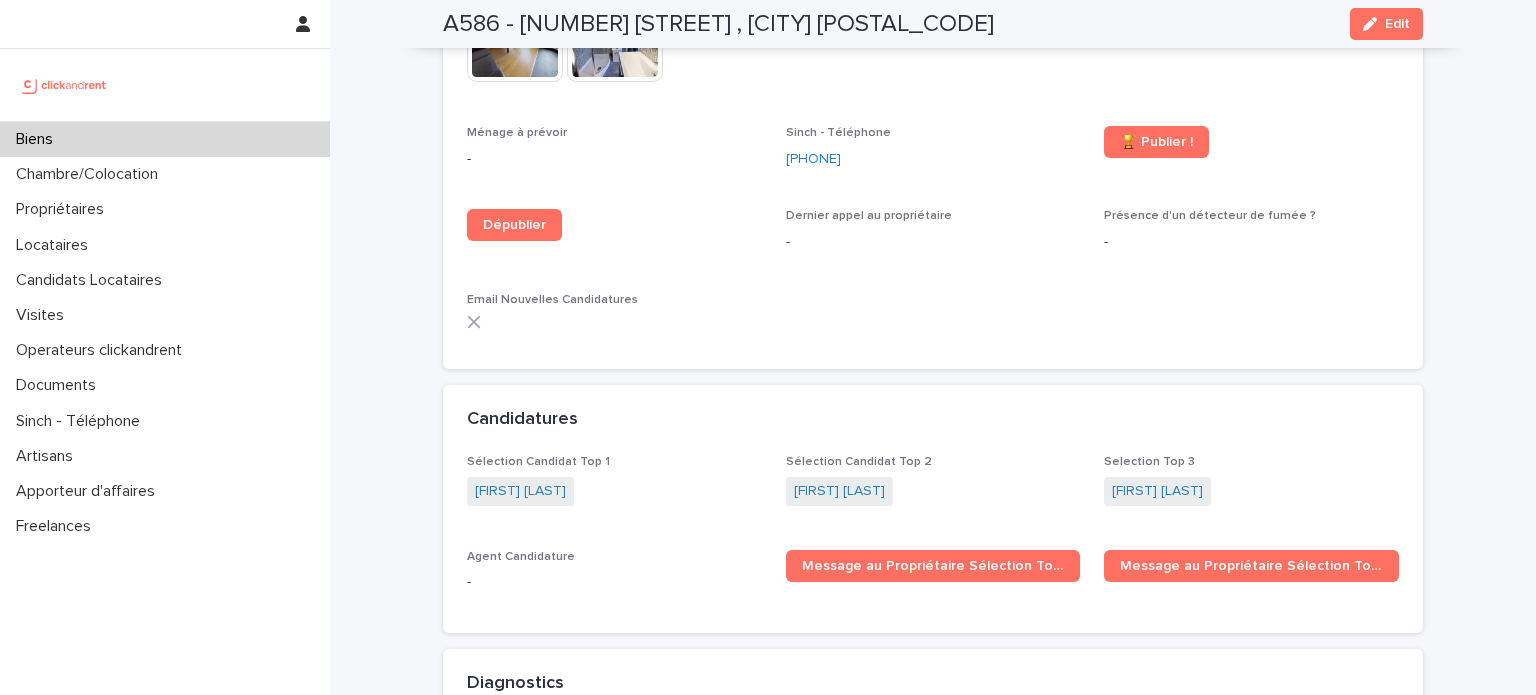 scroll, scrollTop: 5834, scrollLeft: 0, axis: vertical 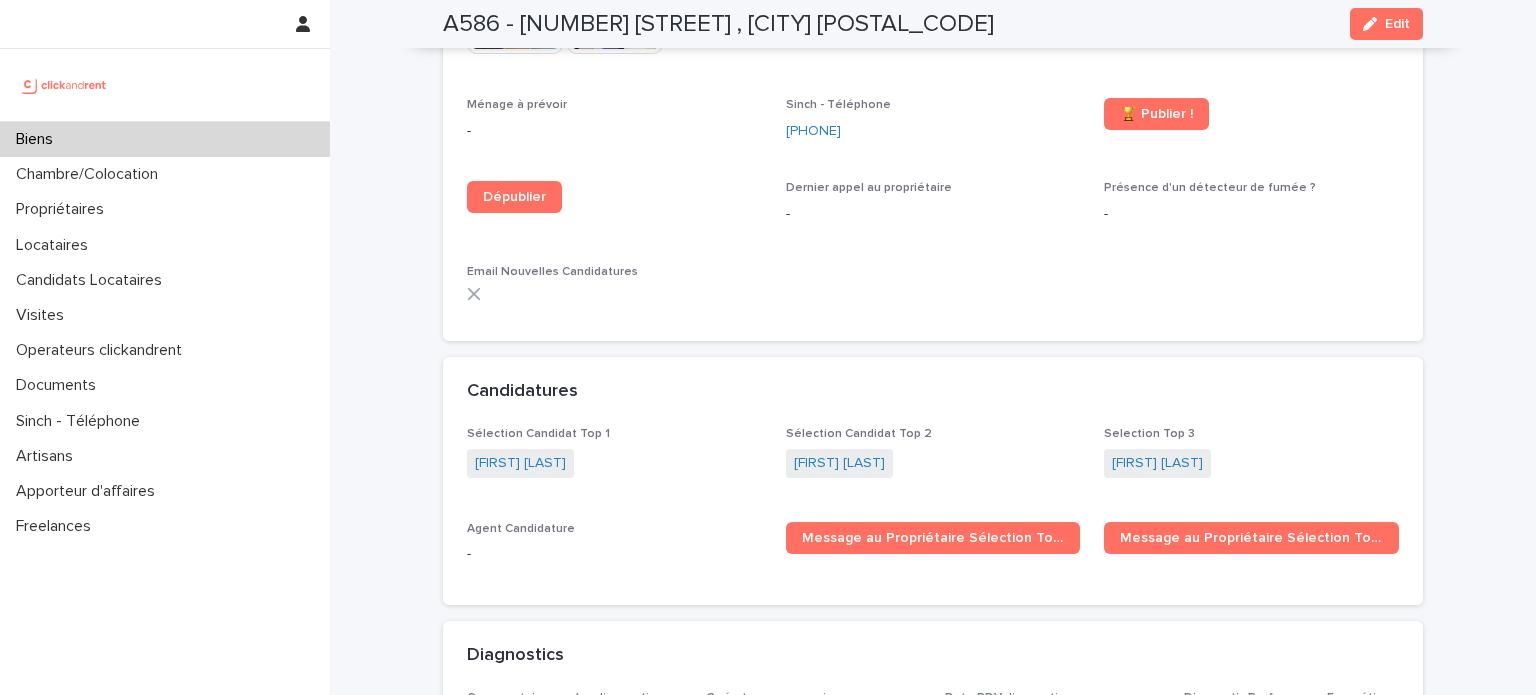 click on "Biens" at bounding box center (165, 139) 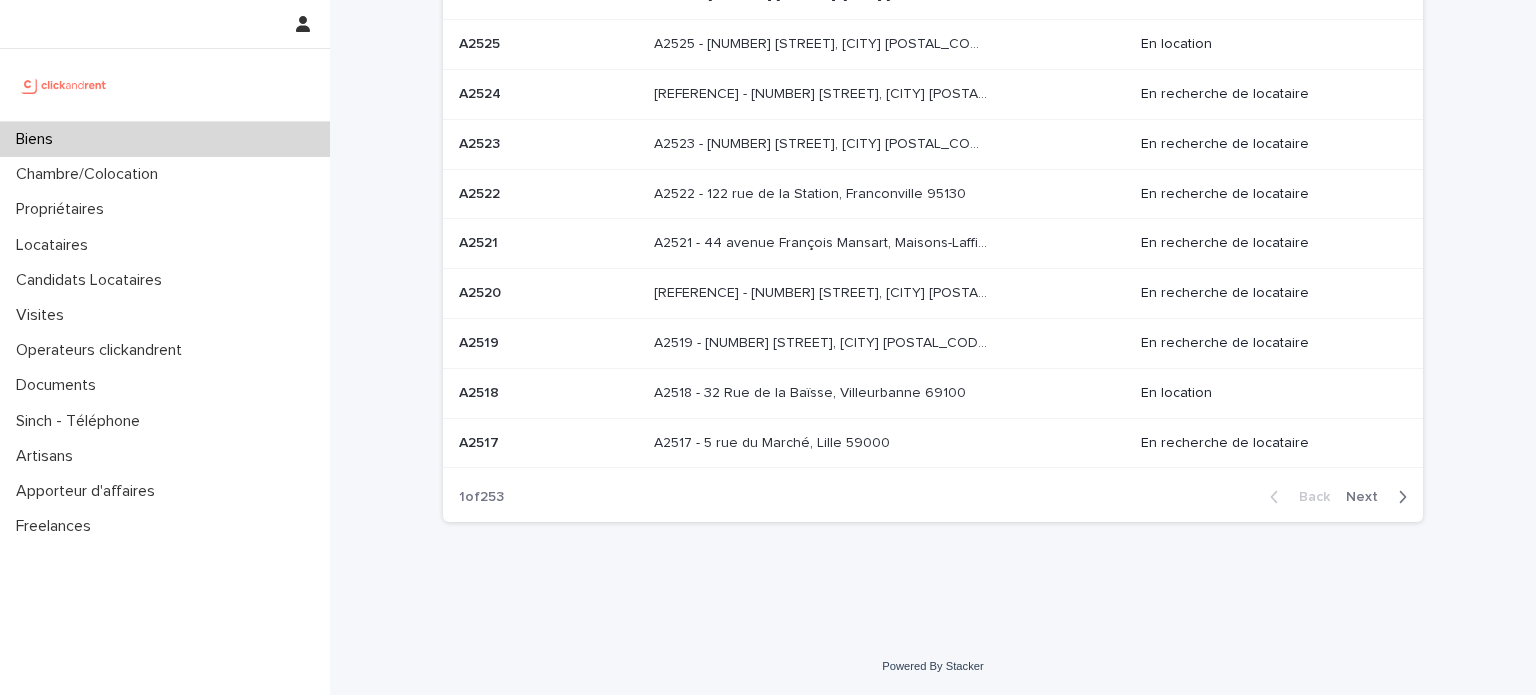 scroll, scrollTop: 0, scrollLeft: 0, axis: both 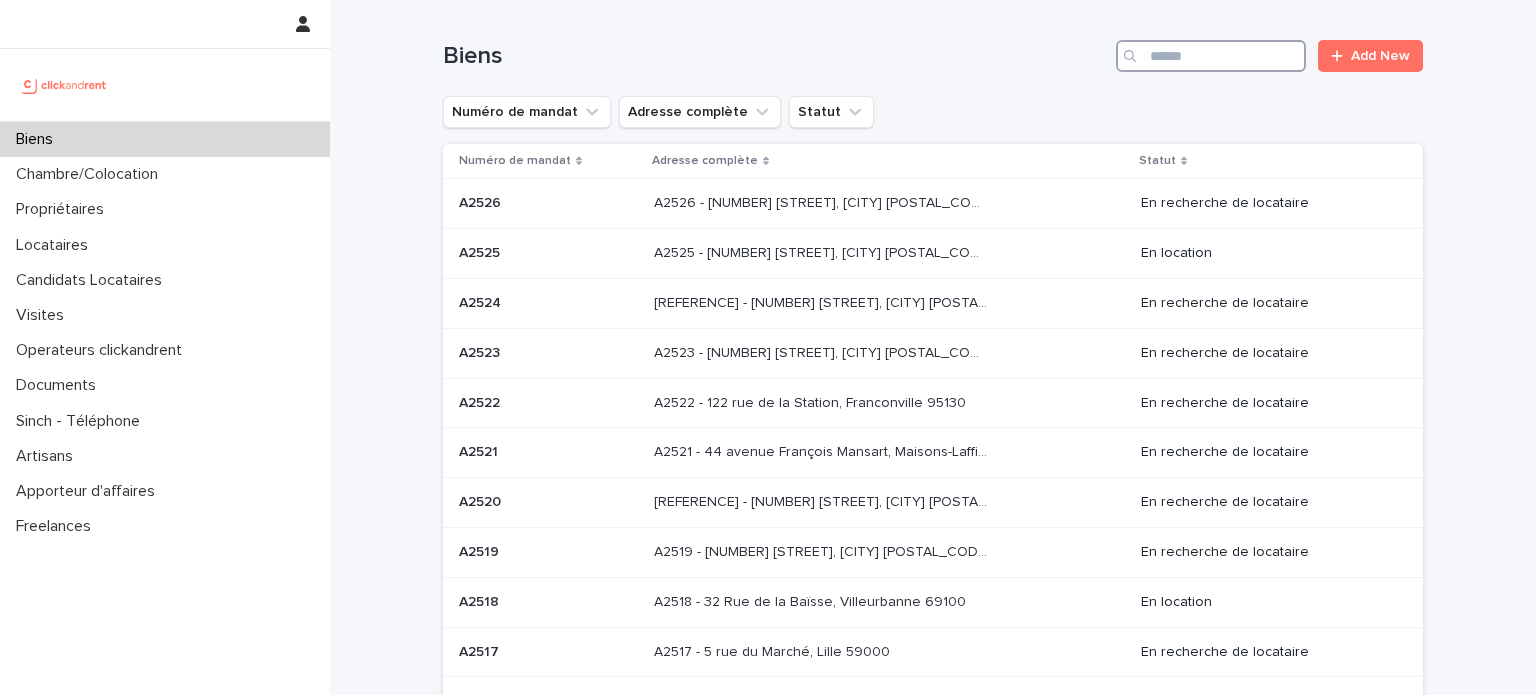 click at bounding box center [1211, 56] 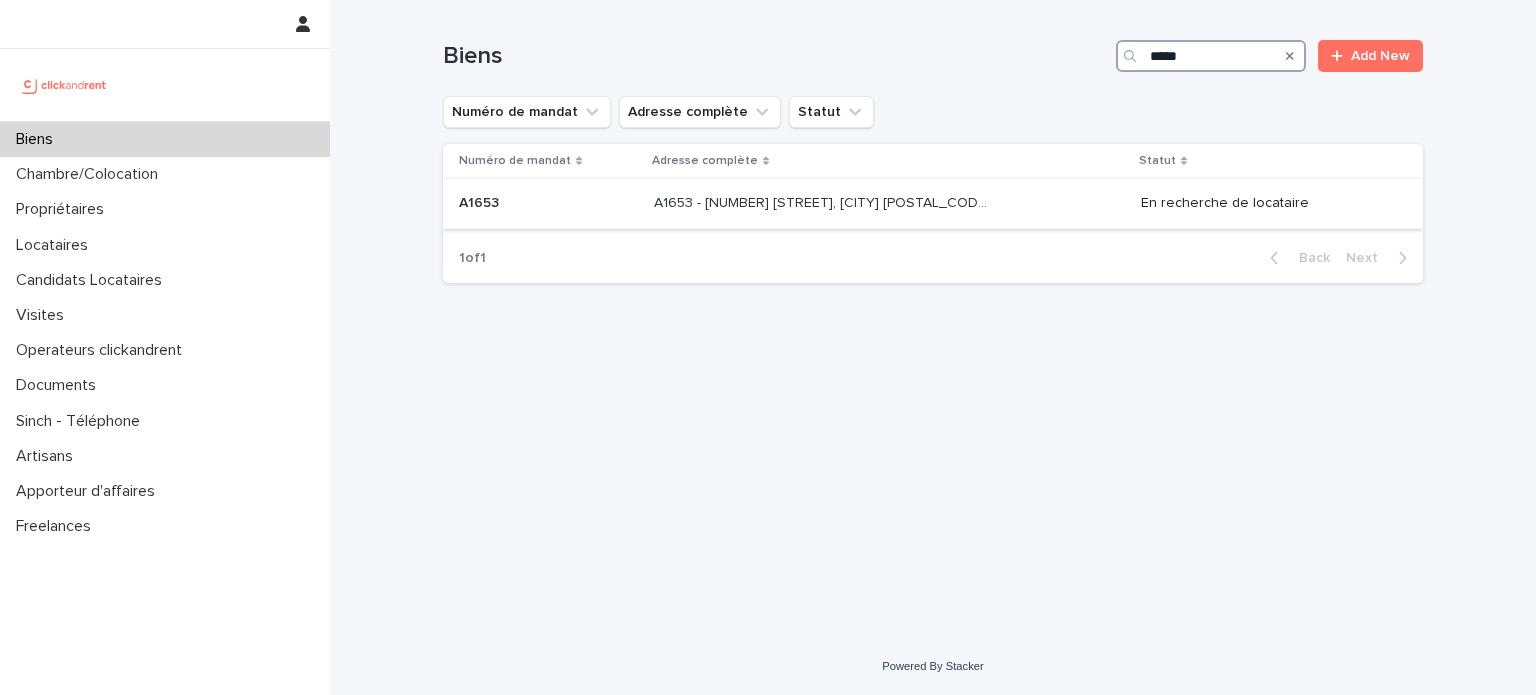 type on "*****" 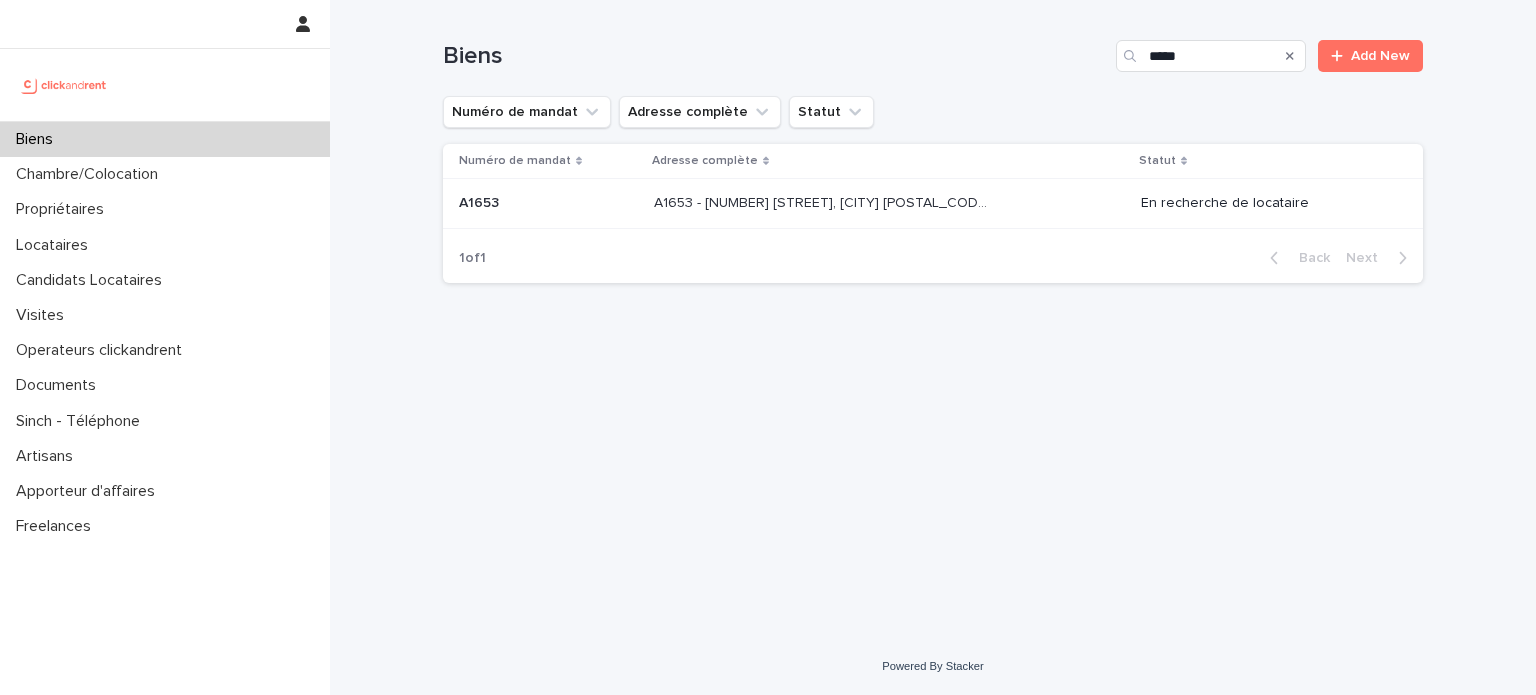 click on "A1653 - [NUMBER] [STREET], [CITY] [POSTAL_CODE] A1653 - [NUMBER] [STREET], [CITY] [POSTAL_CODE]" at bounding box center (889, 204) 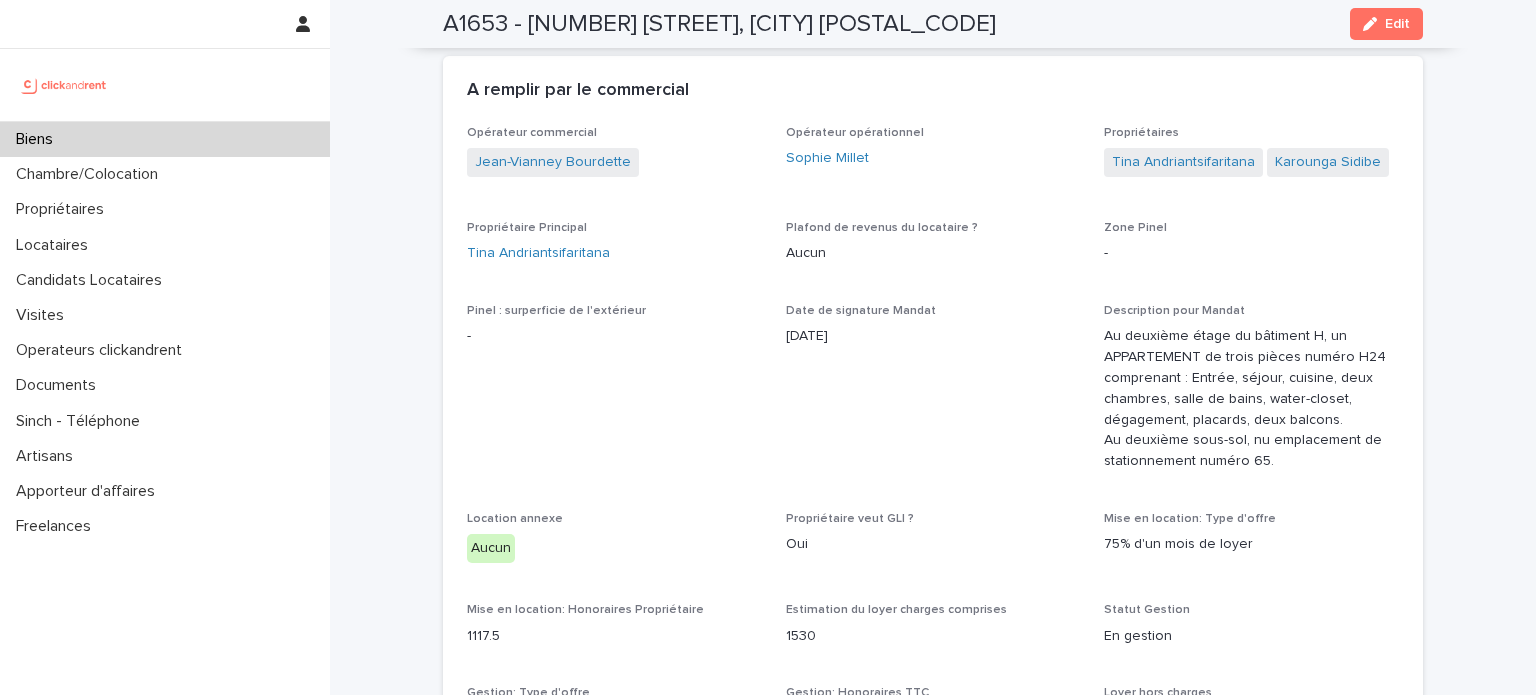 scroll, scrollTop: 1408, scrollLeft: 0, axis: vertical 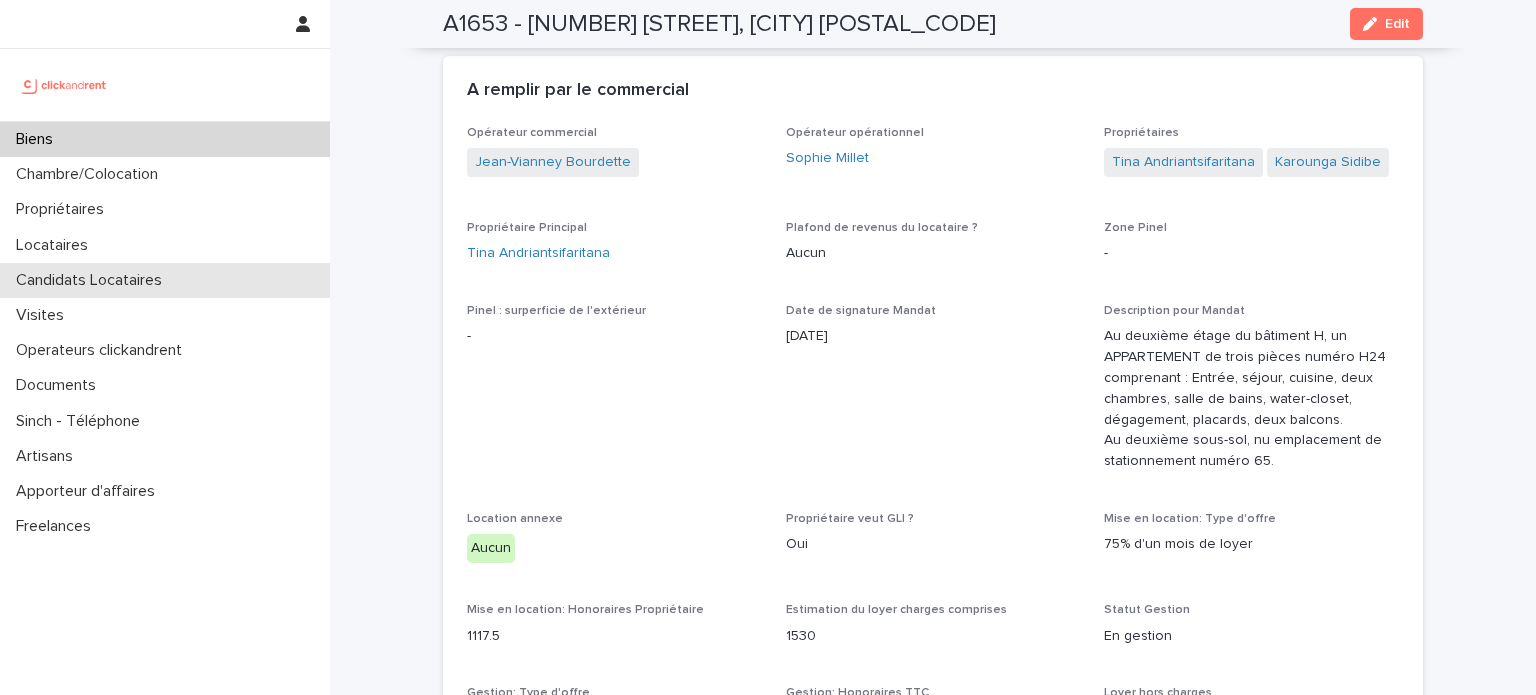click on "Candidats Locataires" at bounding box center [165, 280] 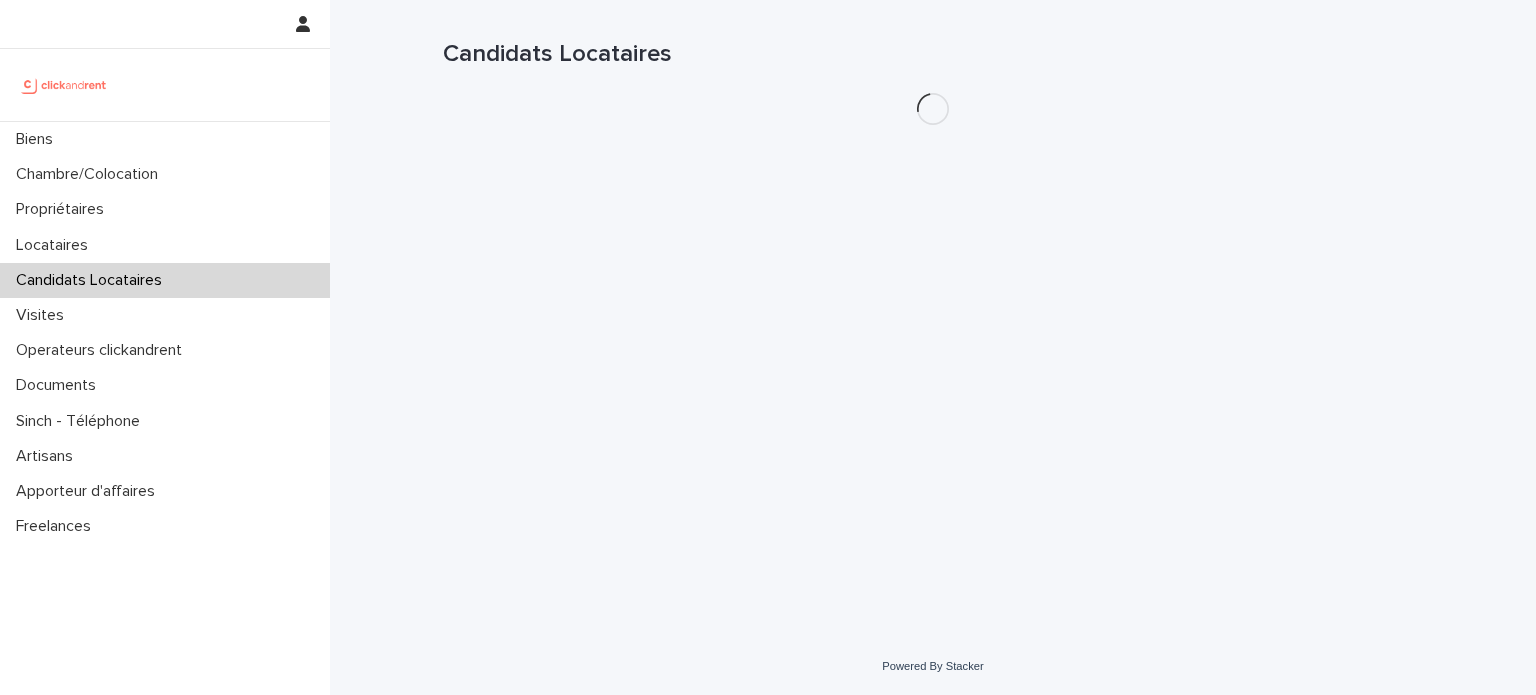 scroll, scrollTop: 0, scrollLeft: 0, axis: both 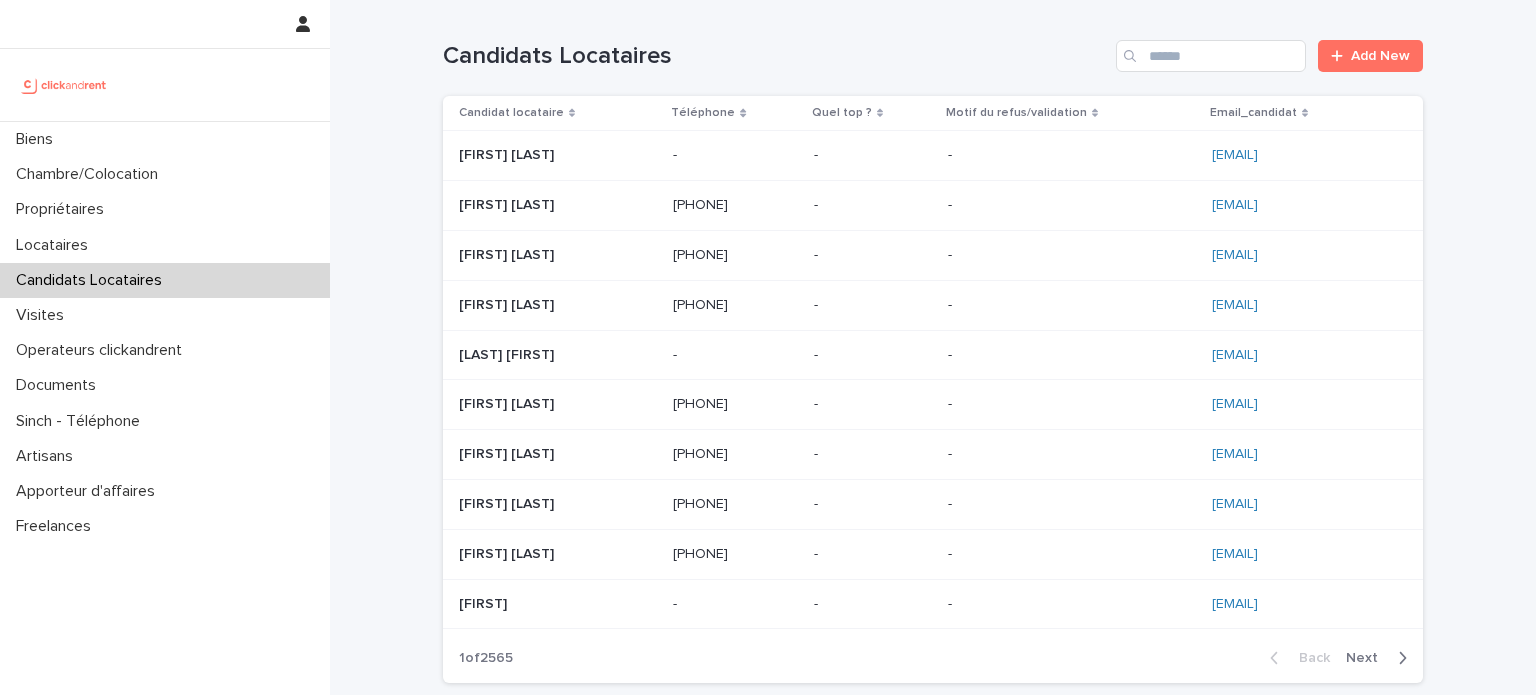 click on "Candidats Locataires Add New" at bounding box center [933, 48] 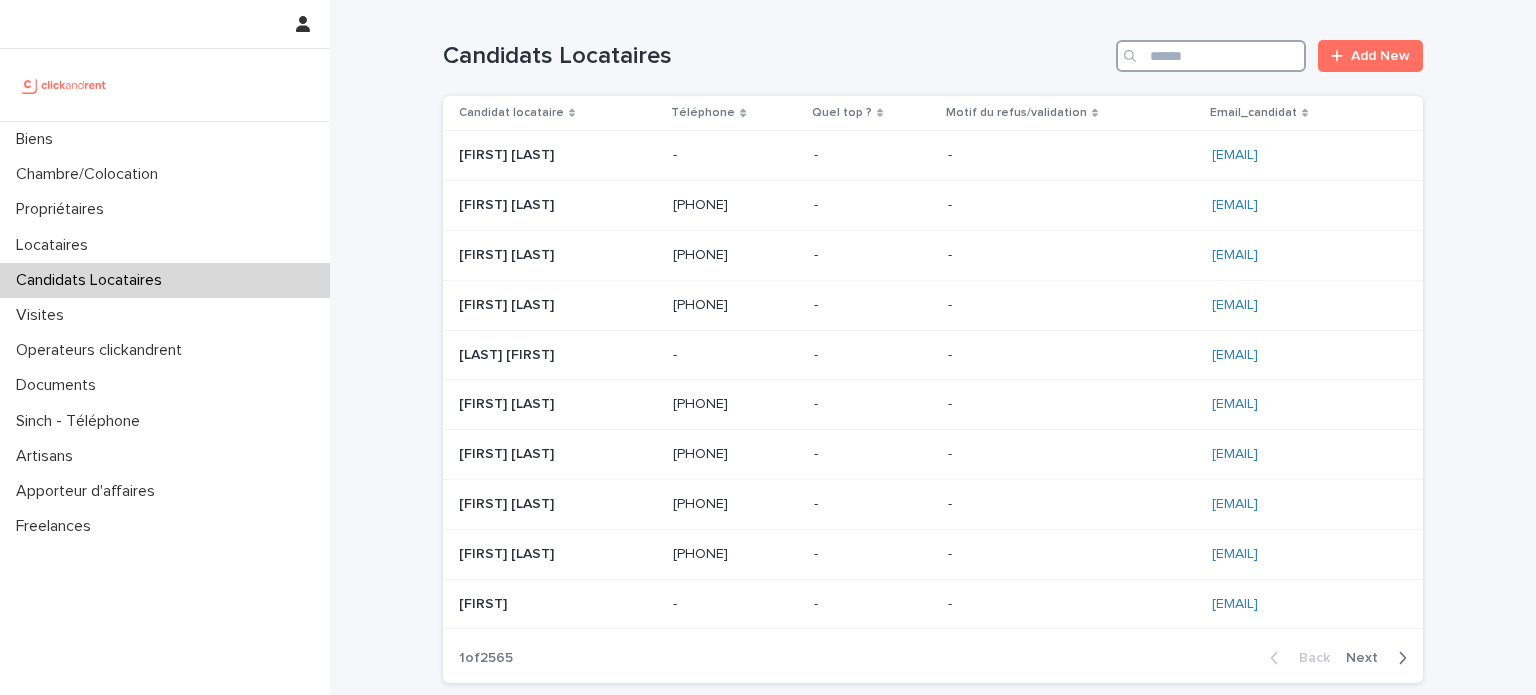 click at bounding box center (1211, 56) 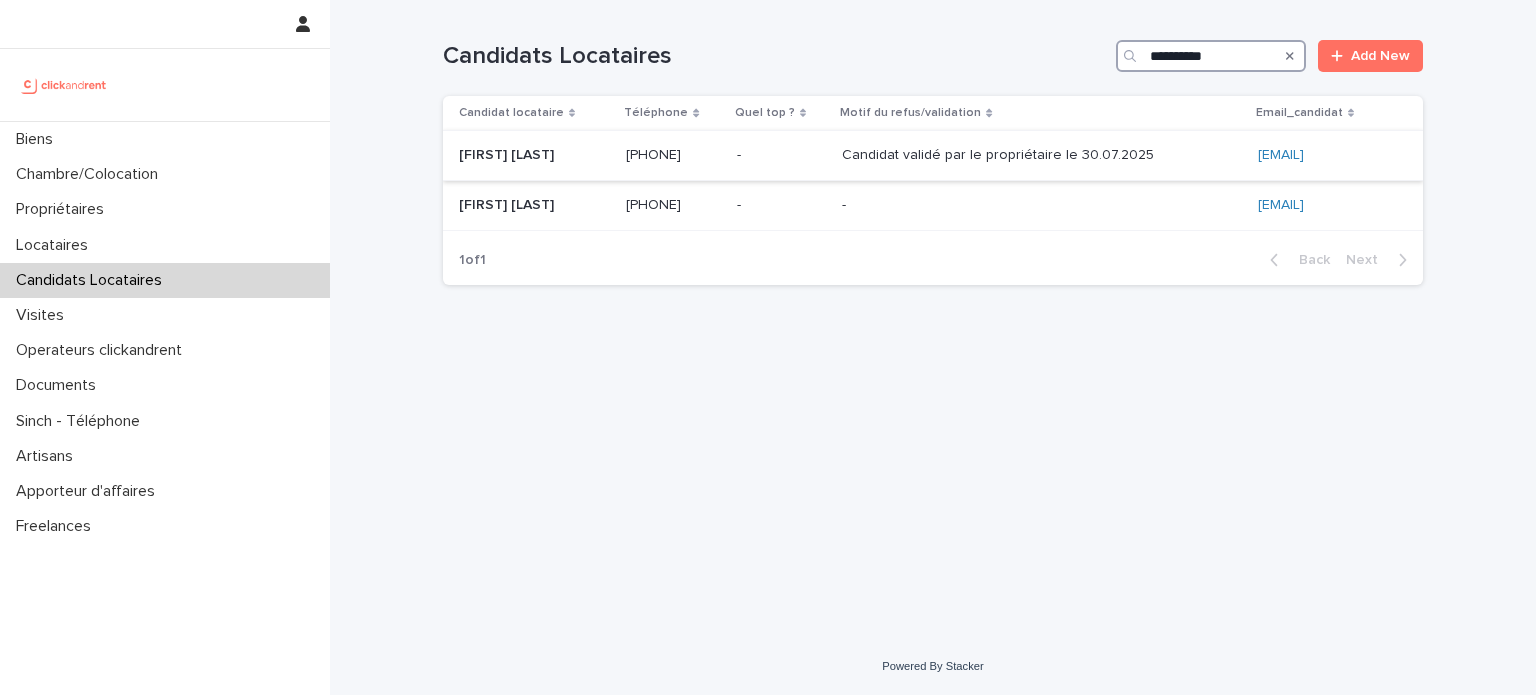 type on "**********" 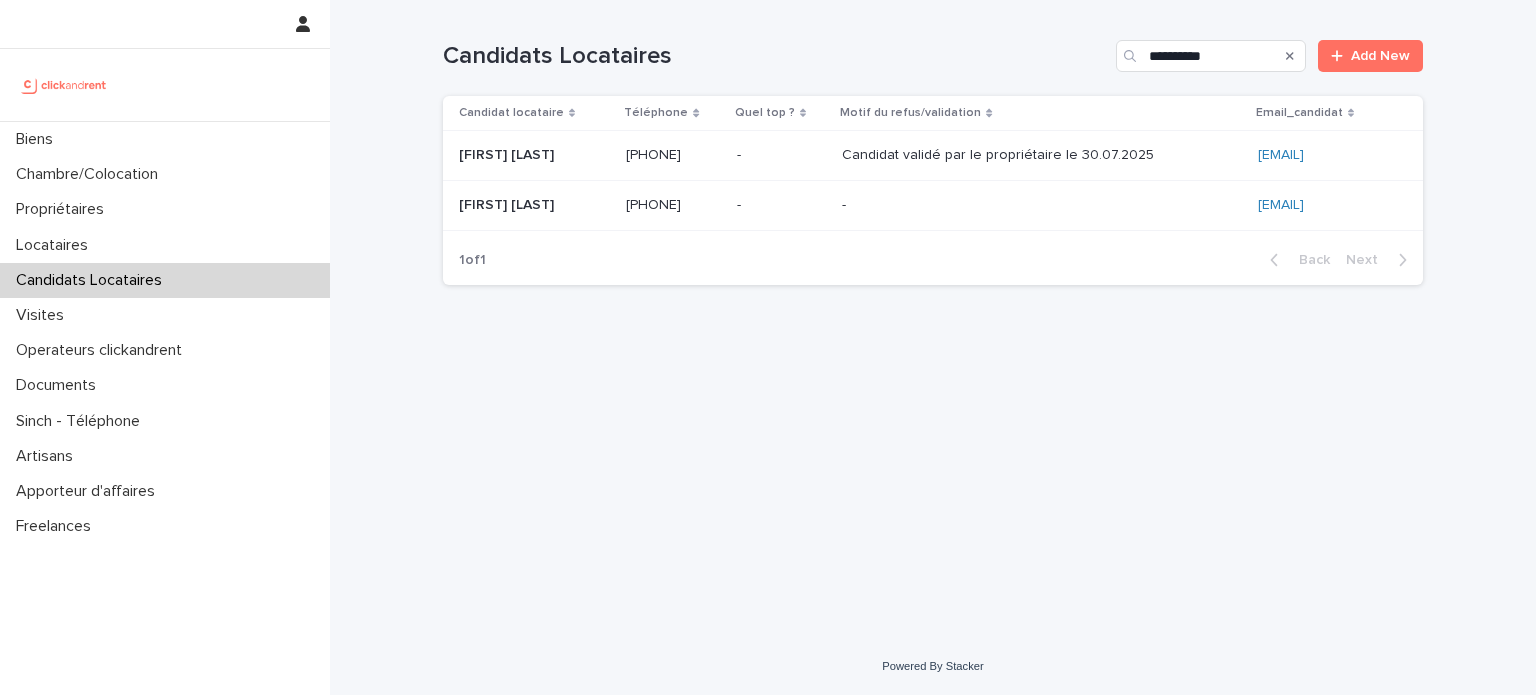 click on "- -" at bounding box center (782, 155) 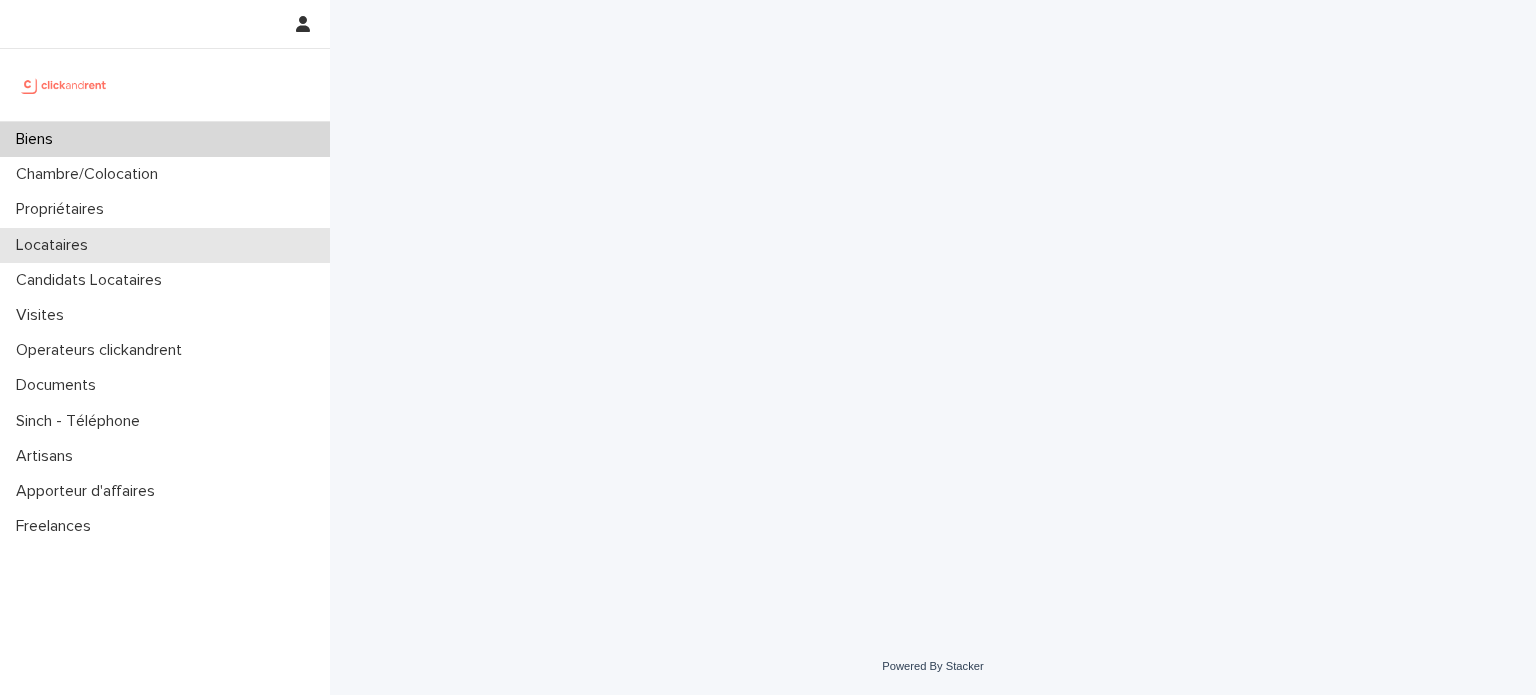 scroll, scrollTop: 0, scrollLeft: 0, axis: both 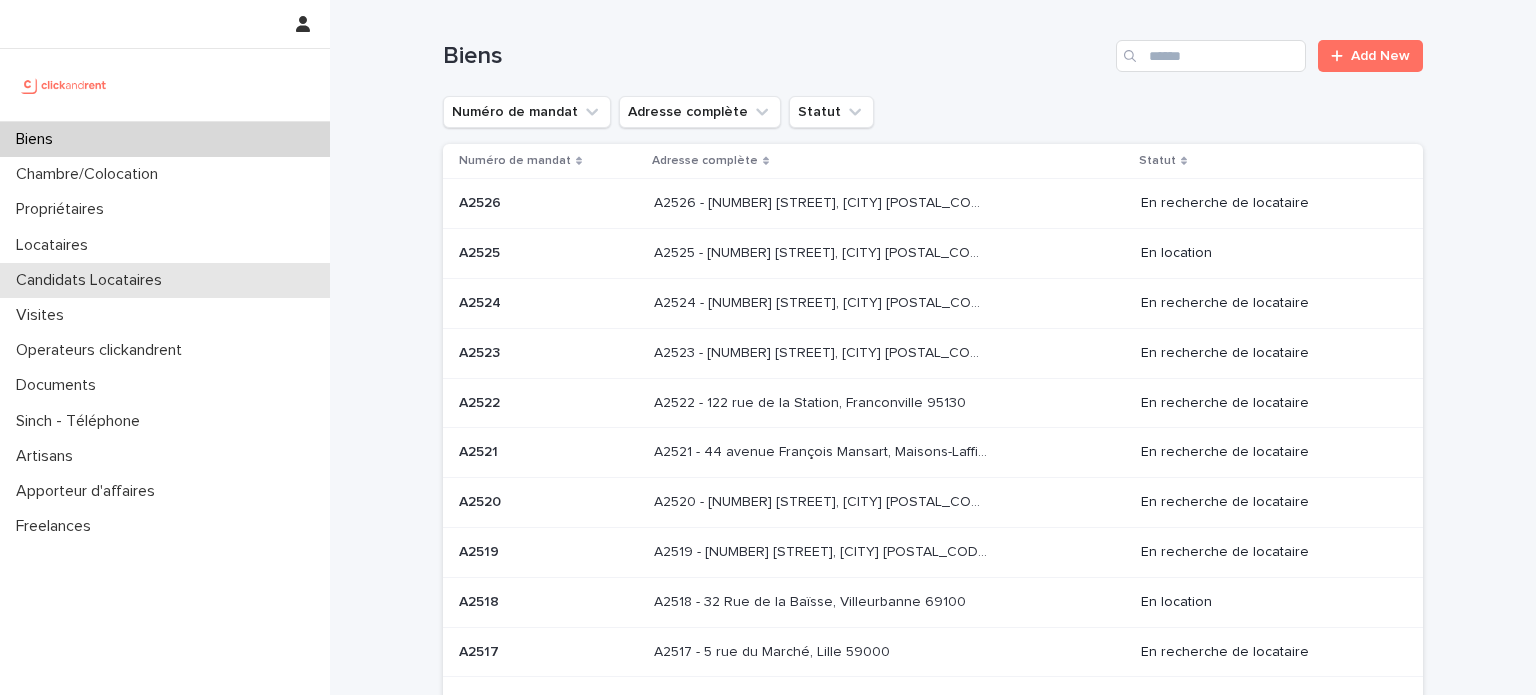 click on "Candidats Locataires" at bounding box center (93, 280) 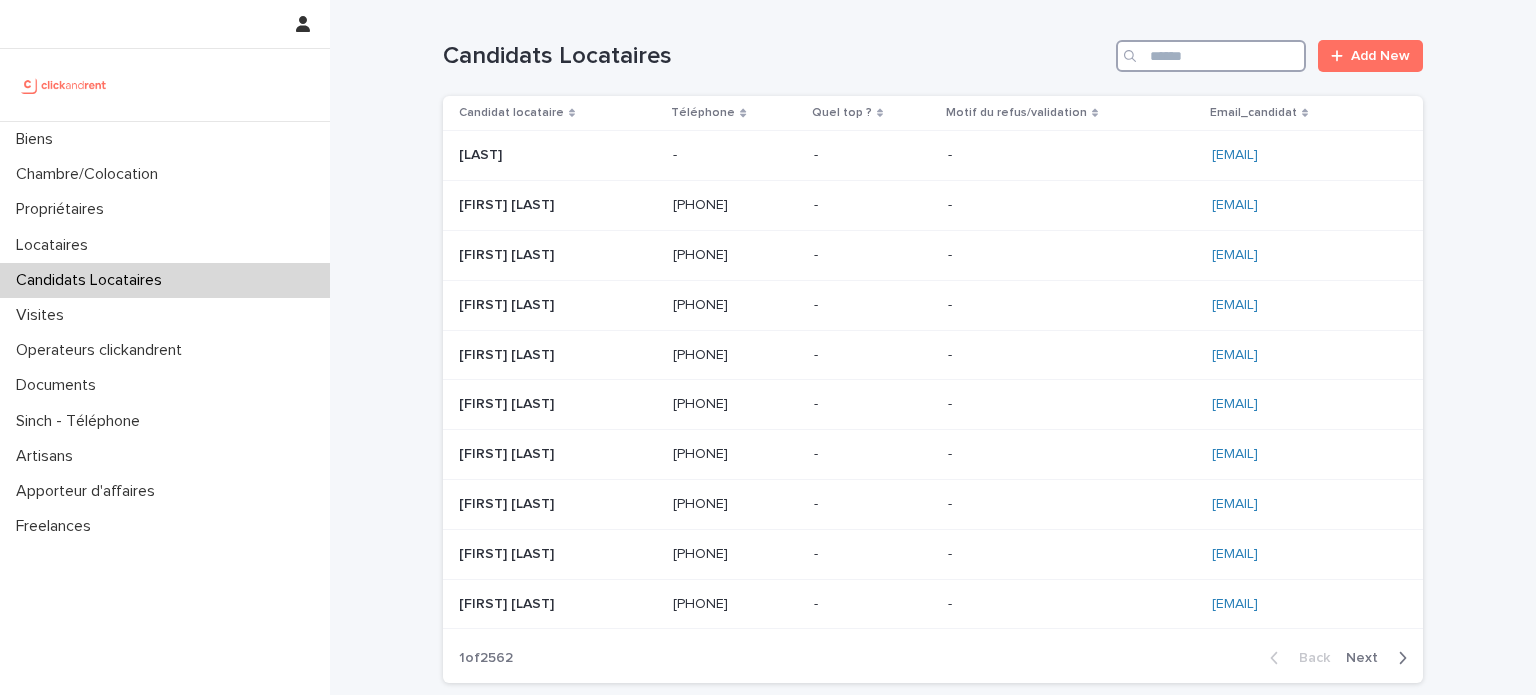 click at bounding box center [1211, 56] 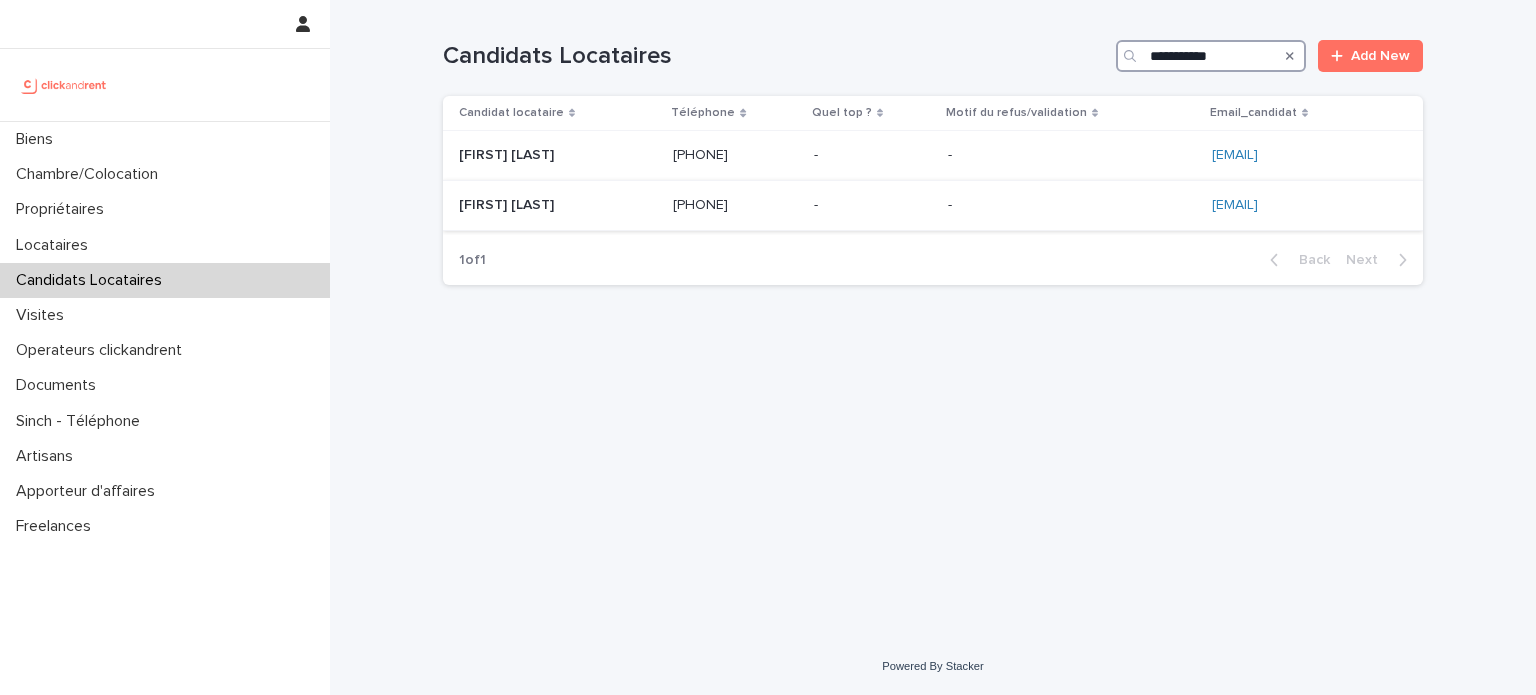 type on "**********" 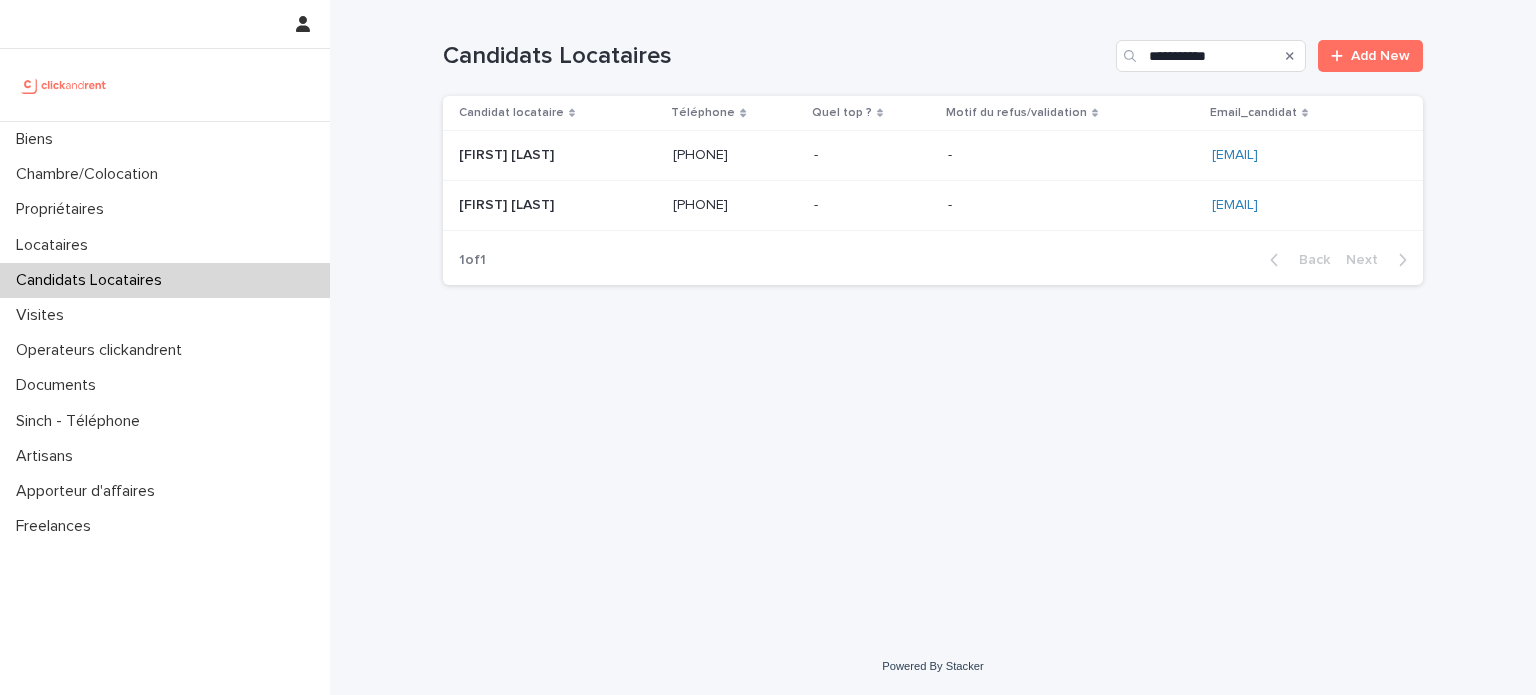 click at bounding box center (1072, 205) 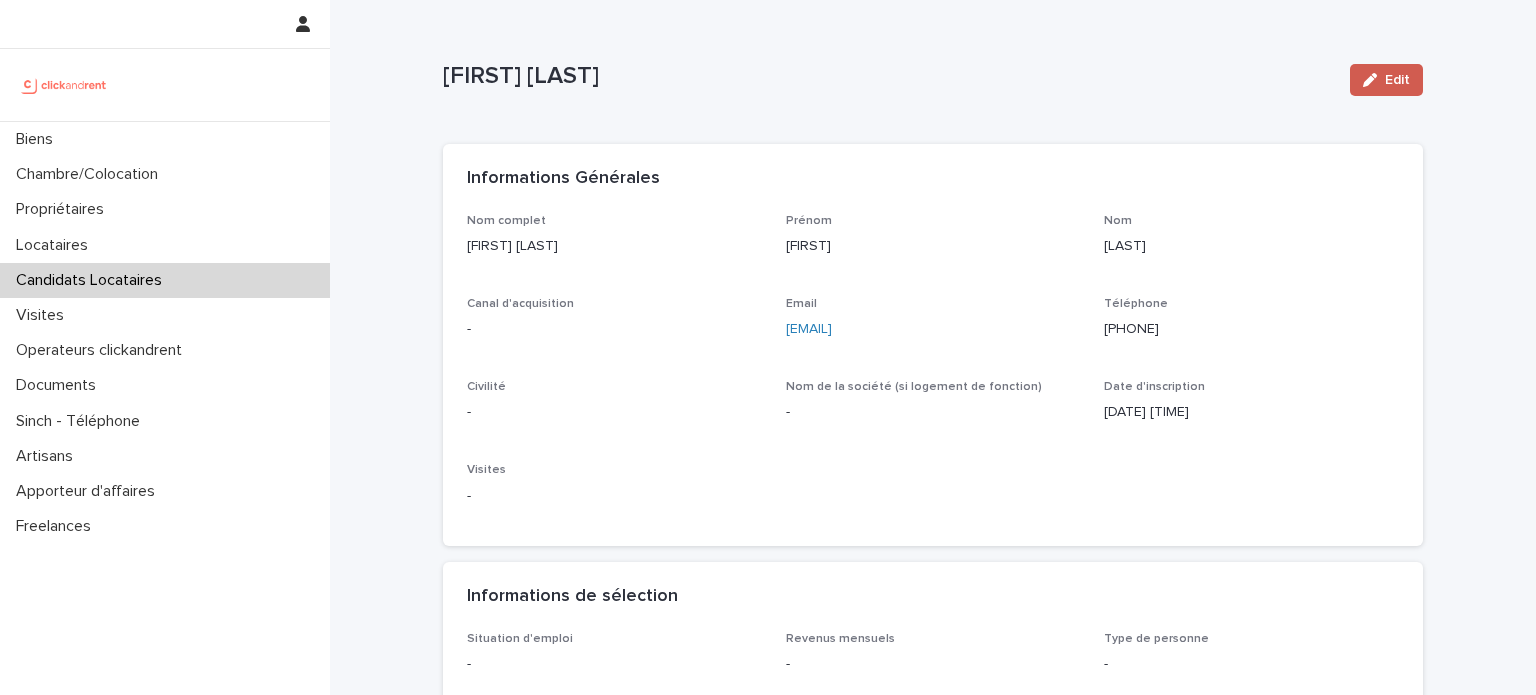 click 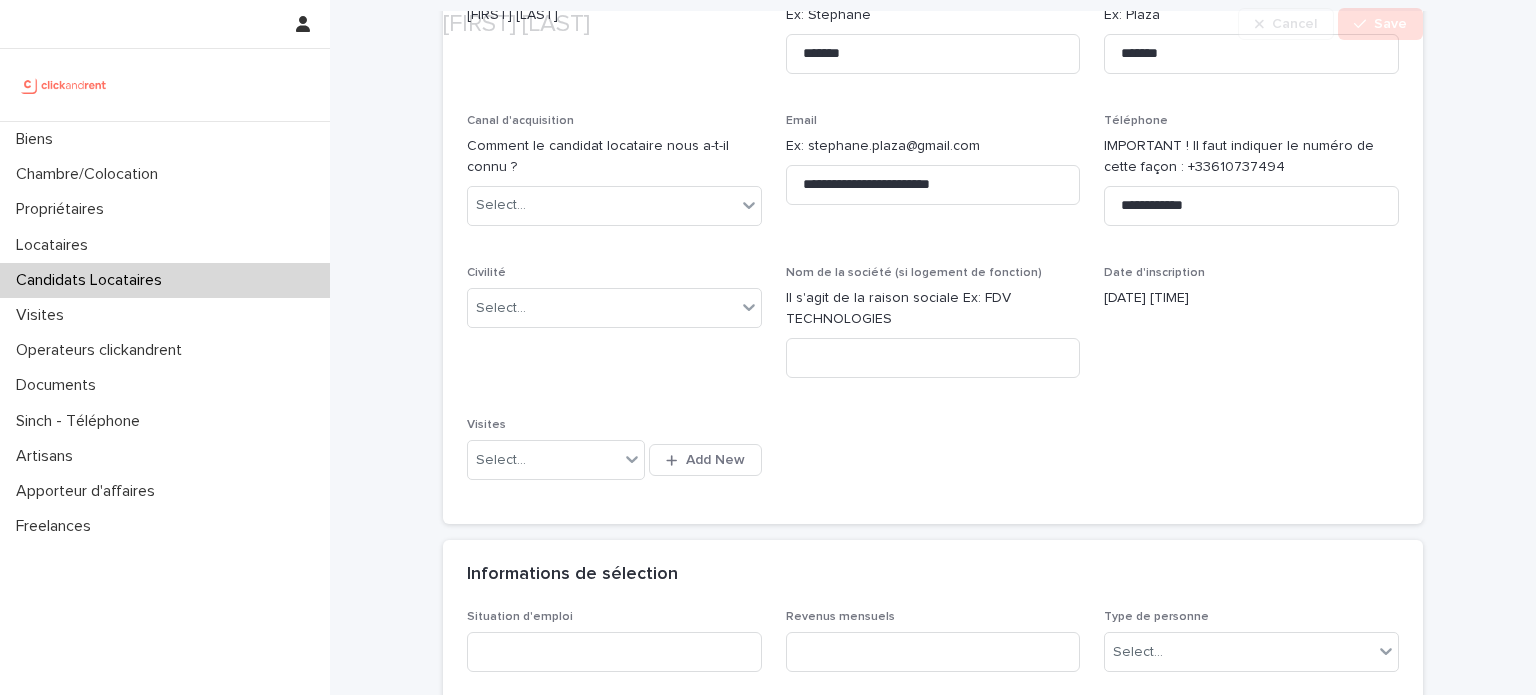 scroll, scrollTop: 268, scrollLeft: 0, axis: vertical 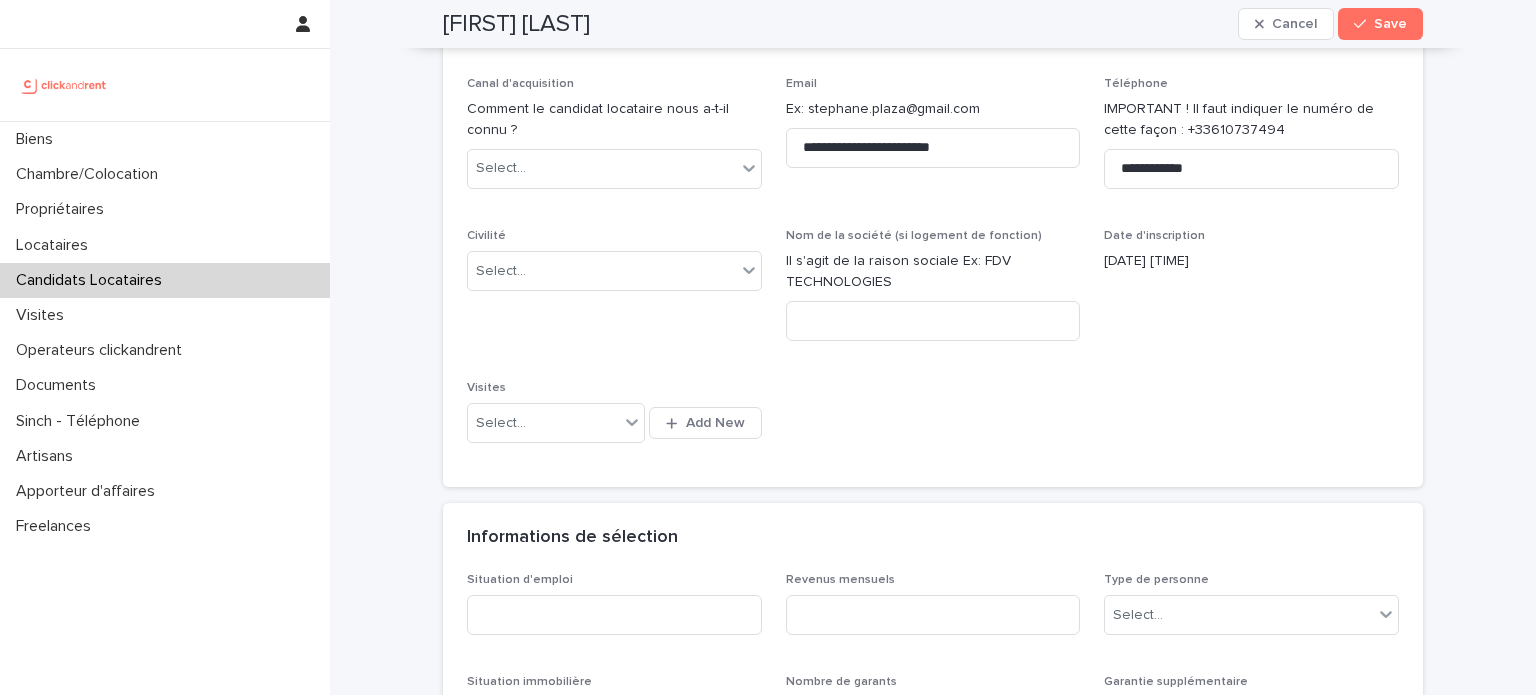 click on "Civilité Select..." at bounding box center [614, 268] 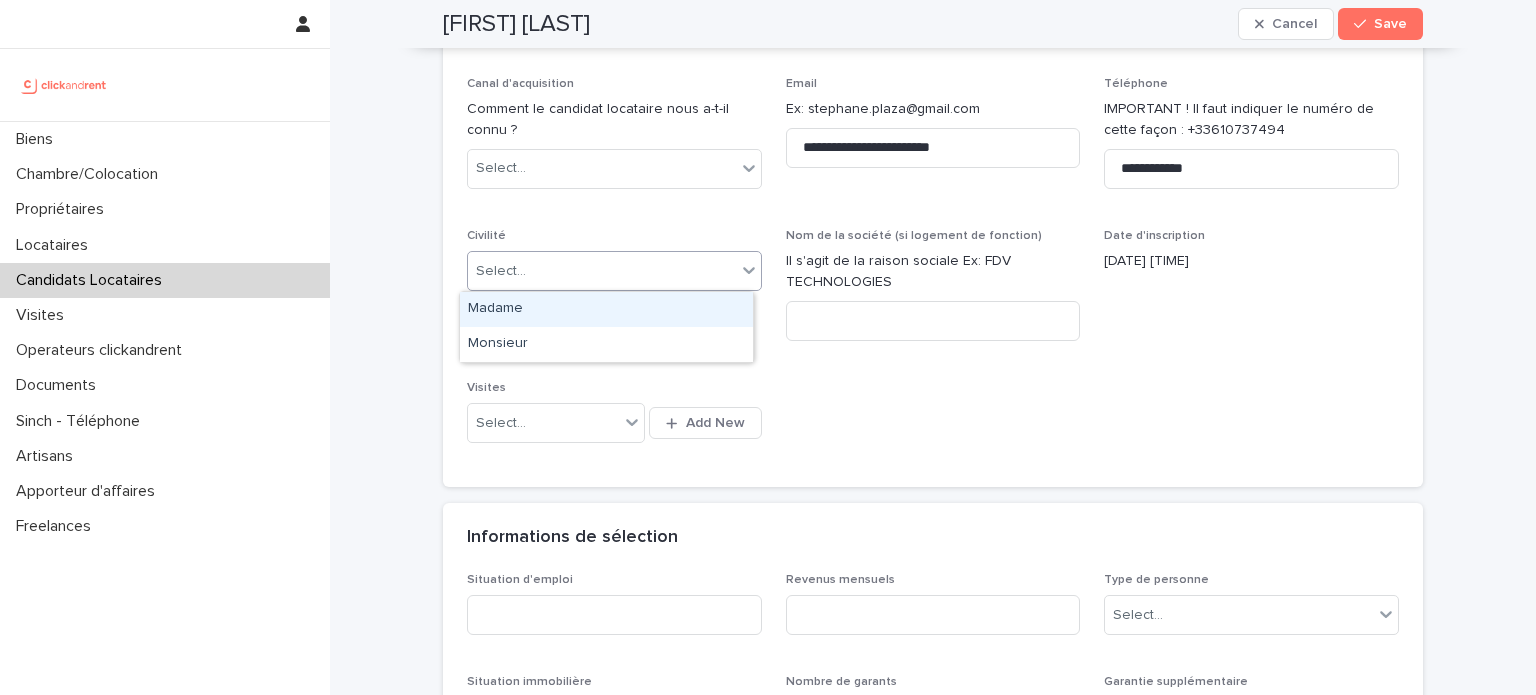 click on "Select..." at bounding box center [602, 271] 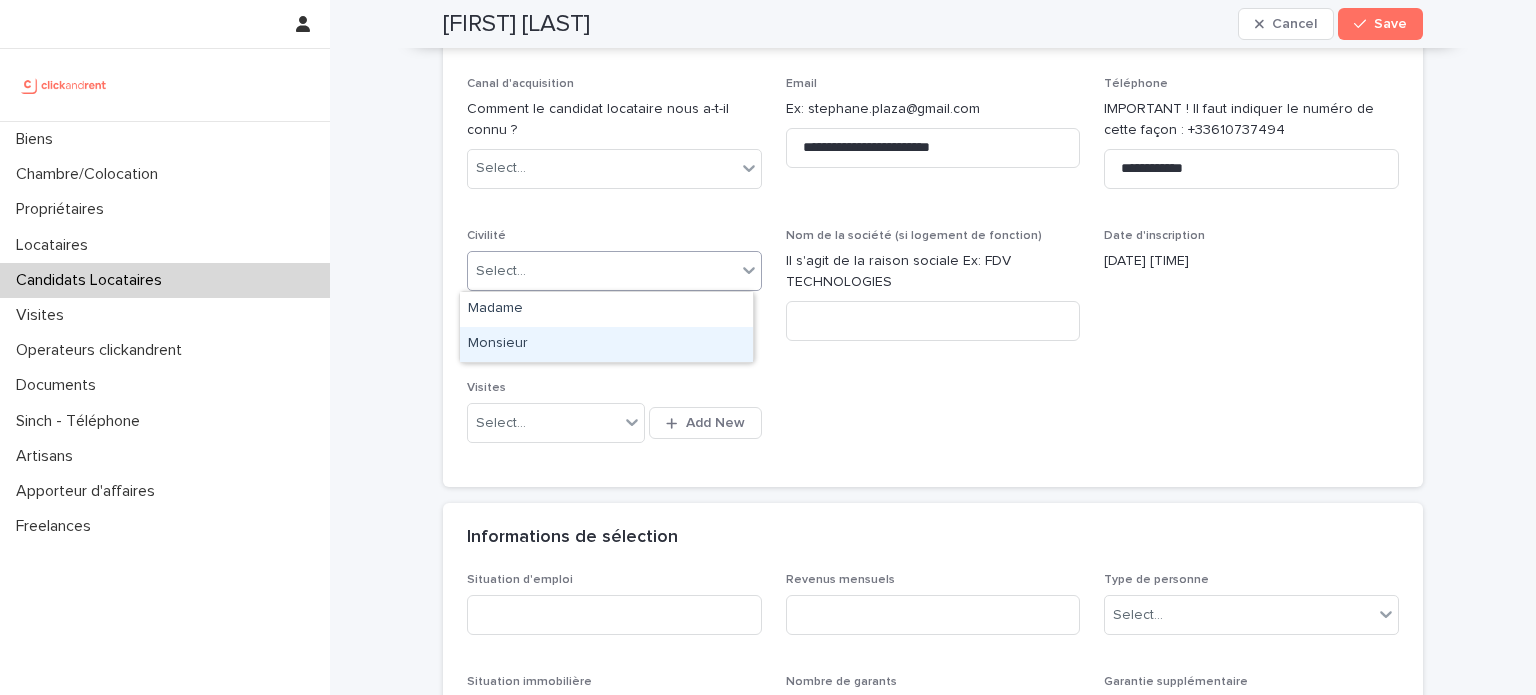 click on "Monsieur" at bounding box center [606, 344] 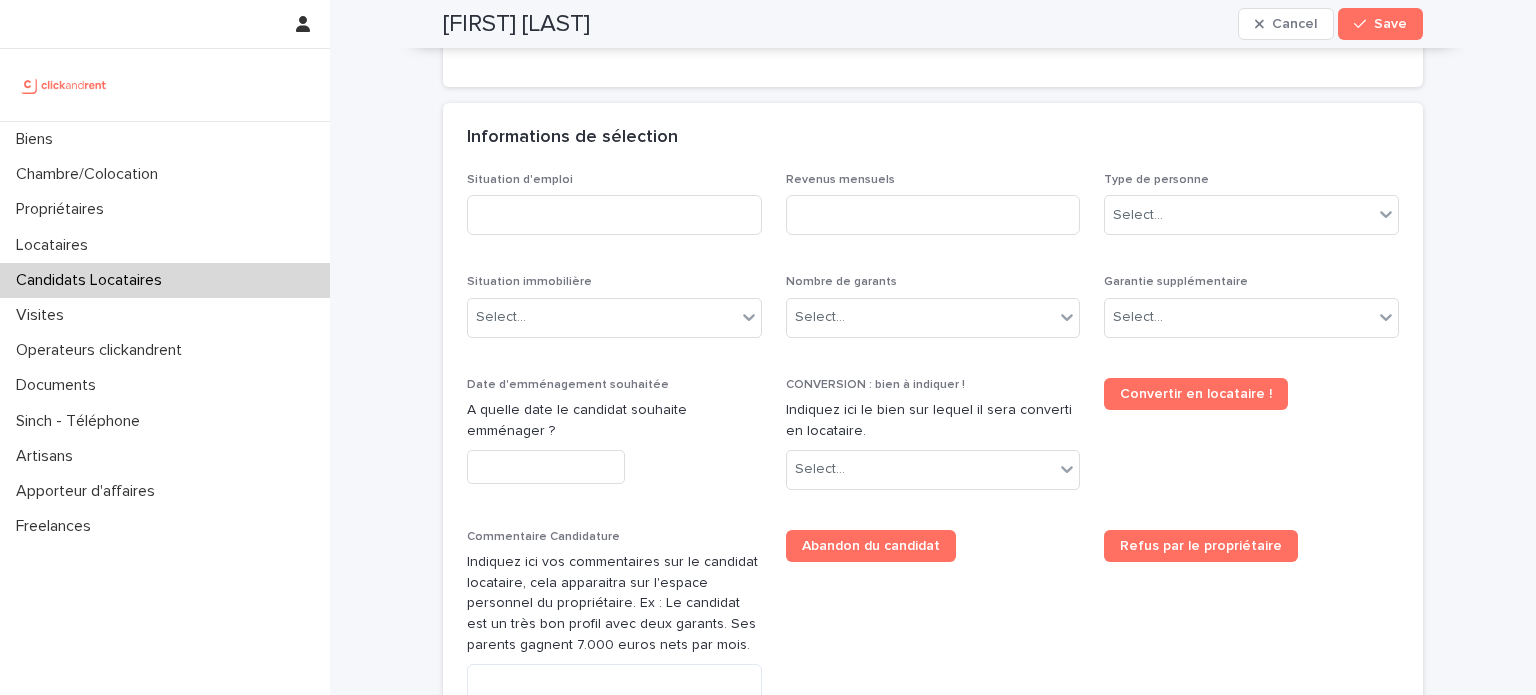 scroll, scrollTop: 675, scrollLeft: 0, axis: vertical 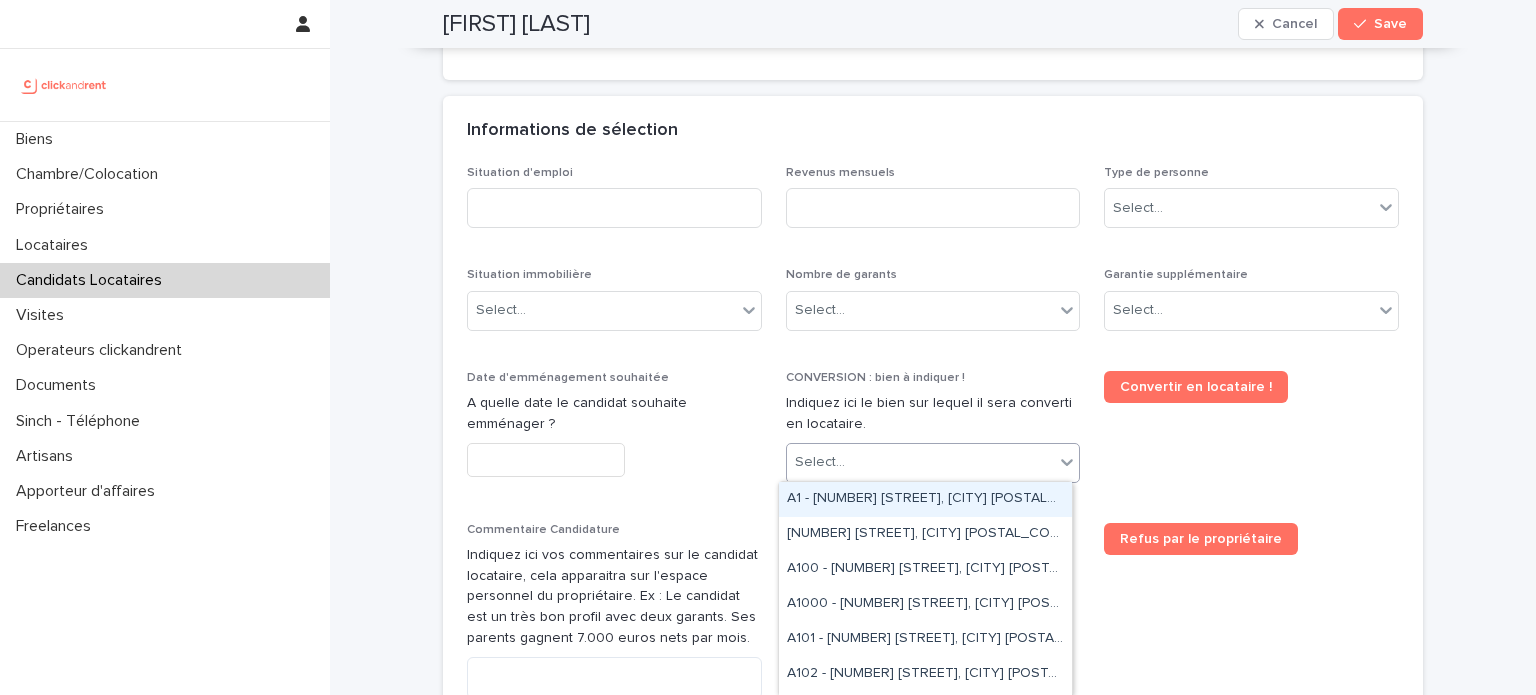 click on "Select..." at bounding box center [921, 462] 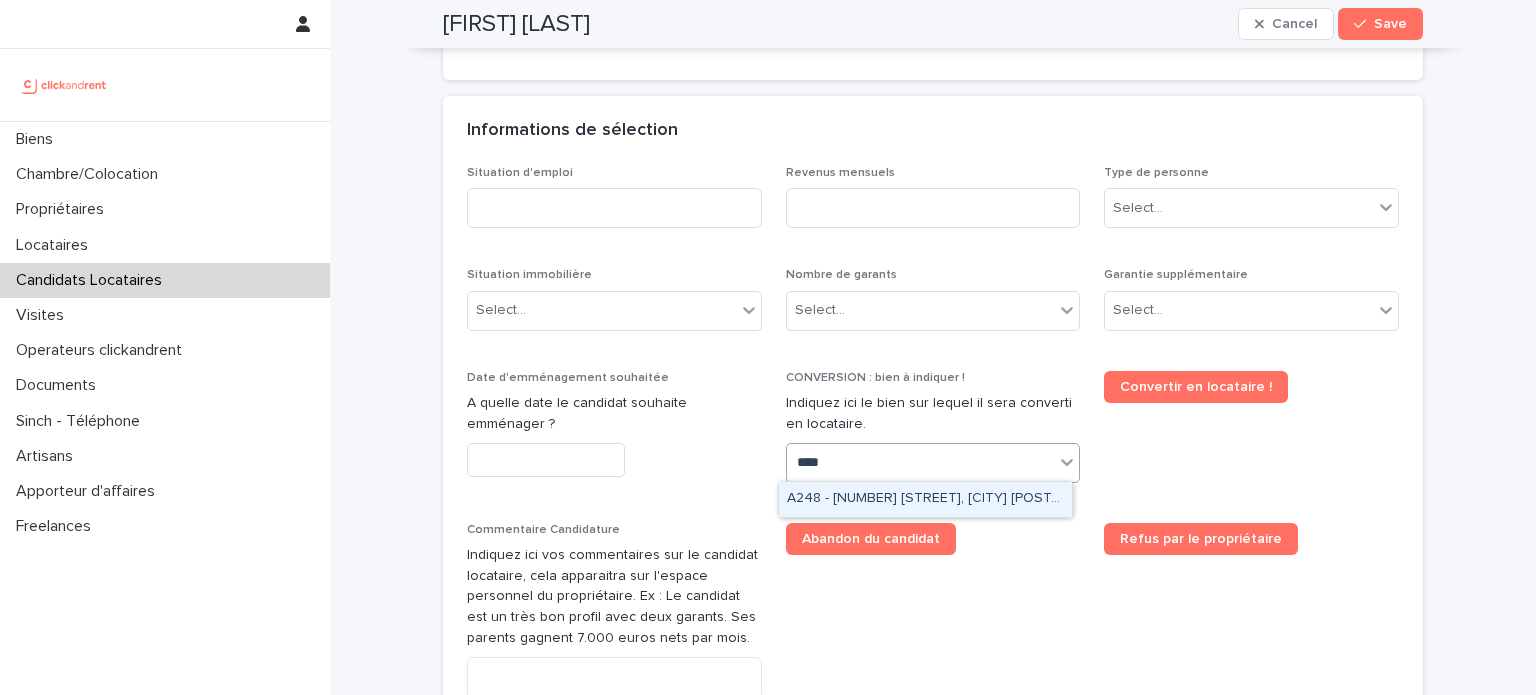 type on "*****" 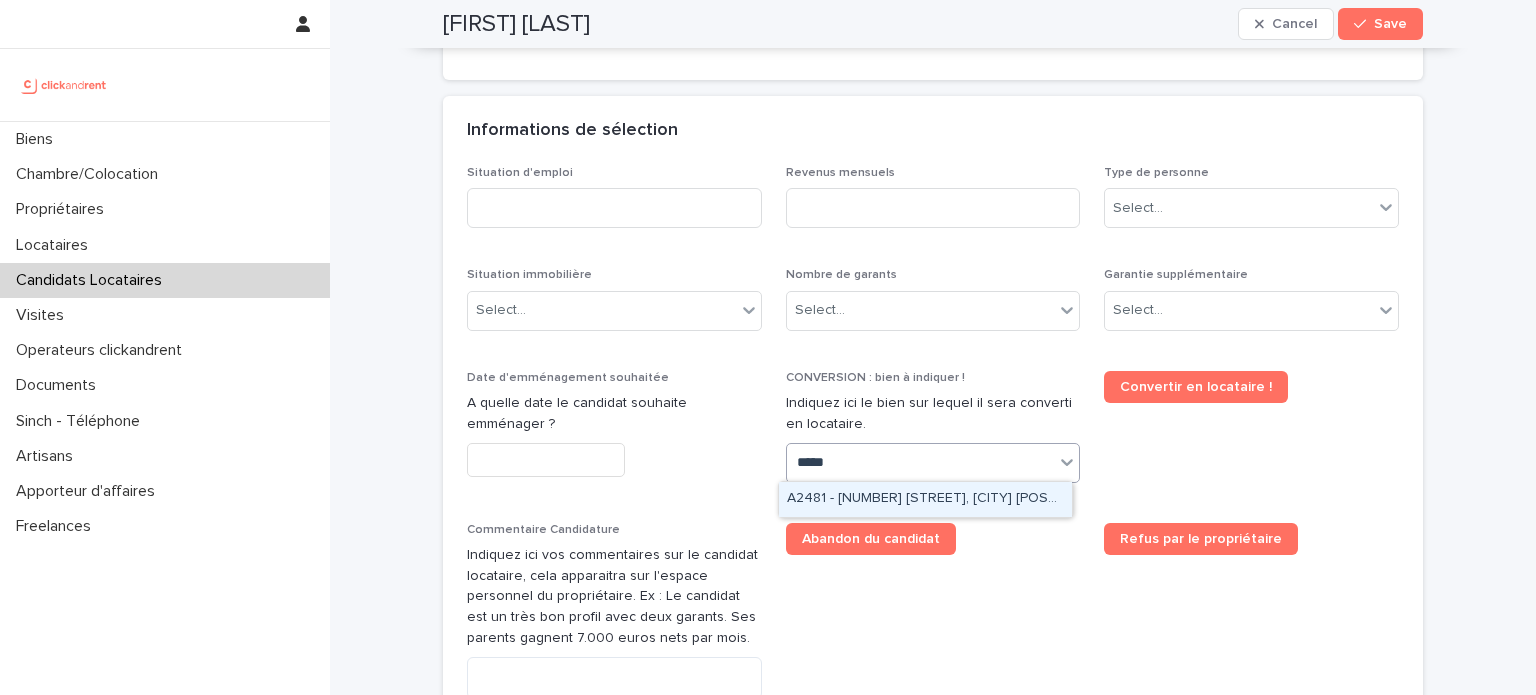 click on "A2481 - [NUMBER] [STREET], [CITY] [POSTAL_CODE]" at bounding box center (925, 499) 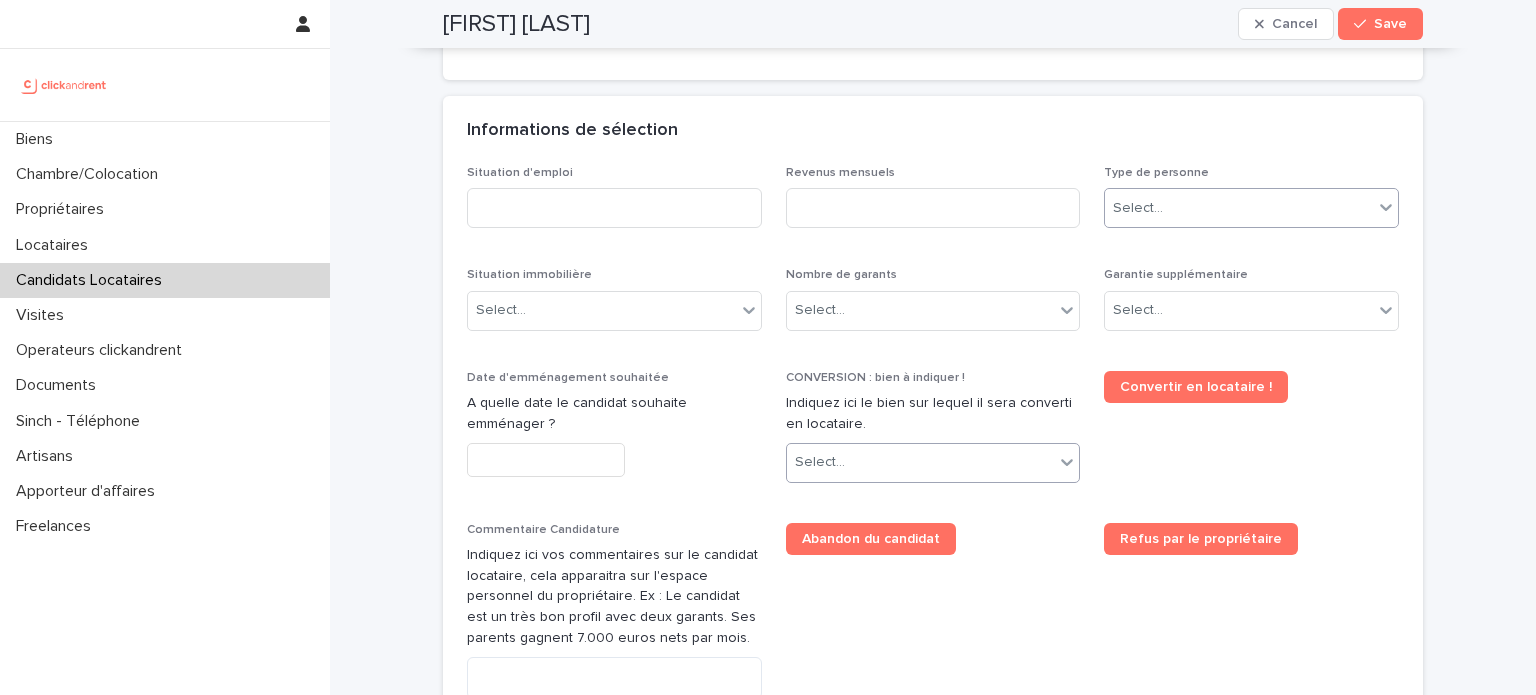 scroll, scrollTop: 693, scrollLeft: 0, axis: vertical 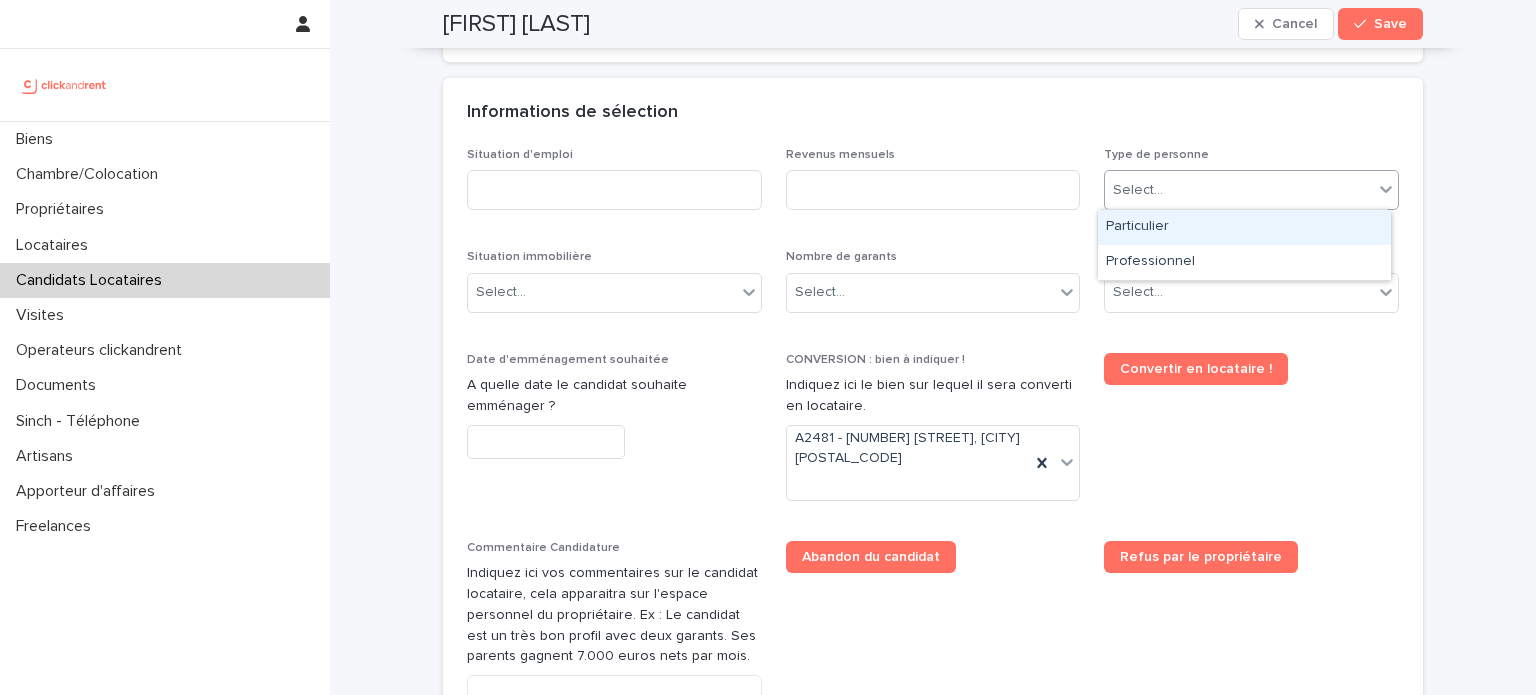 click on "Select..." at bounding box center [1239, 190] 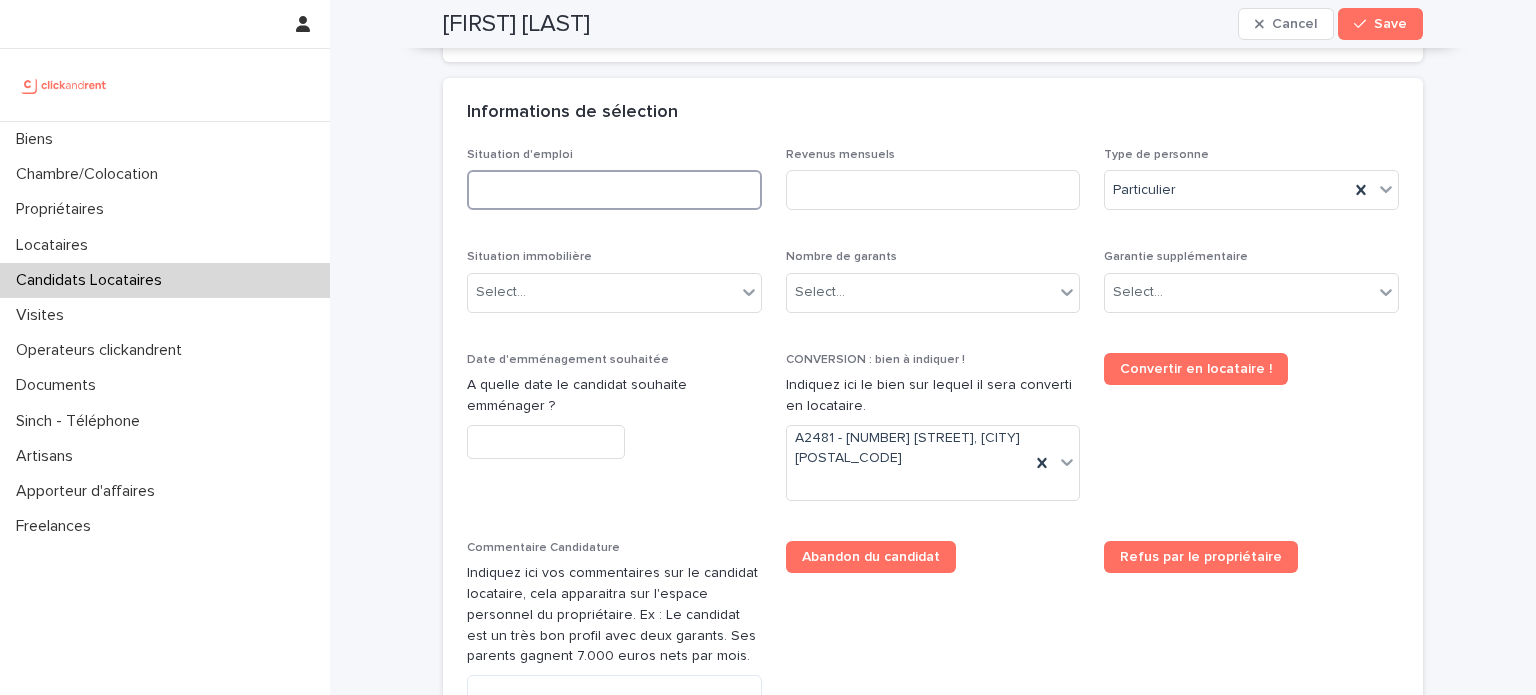 click at bounding box center (614, 190) 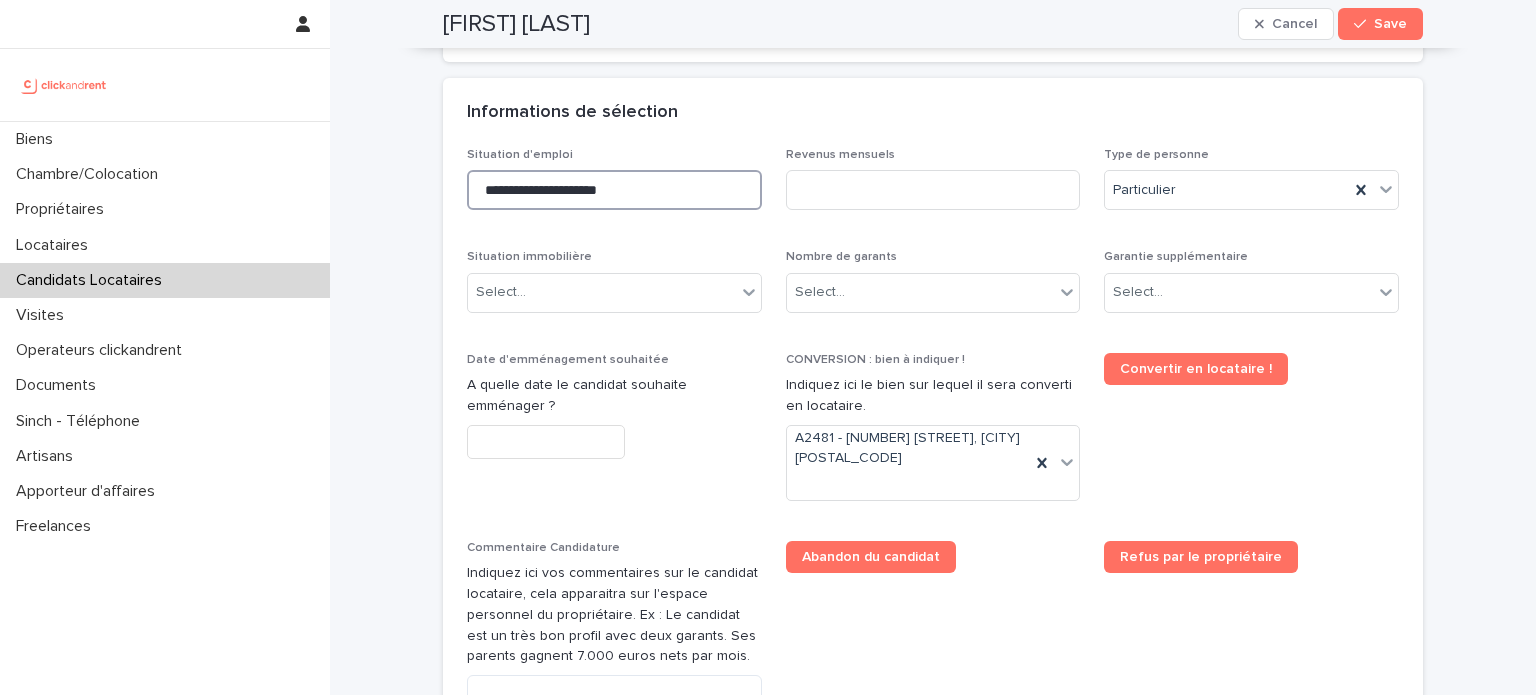 type on "**********" 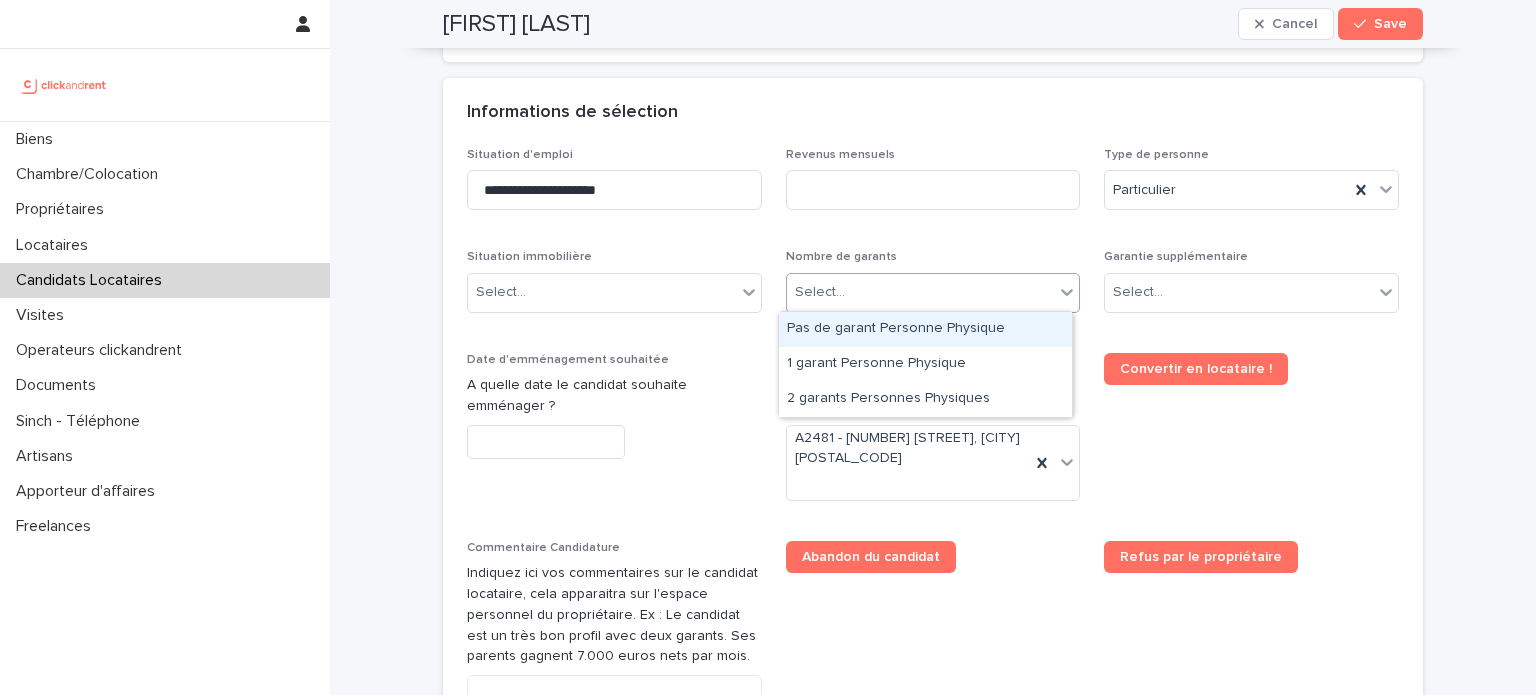 click on "Select..." at bounding box center [921, 292] 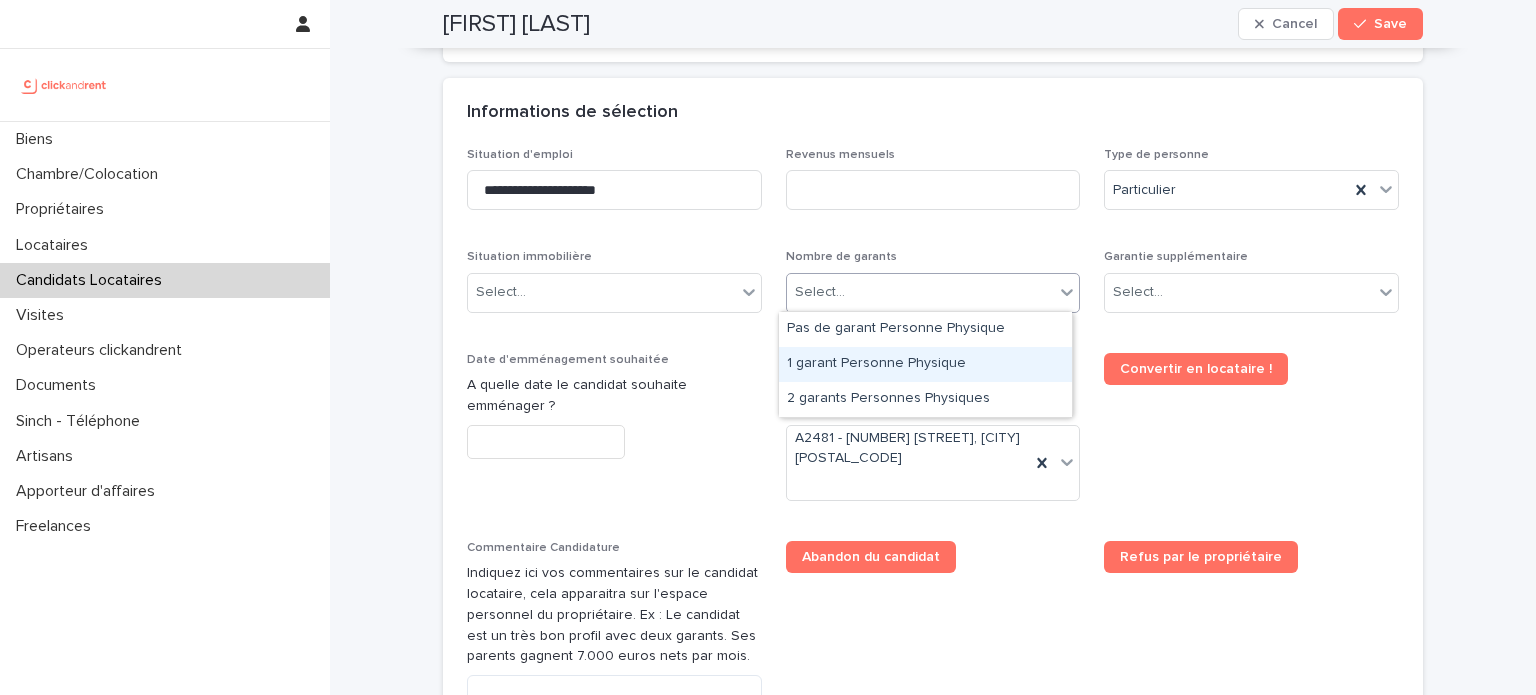 click on "1 garant Personne Physique" at bounding box center (925, 364) 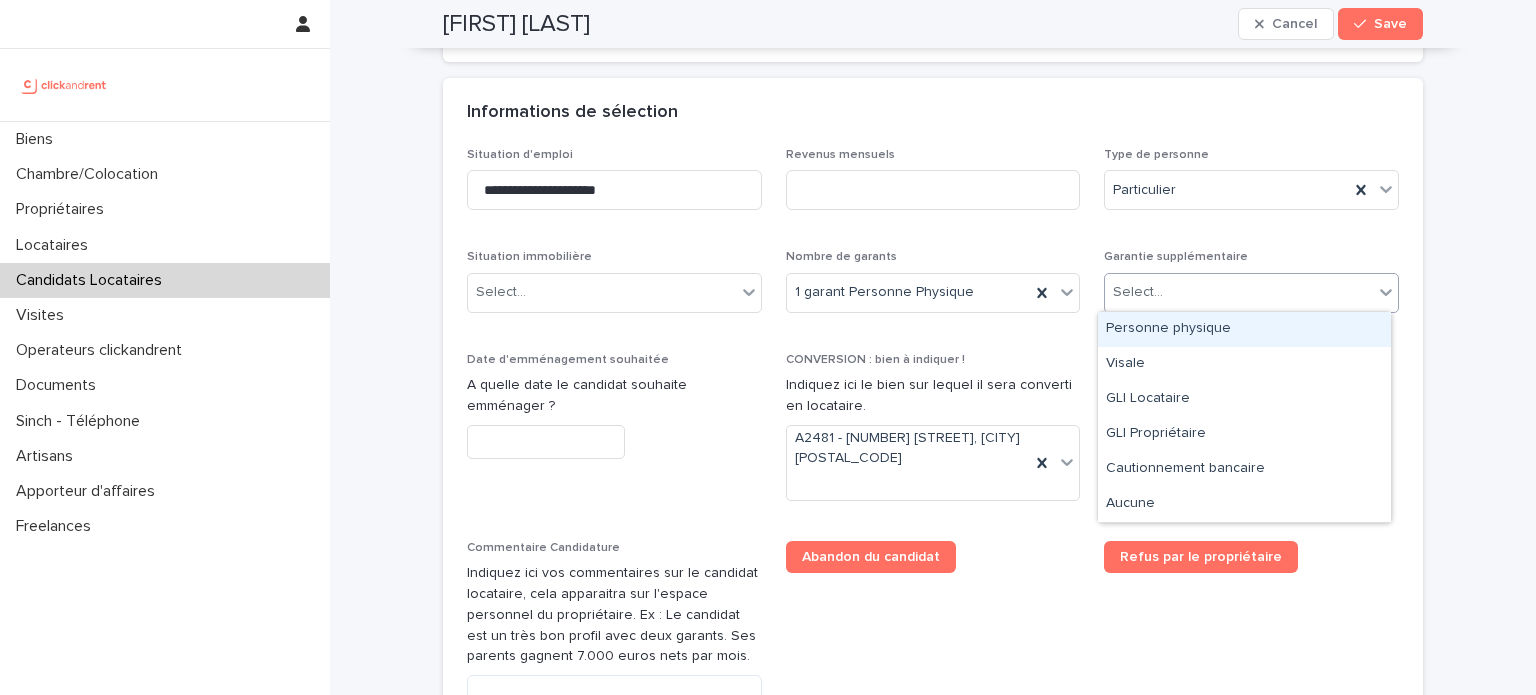 click on "Select..." at bounding box center (1138, 292) 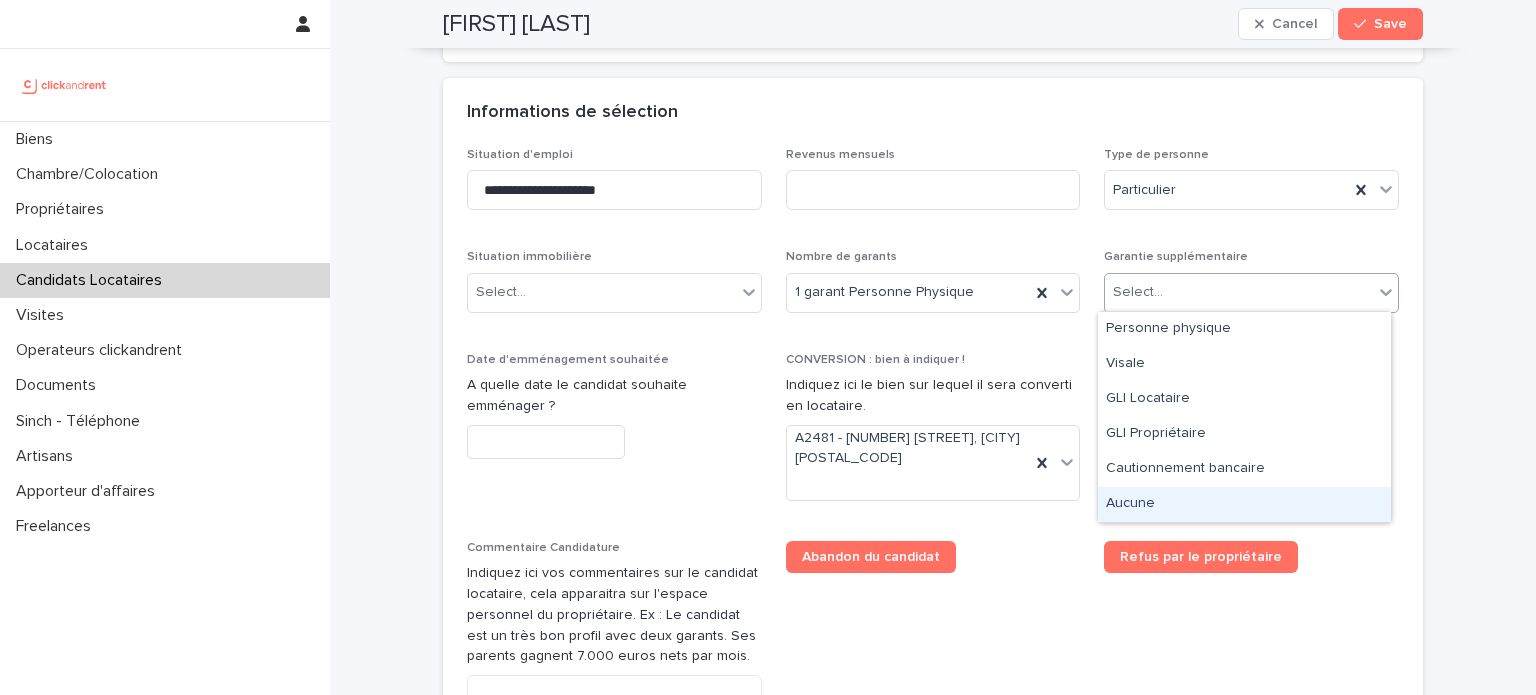 click on "Aucune" at bounding box center [1244, 504] 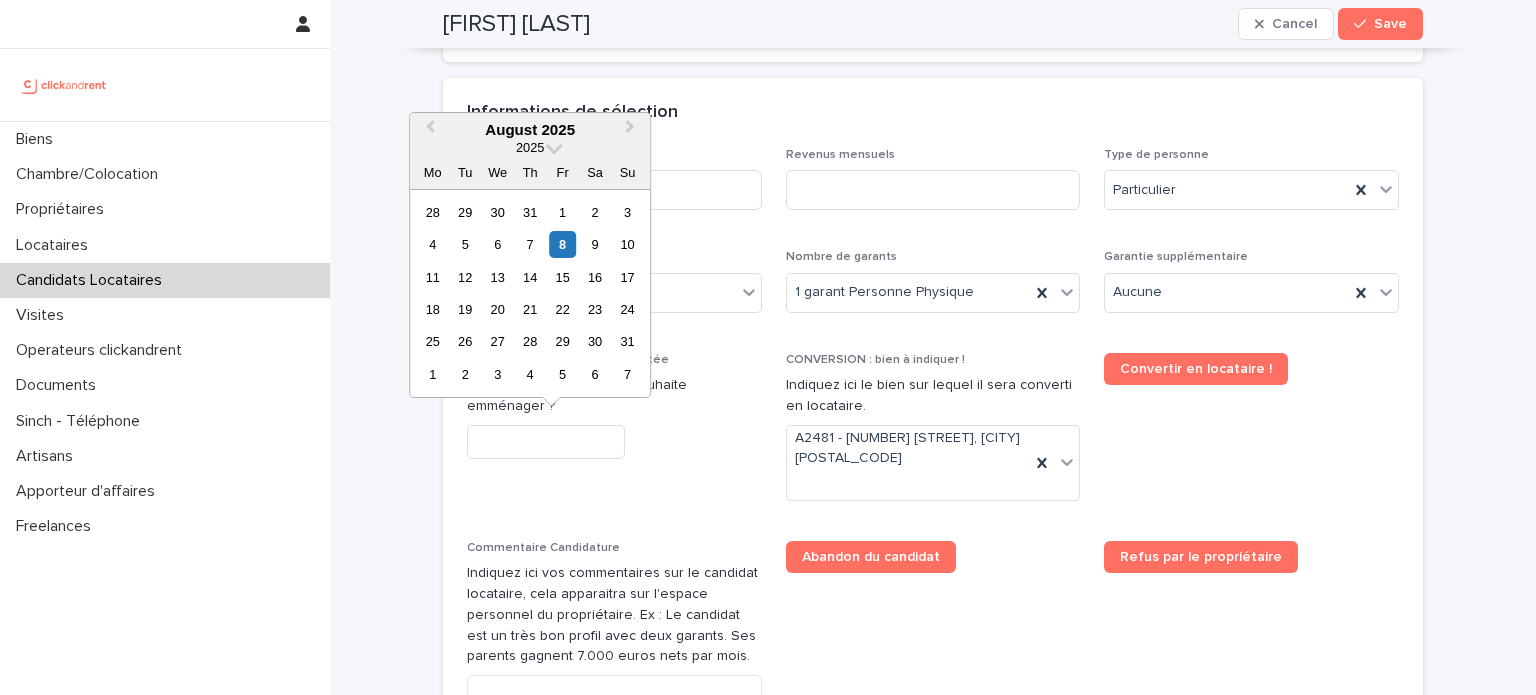 click at bounding box center (546, 442) 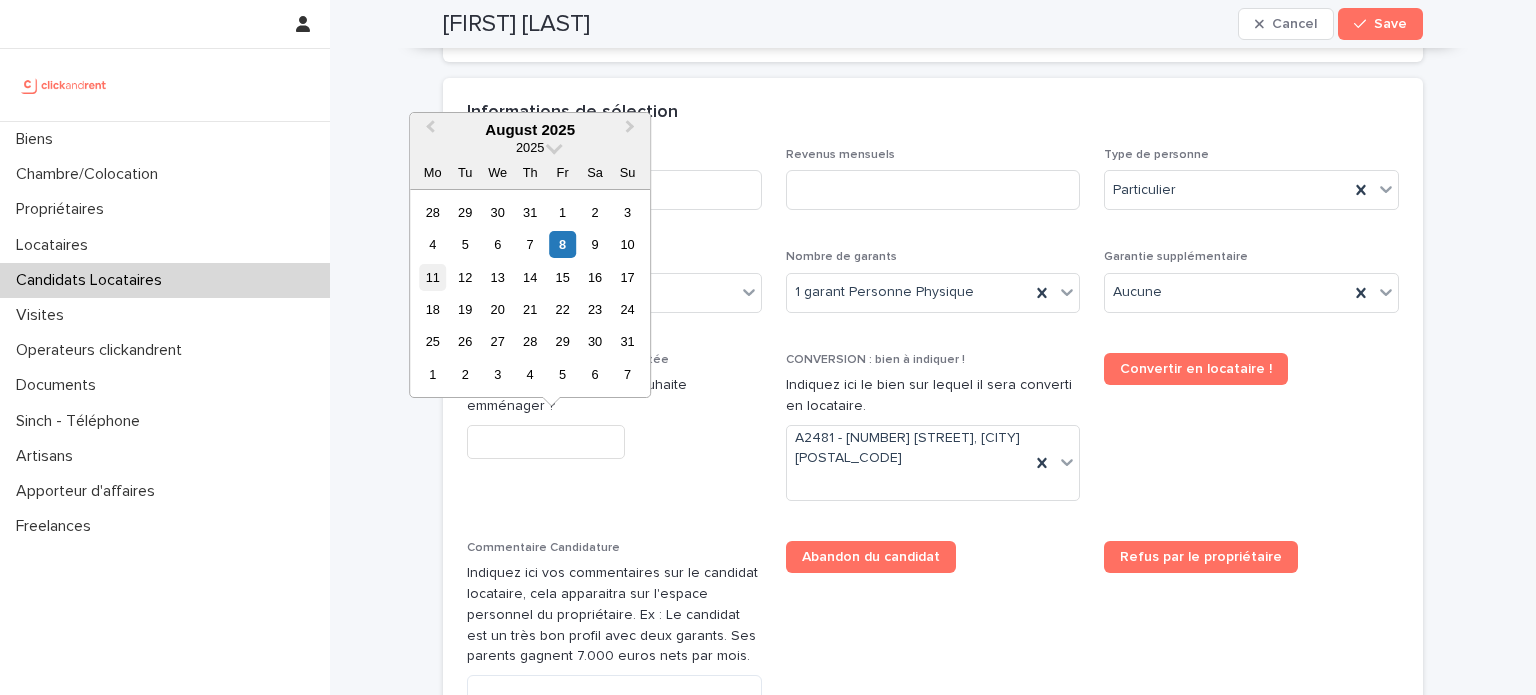 click on "11" at bounding box center (432, 277) 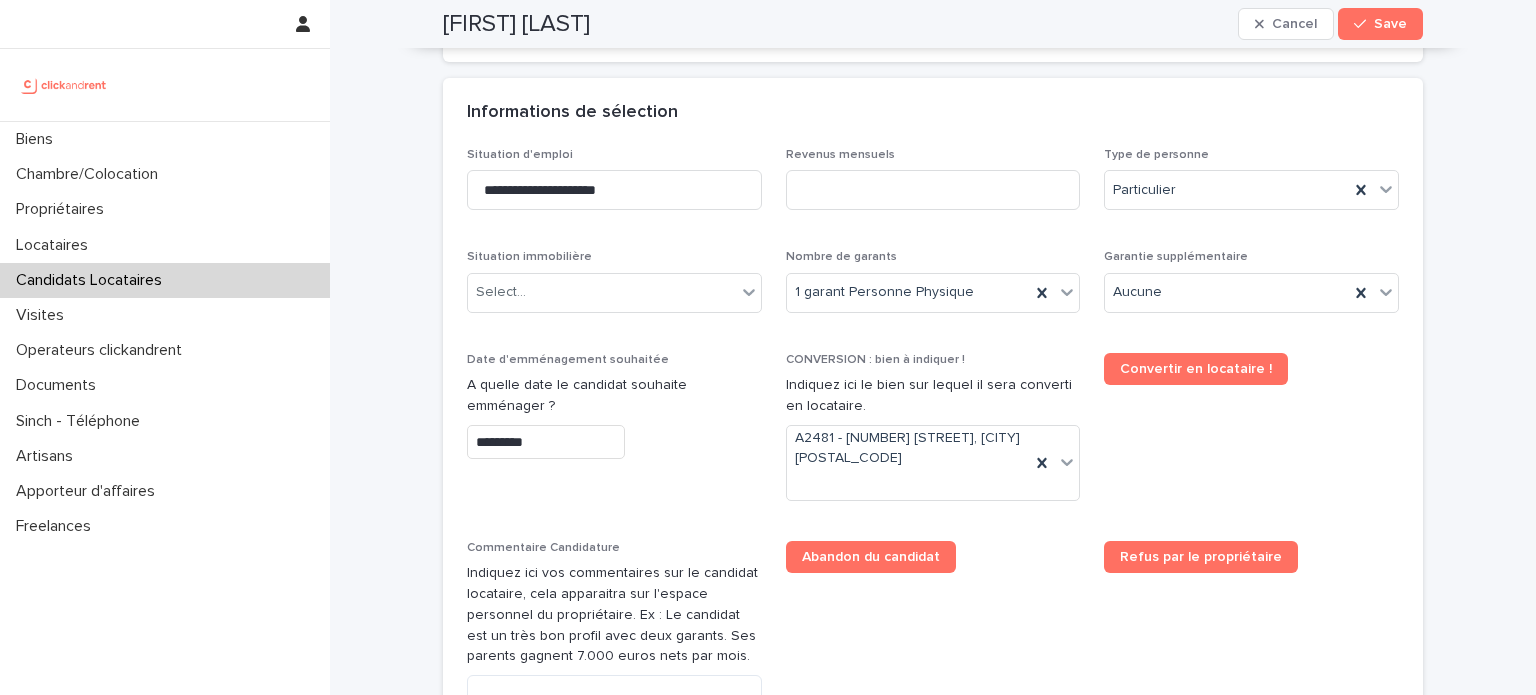 drag, startPoint x: 476, startPoint y: 463, endPoint x: 491, endPoint y: 452, distance: 18.601076 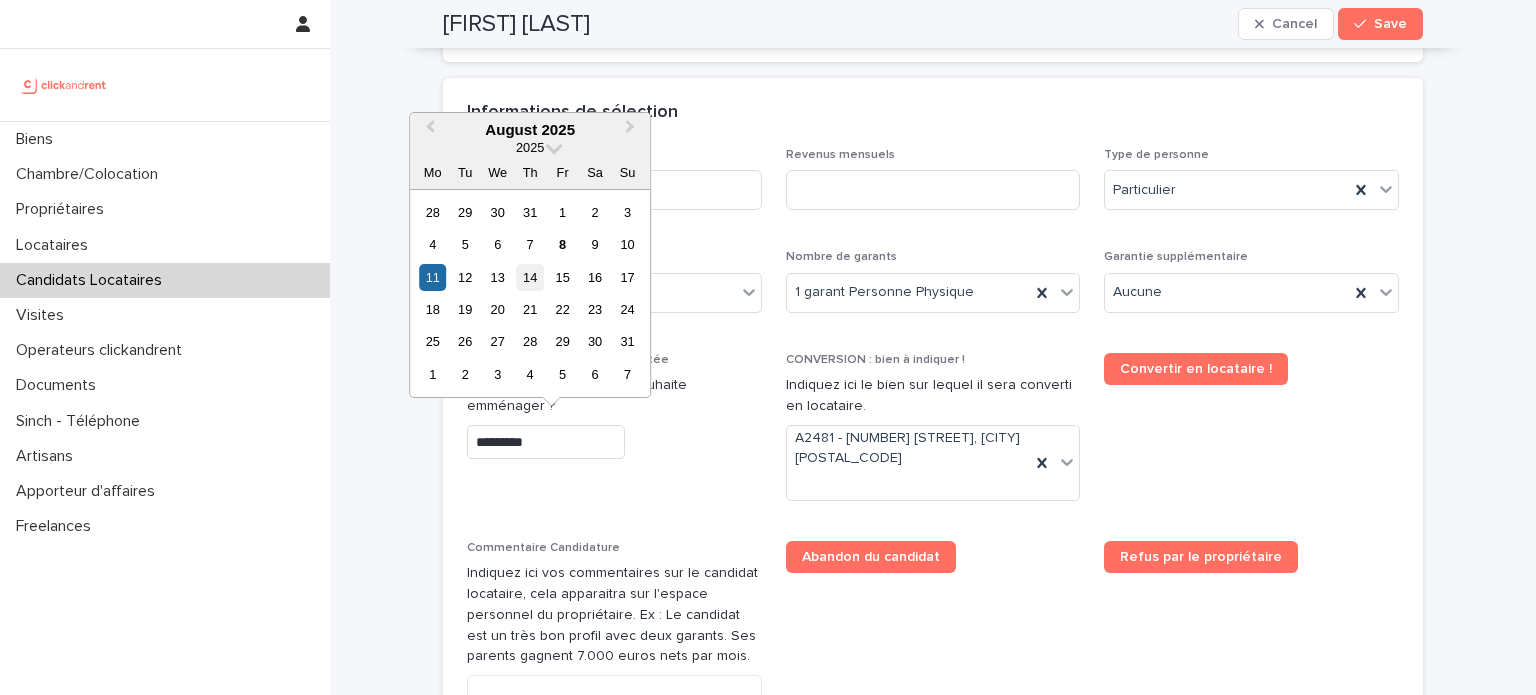 click on "14" at bounding box center [530, 277] 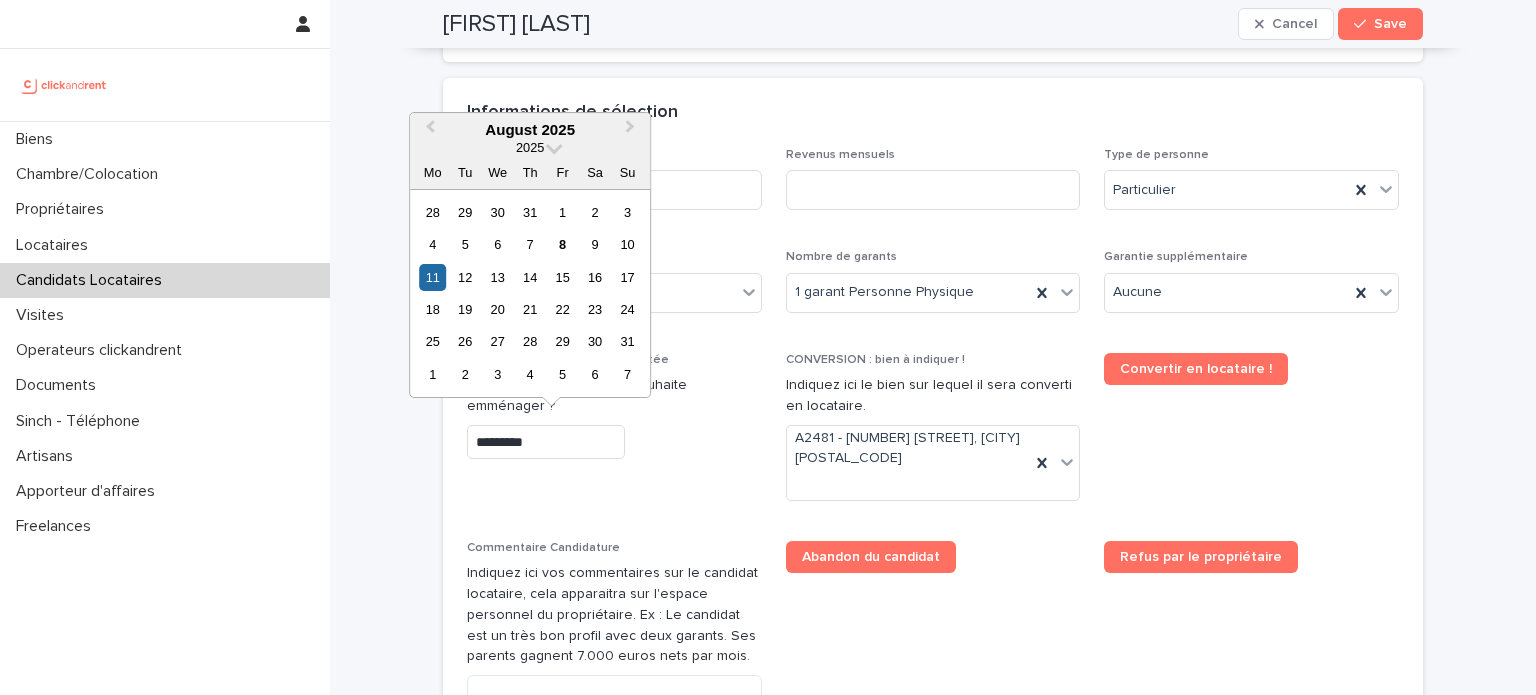 type on "*********" 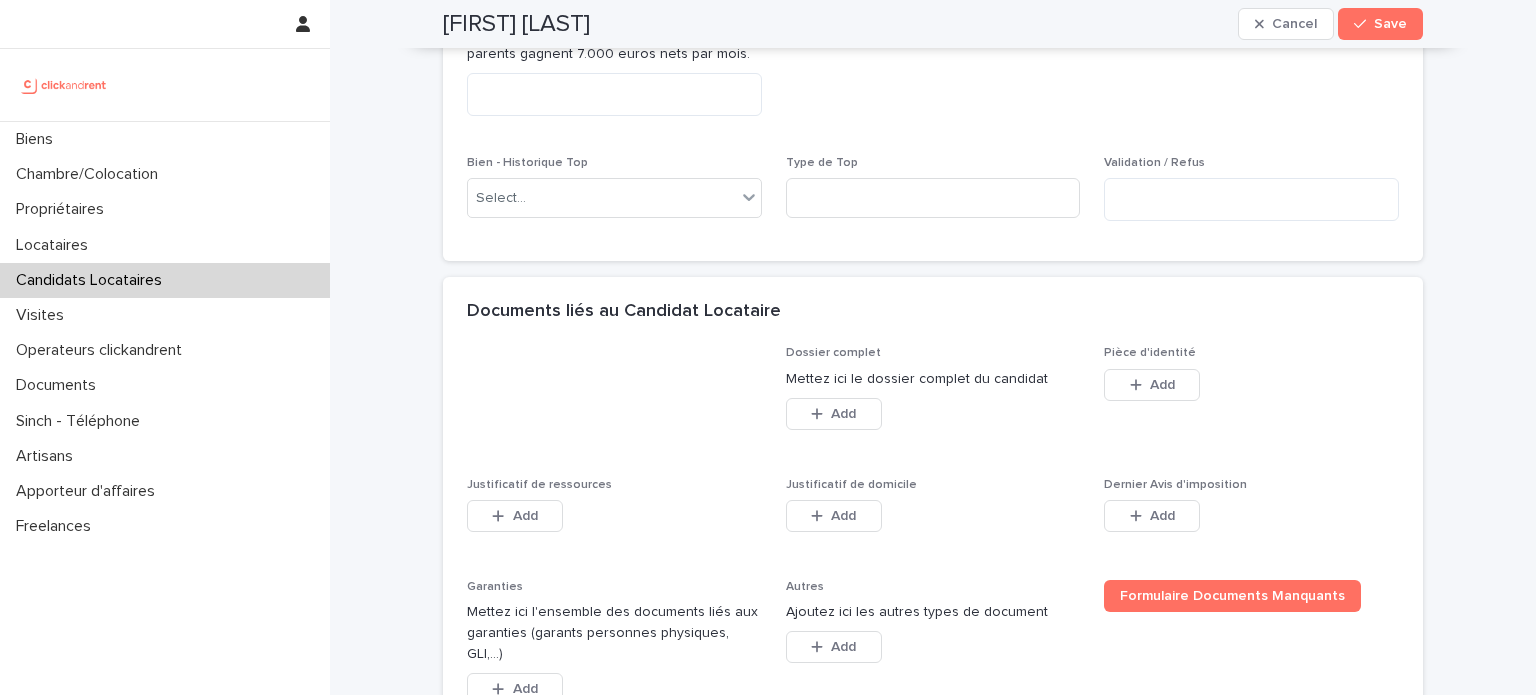scroll, scrollTop: 1504, scrollLeft: 0, axis: vertical 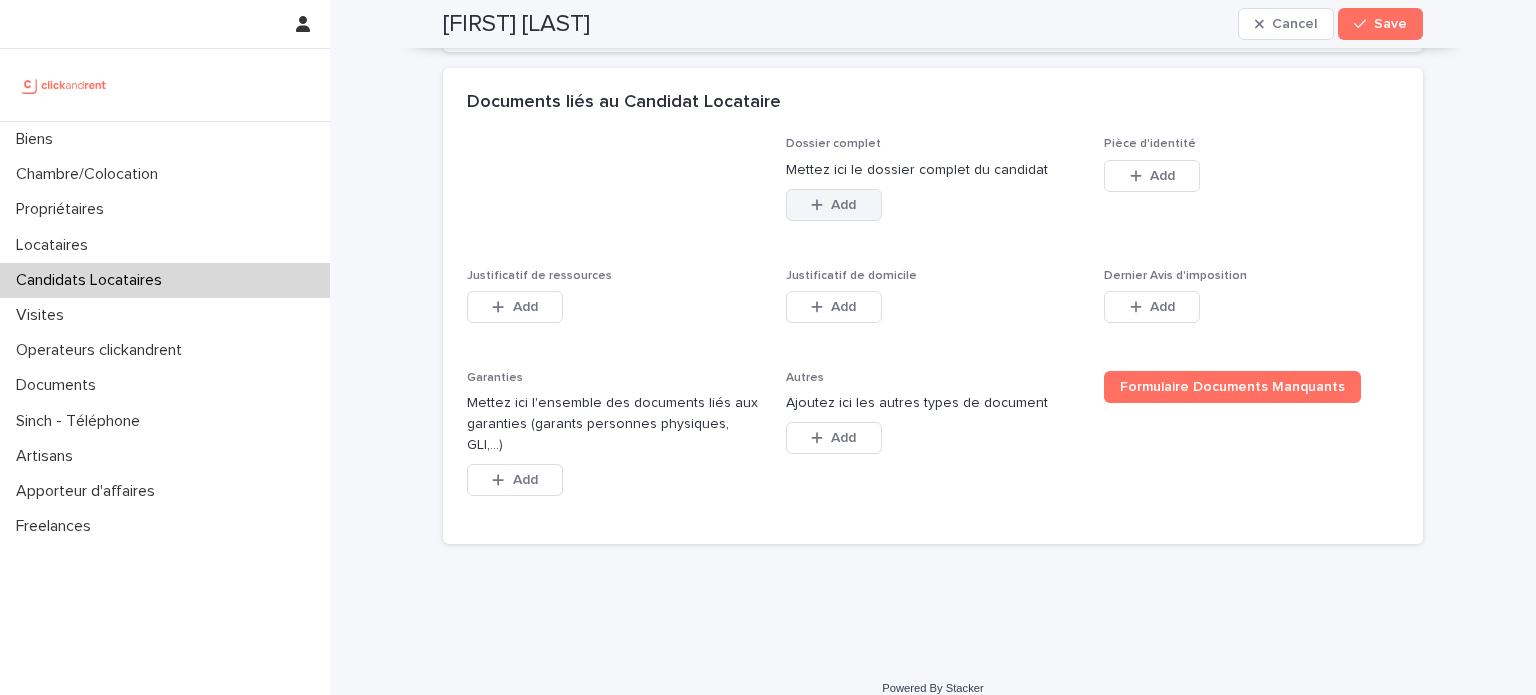 click on "Add" at bounding box center (834, 205) 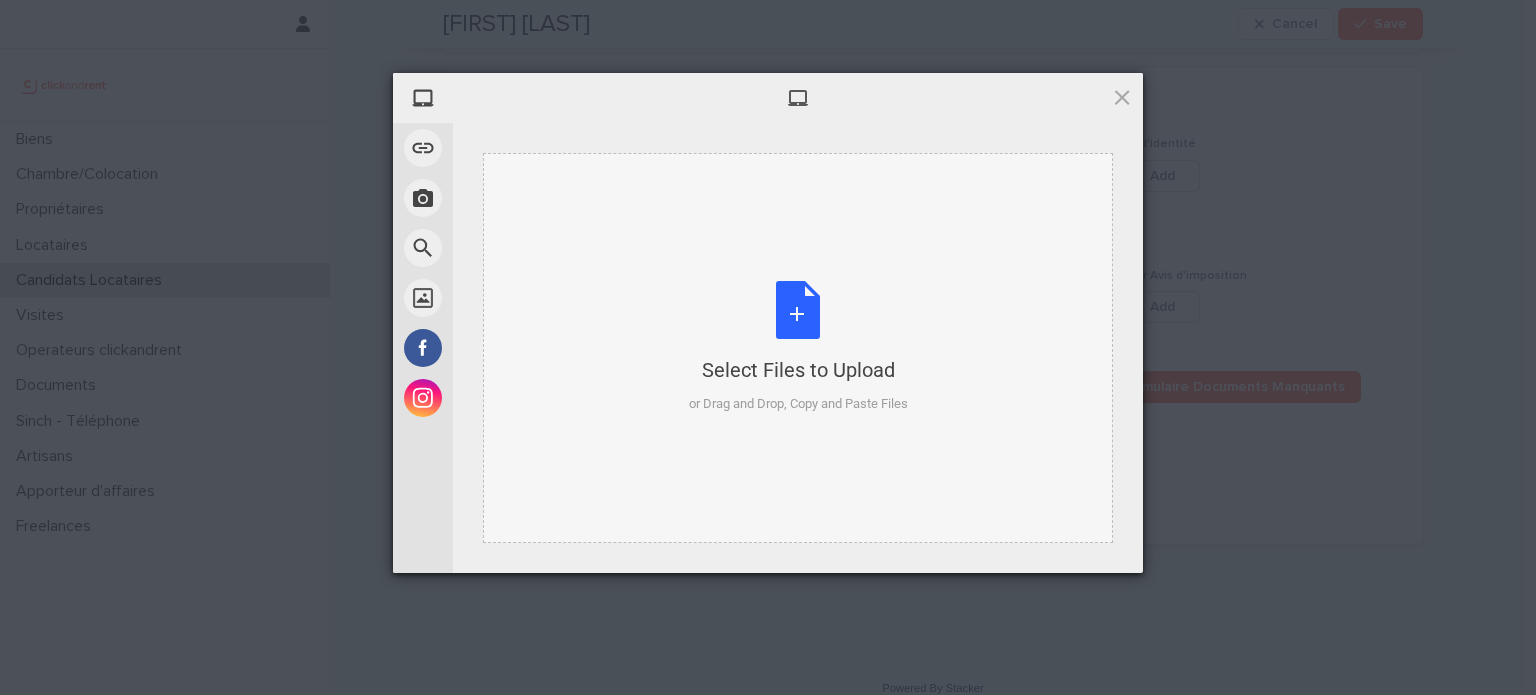 click on "Select Files to Upload
or Drag and Drop, Copy and Paste Files" at bounding box center (798, 348) 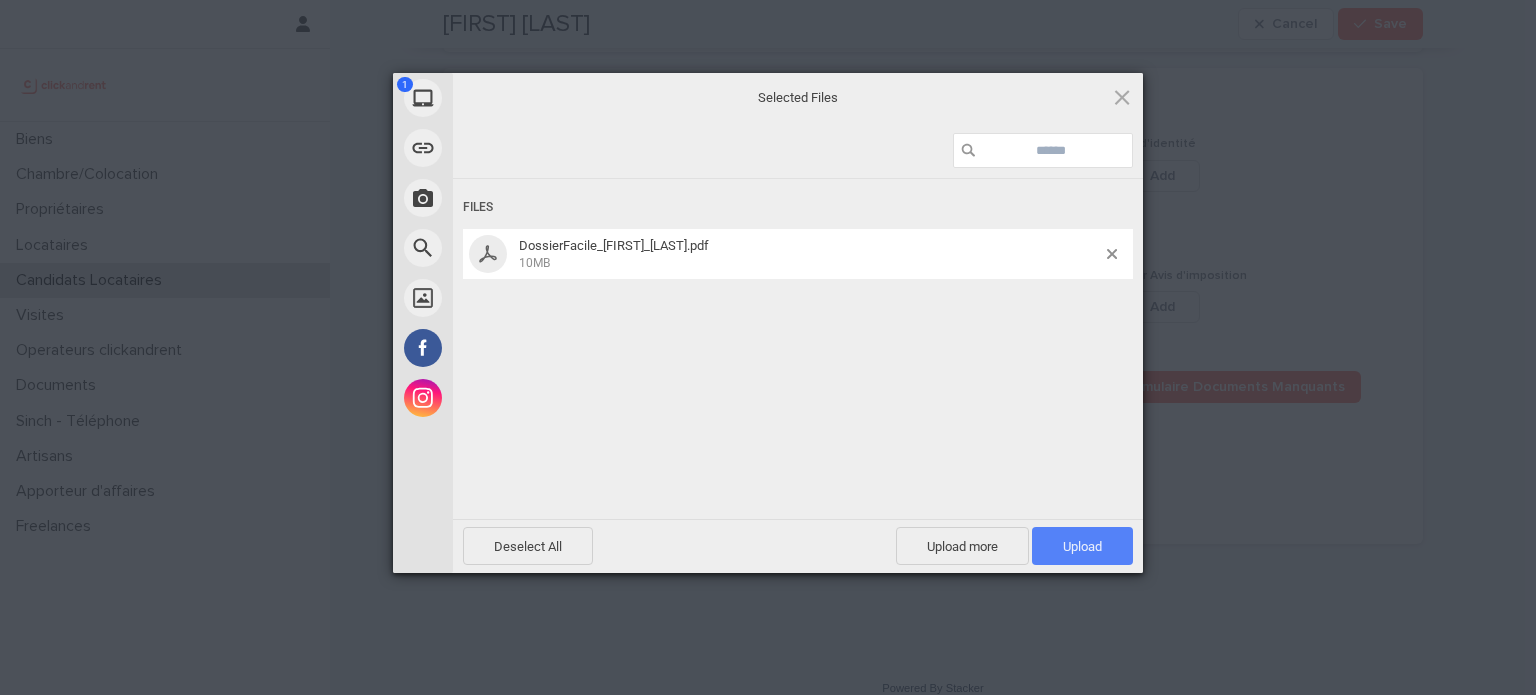 click on "Upload
1" at bounding box center [1082, 546] 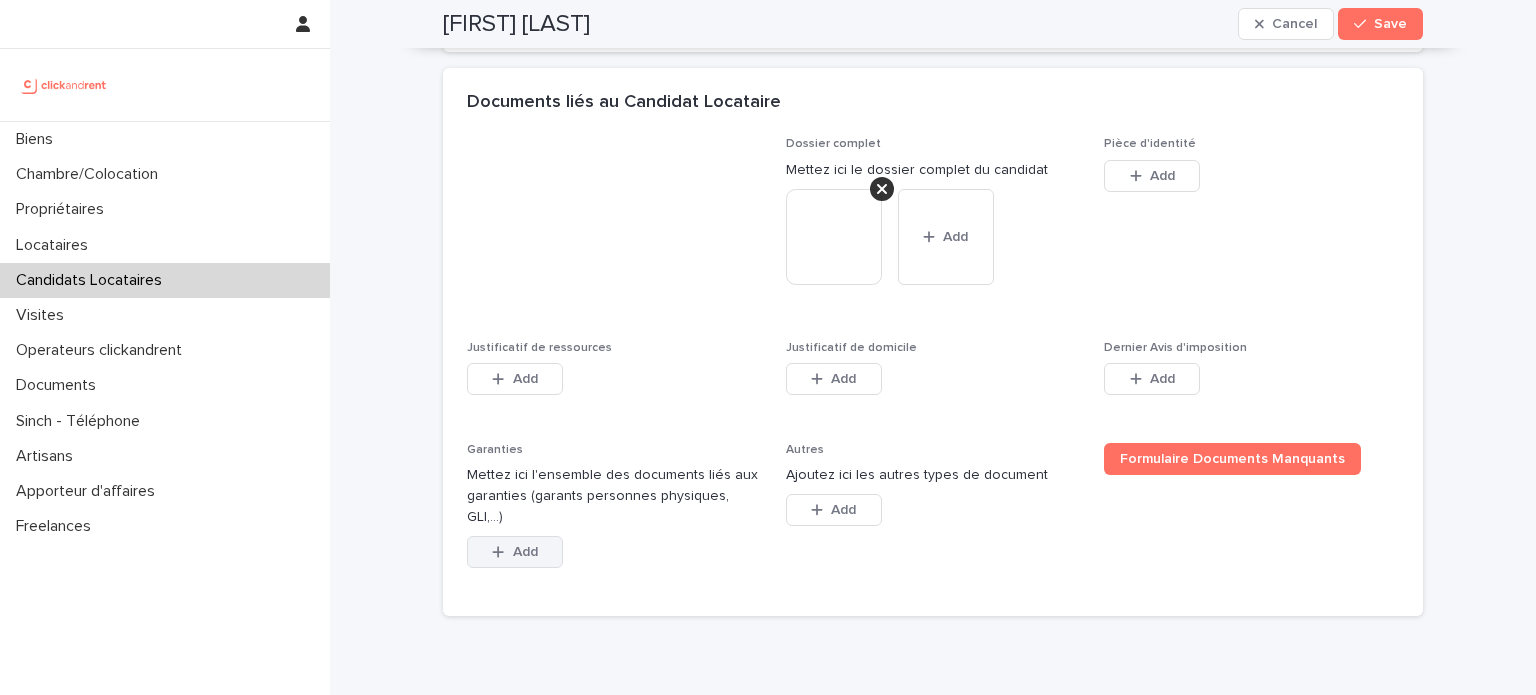 click on "Add" at bounding box center [525, 552] 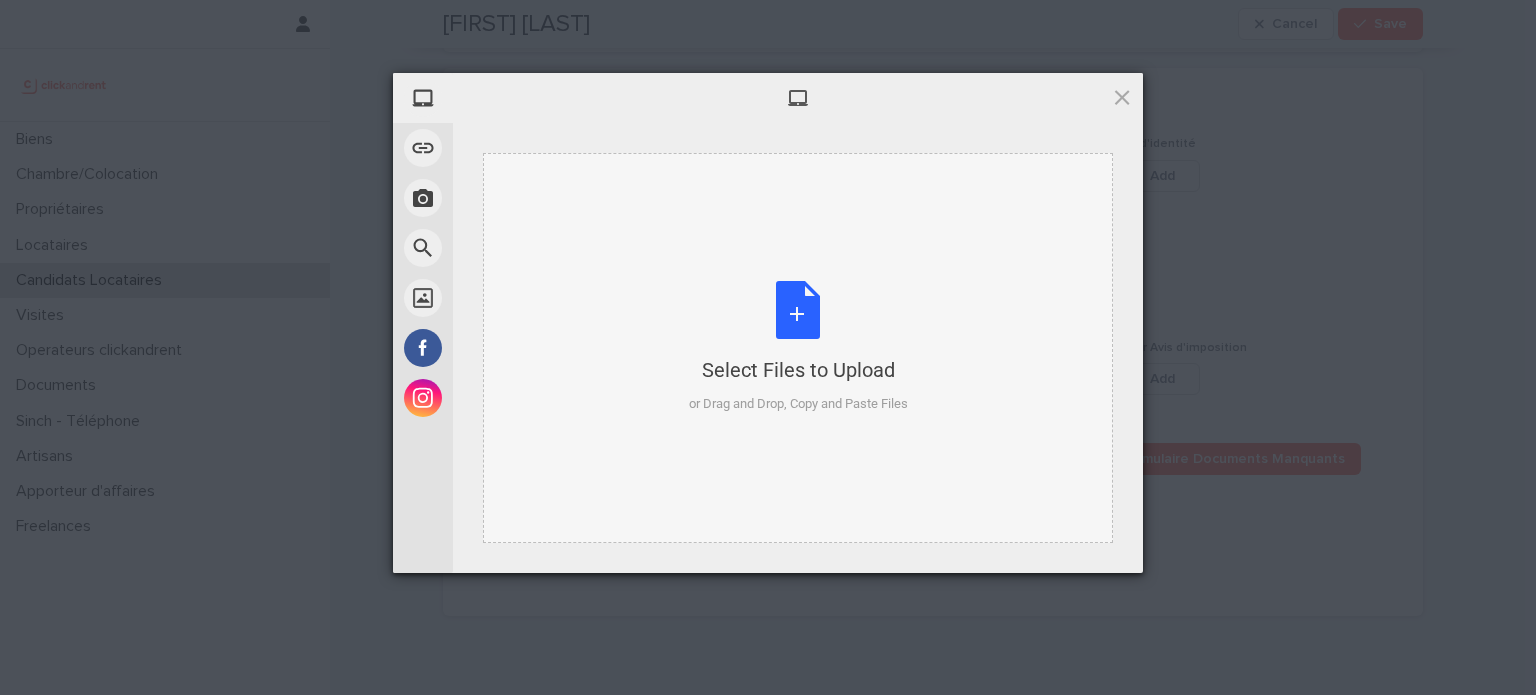 click on "or Drag and Drop, Copy and Paste Files" at bounding box center [798, 404] 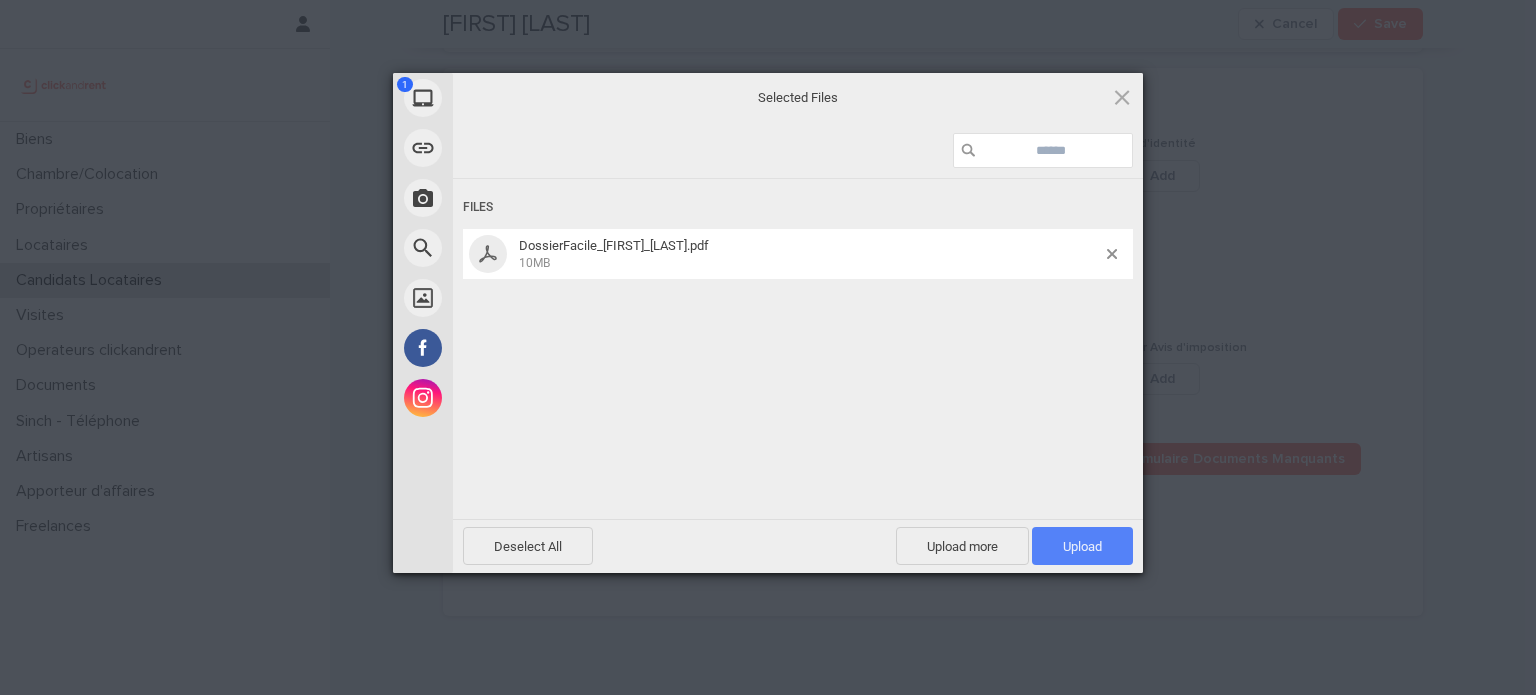 click on "Upload
1" at bounding box center [1082, 546] 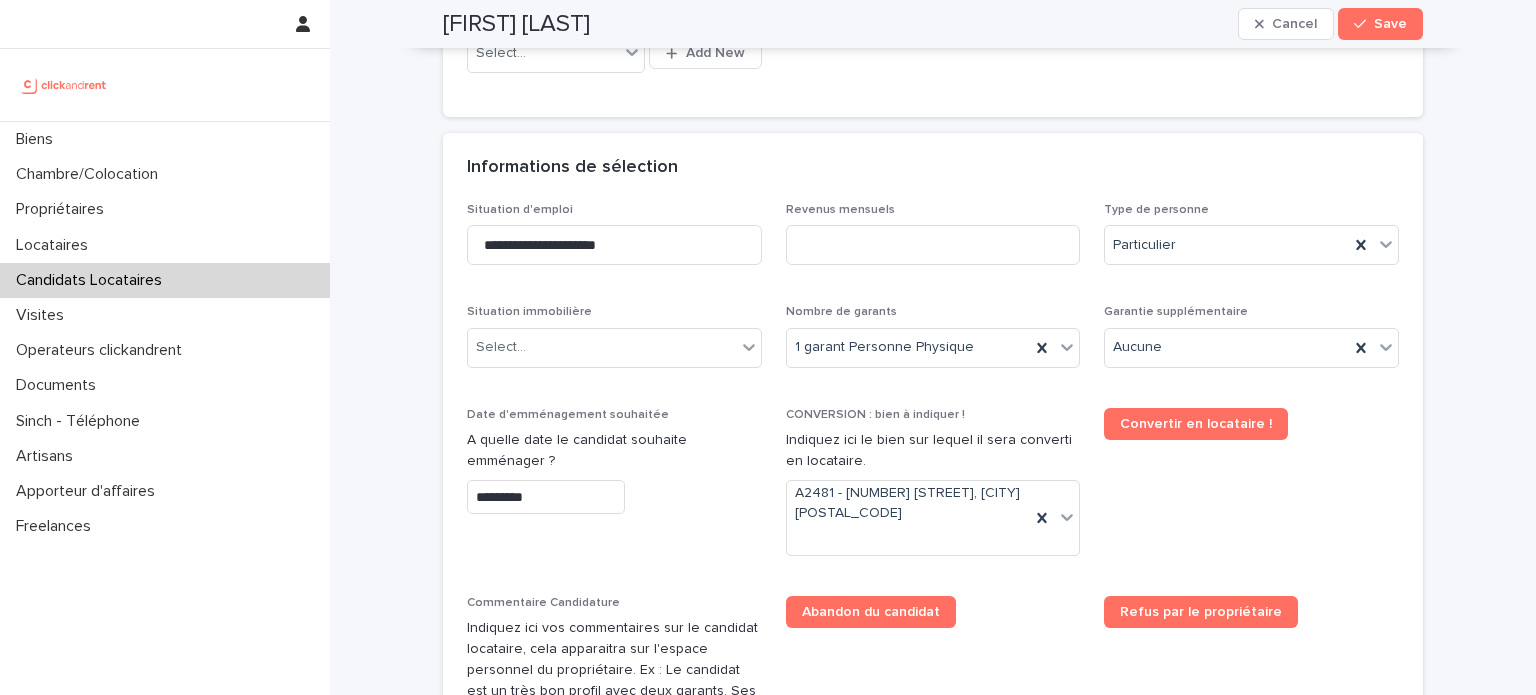 scroll, scrollTop: 636, scrollLeft: 0, axis: vertical 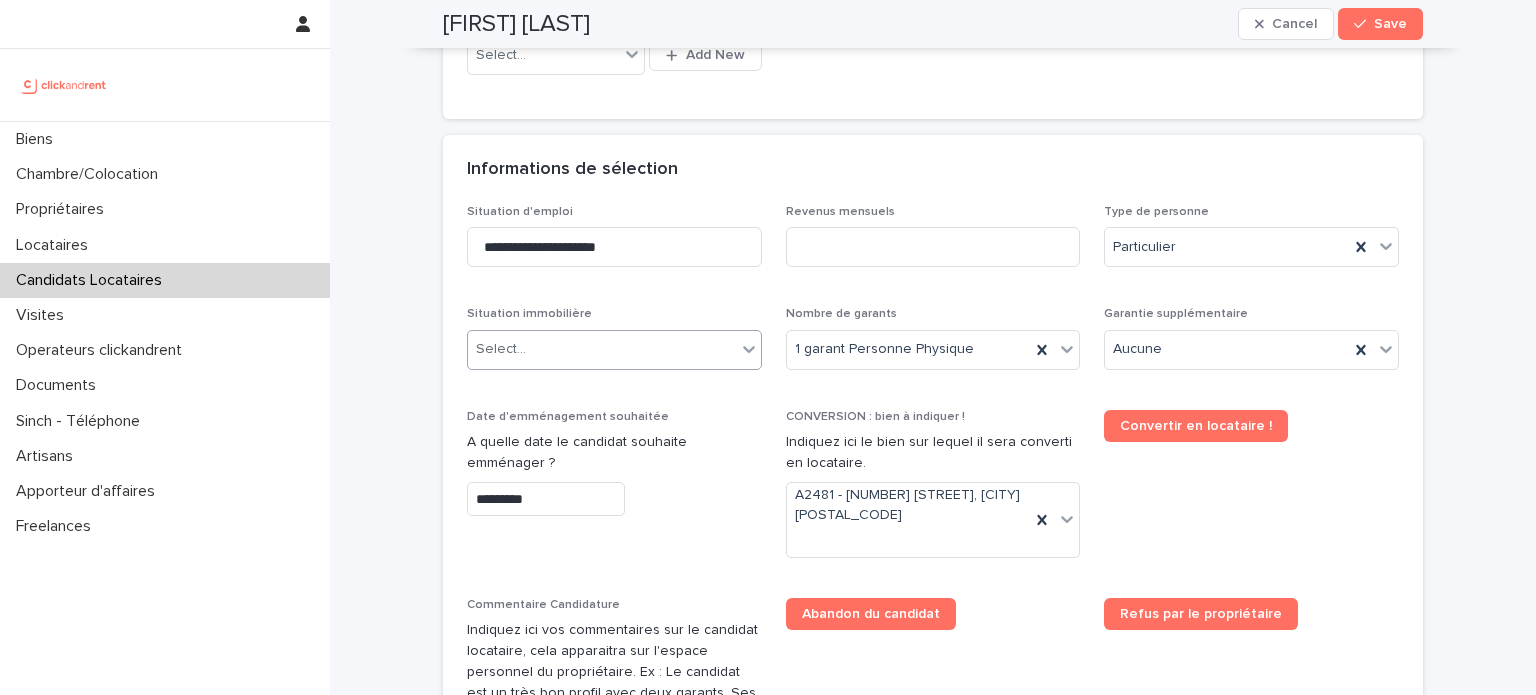 click on "Select..." at bounding box center [602, 349] 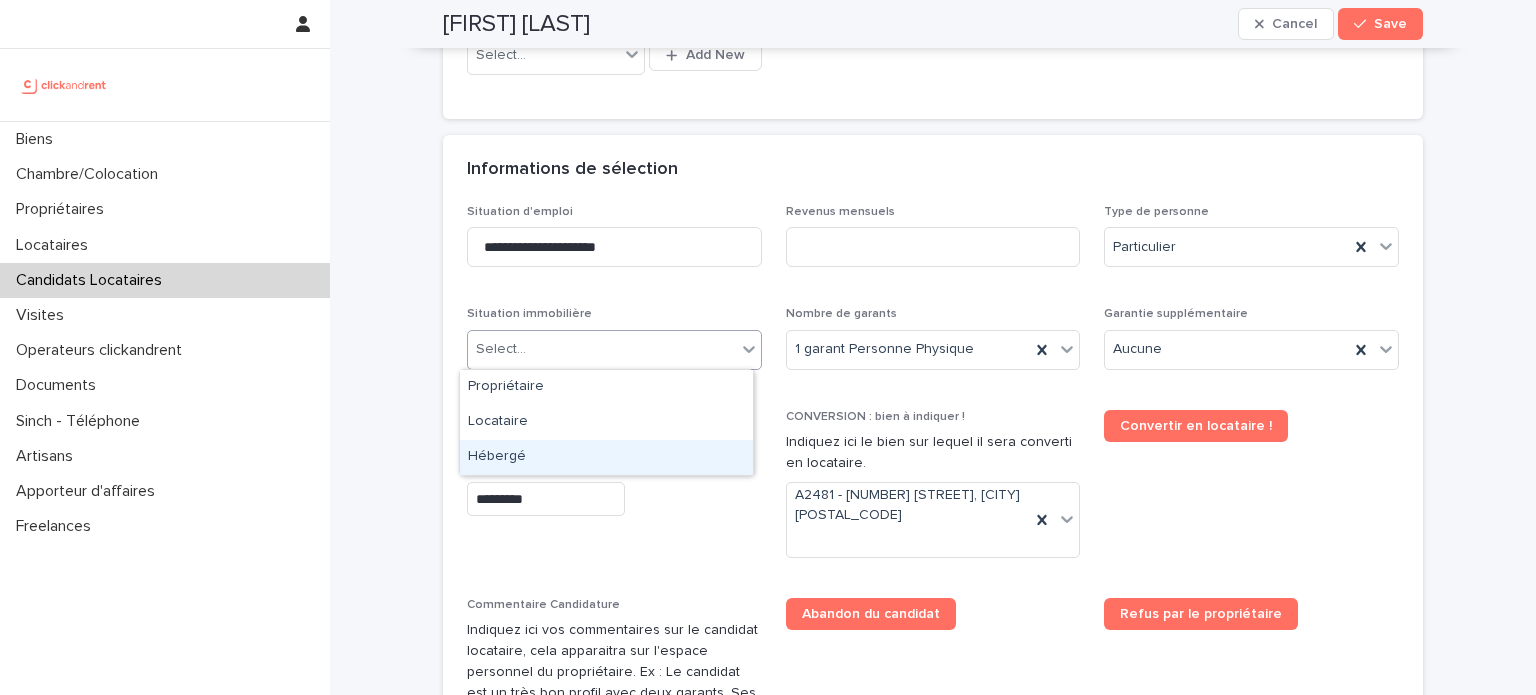 click on "Hébergé" at bounding box center (606, 457) 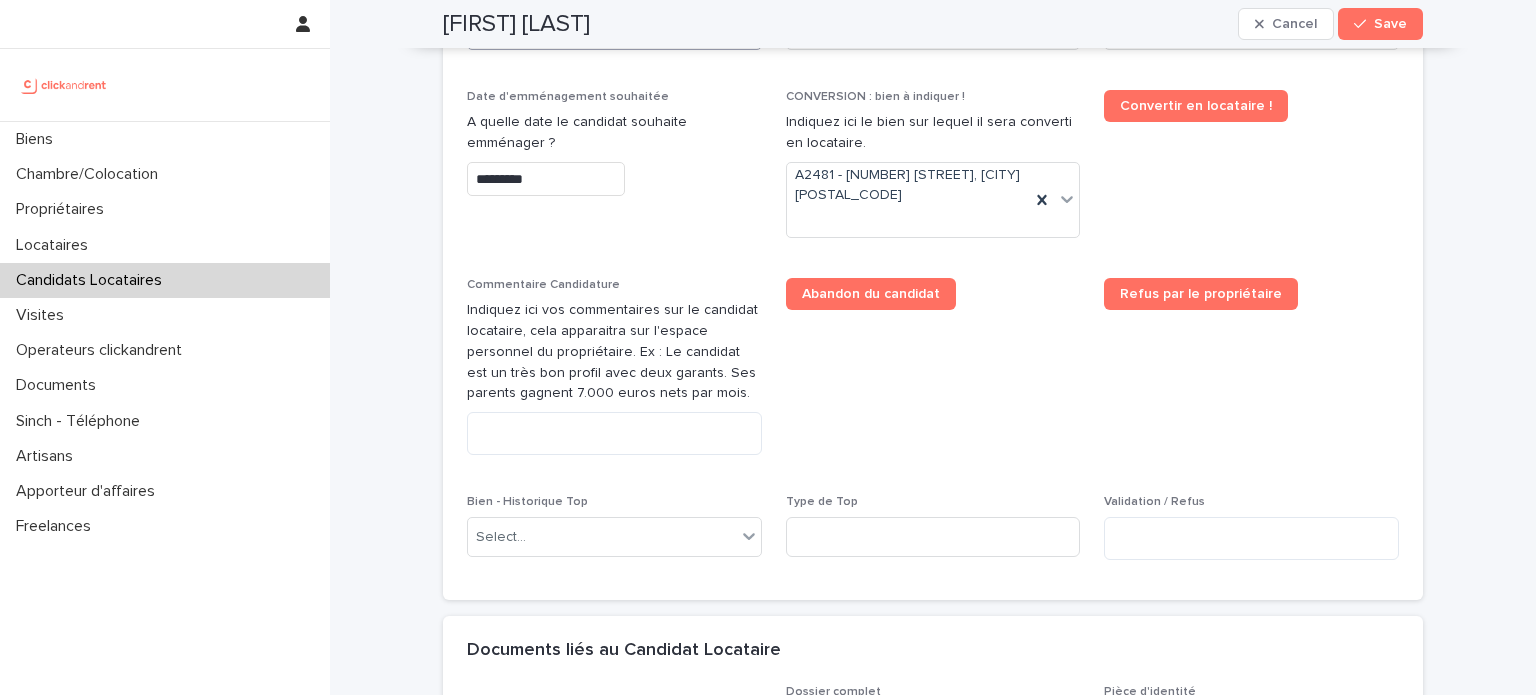 scroll, scrollTop: 958, scrollLeft: 0, axis: vertical 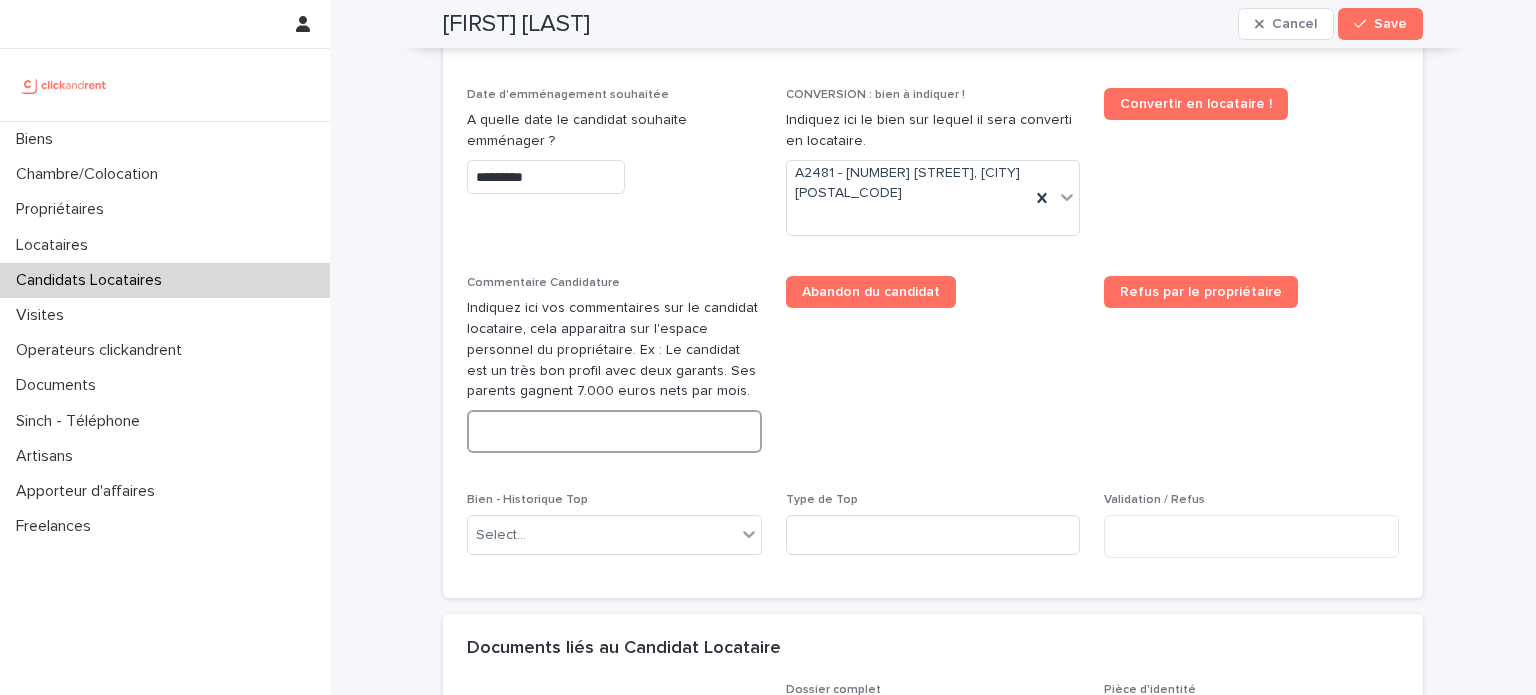 click at bounding box center (614, 431) 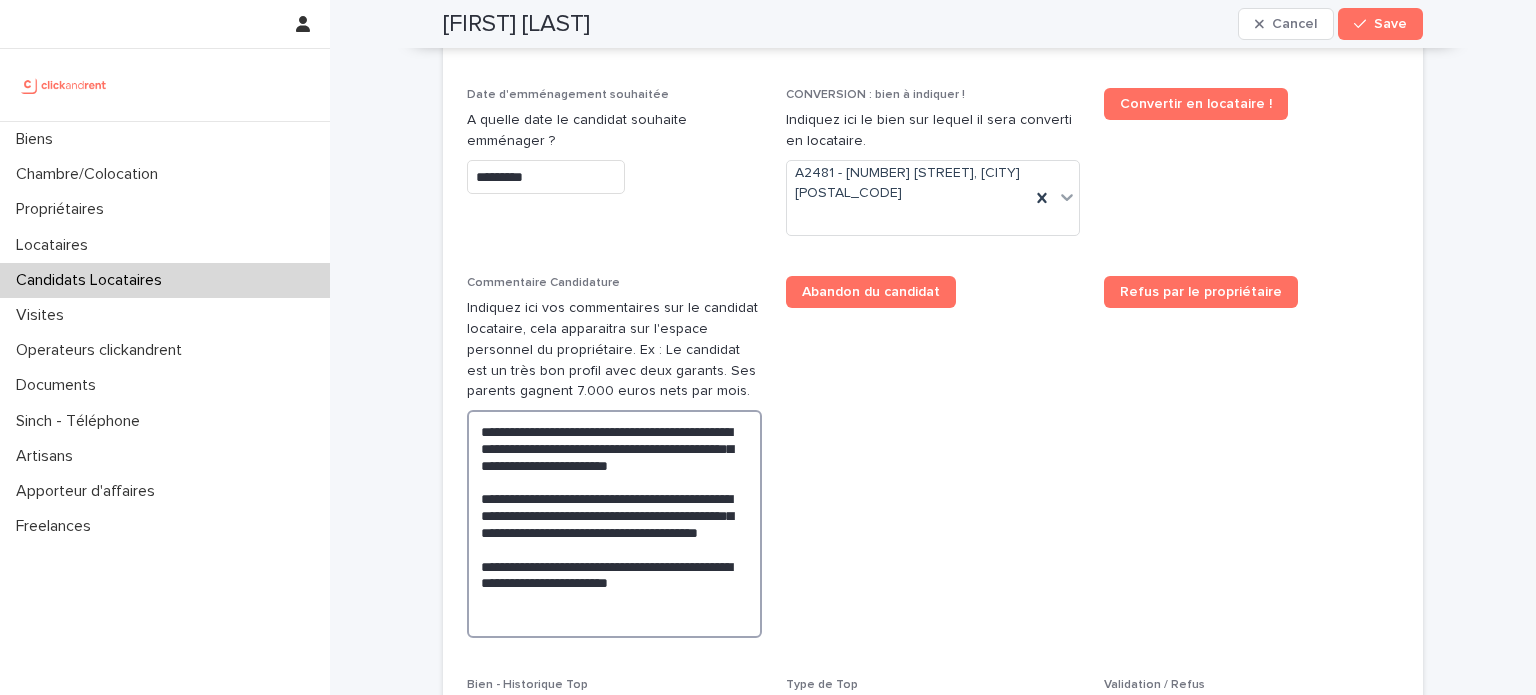 click on "**********" at bounding box center [614, 524] 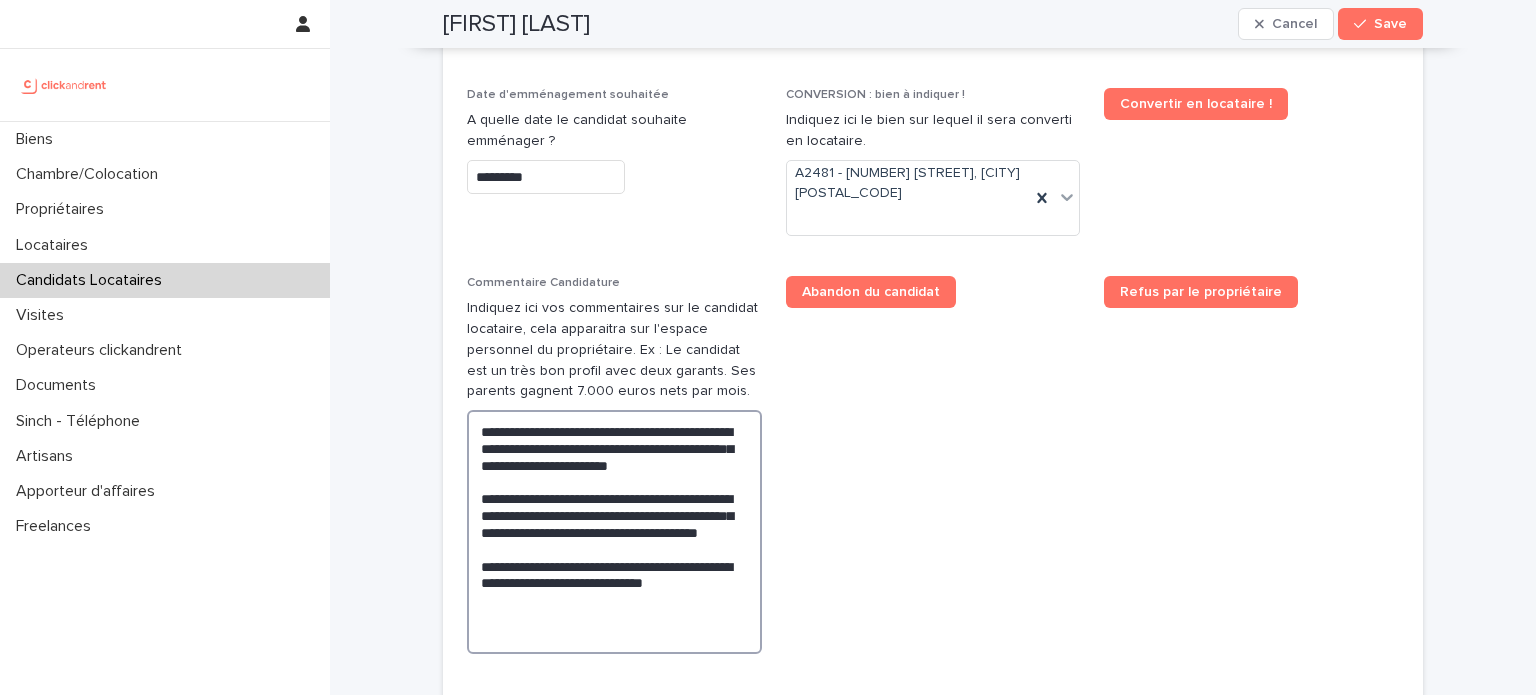 click on "**********" at bounding box center [614, 532] 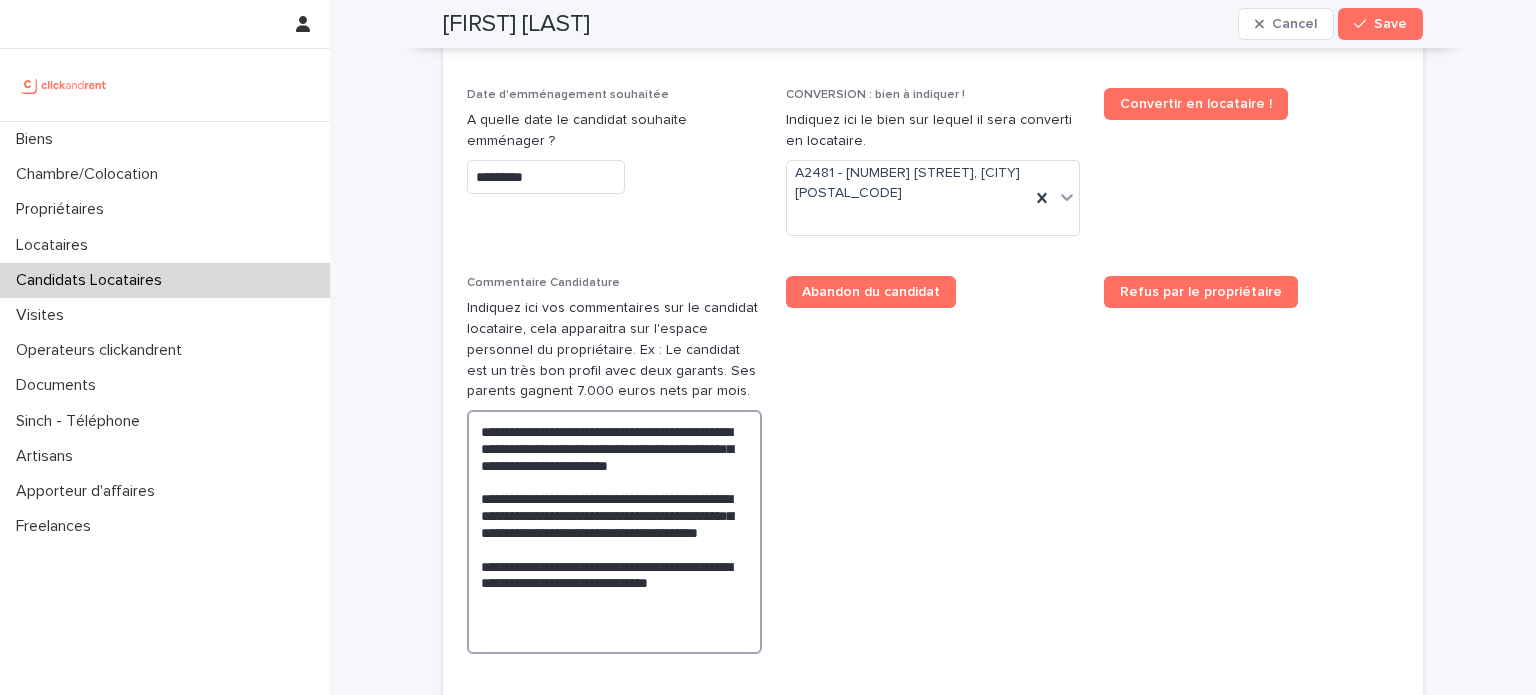 click on "**********" at bounding box center (614, 532) 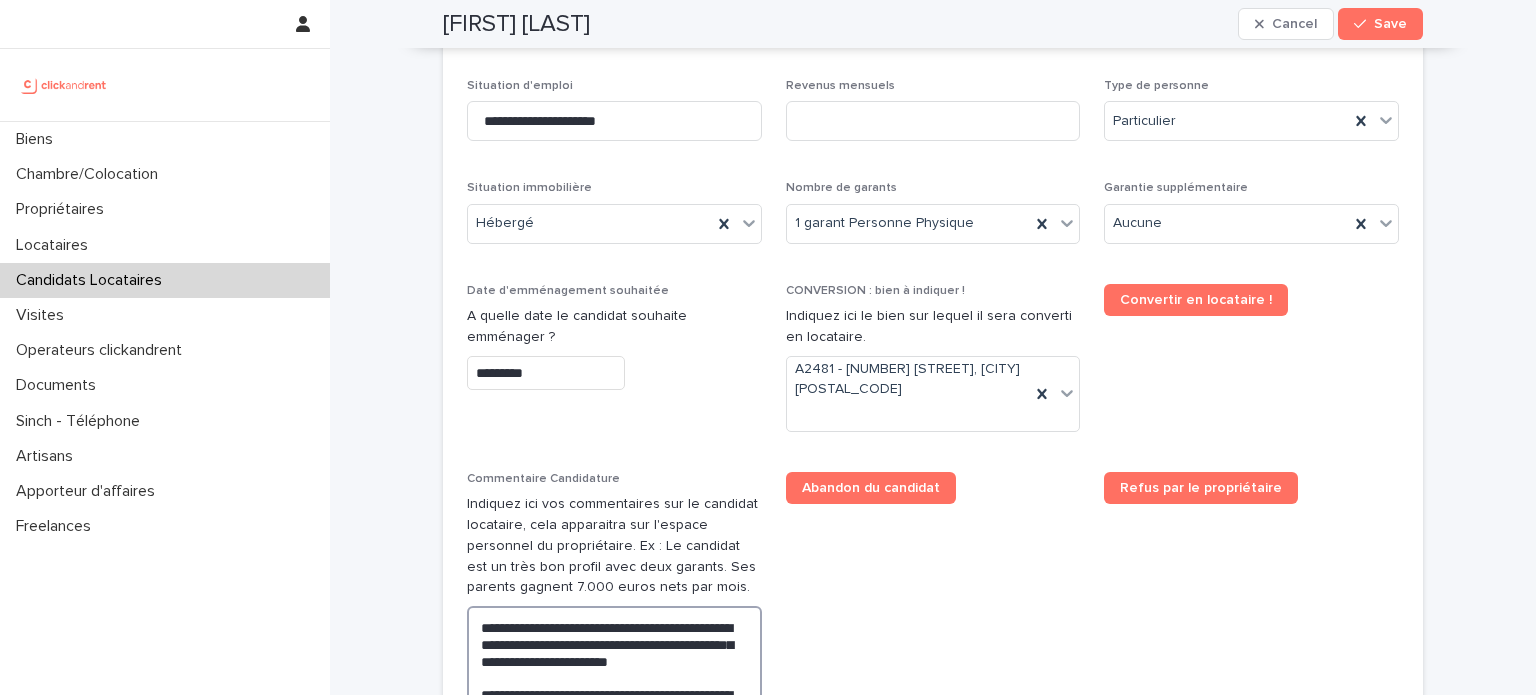 scroll, scrollTop: 756, scrollLeft: 0, axis: vertical 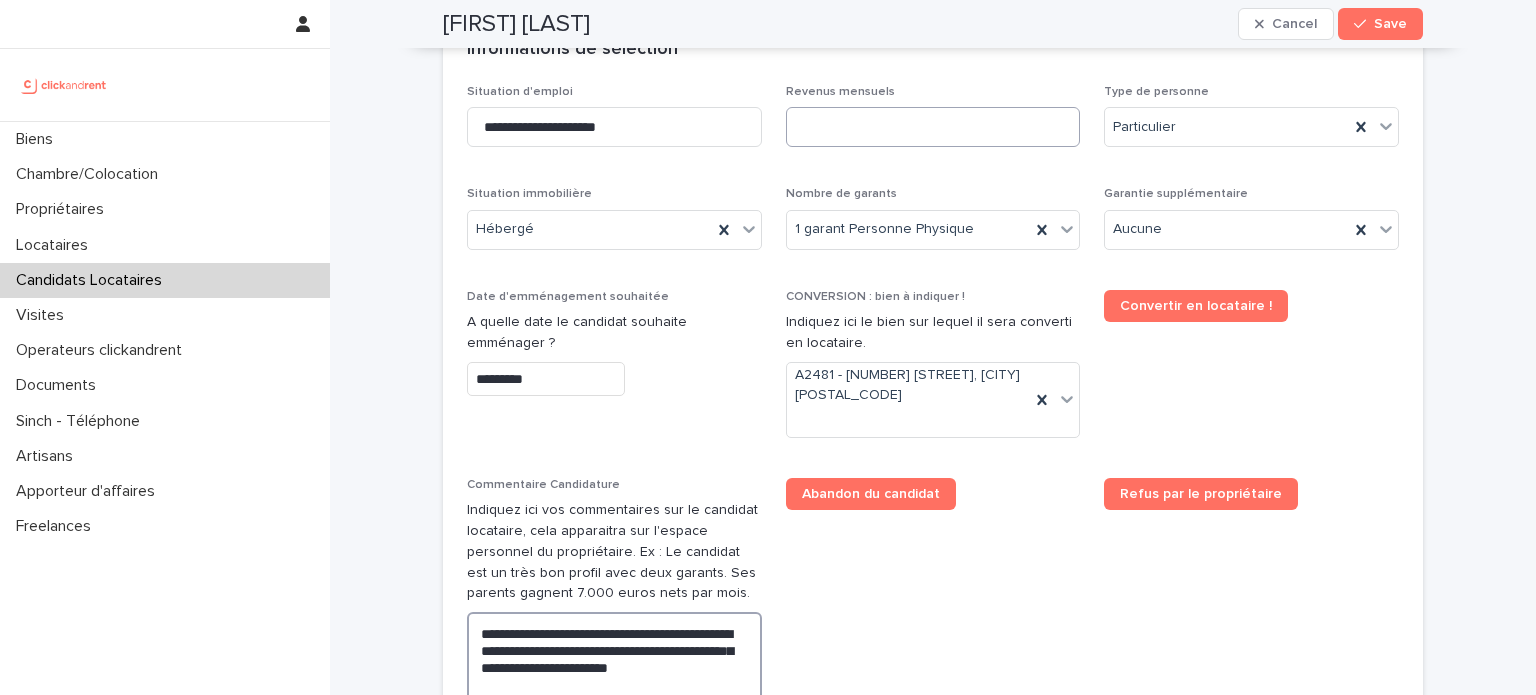 type on "**********" 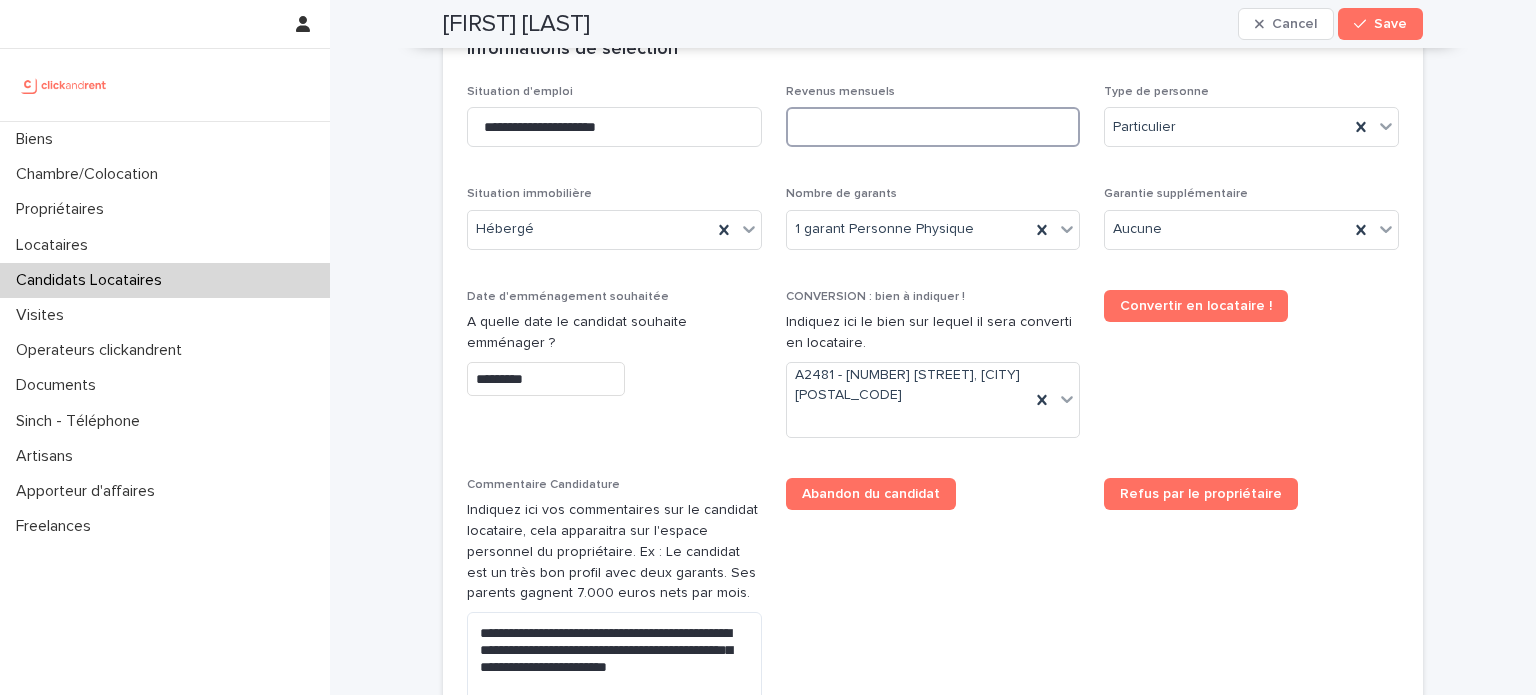 click at bounding box center (933, 127) 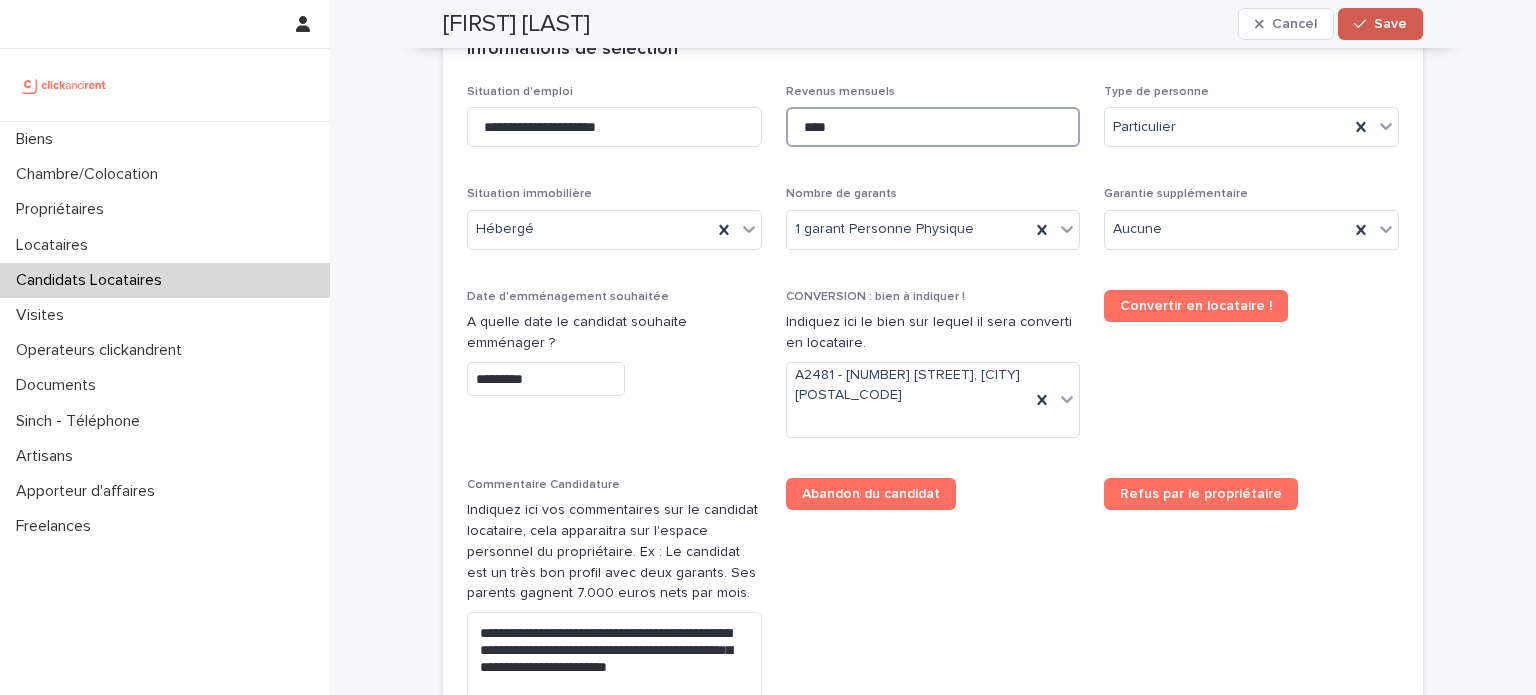 type on "****" 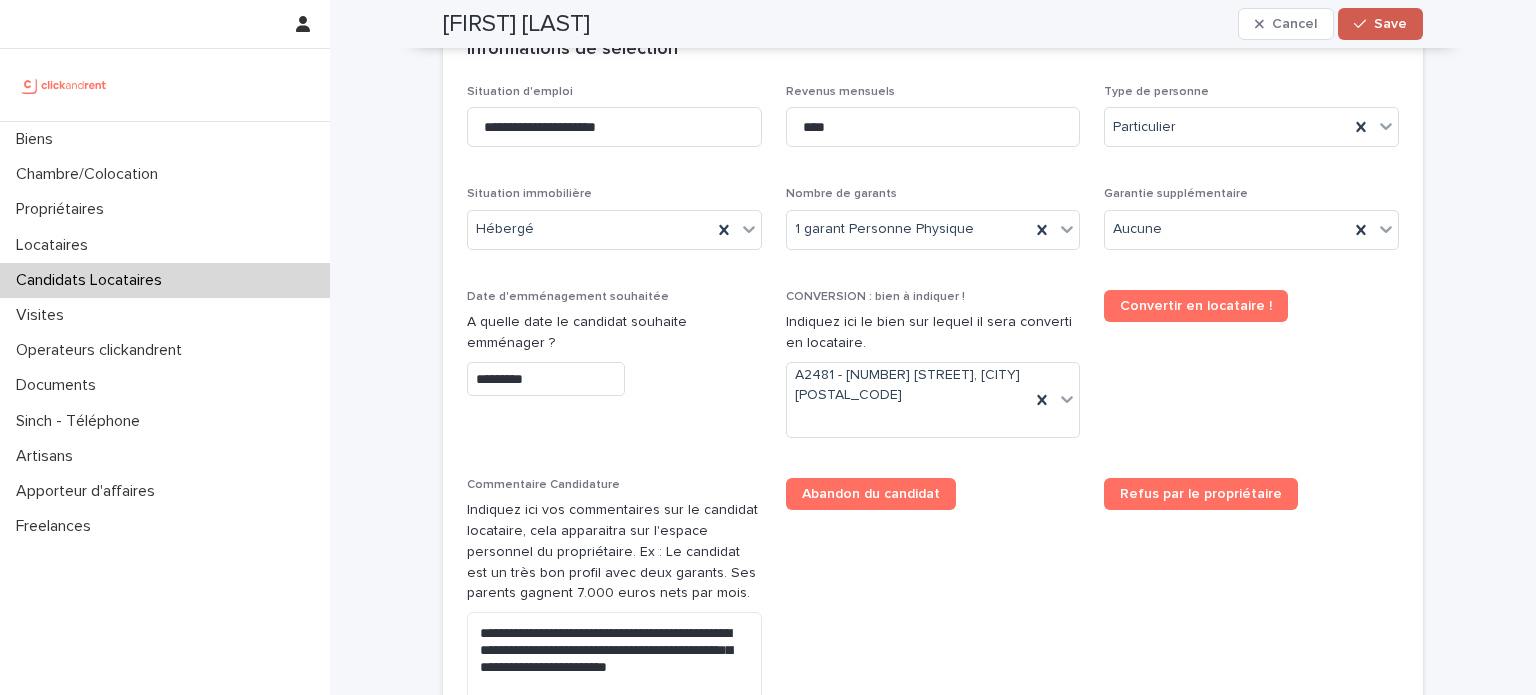 click on "Save" at bounding box center [1390, 24] 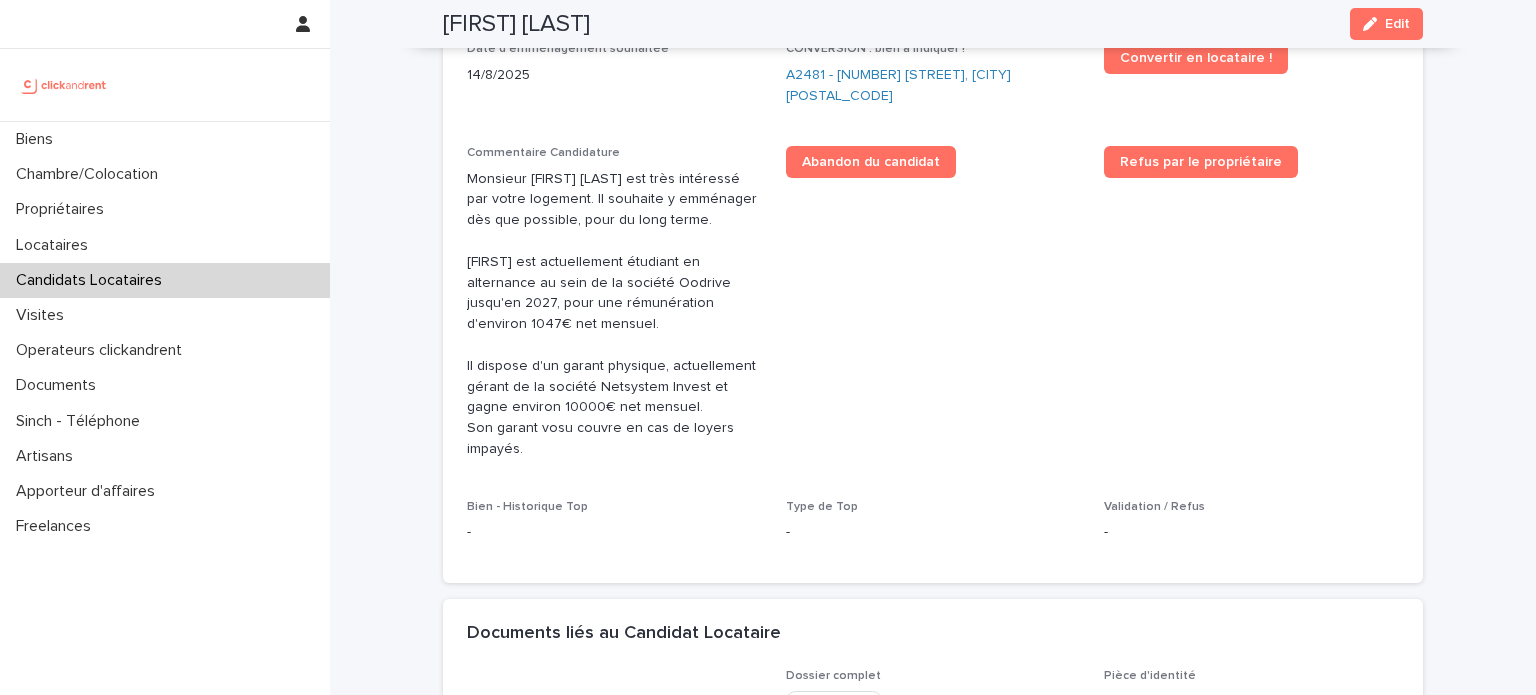 scroll, scrollTop: 452, scrollLeft: 0, axis: vertical 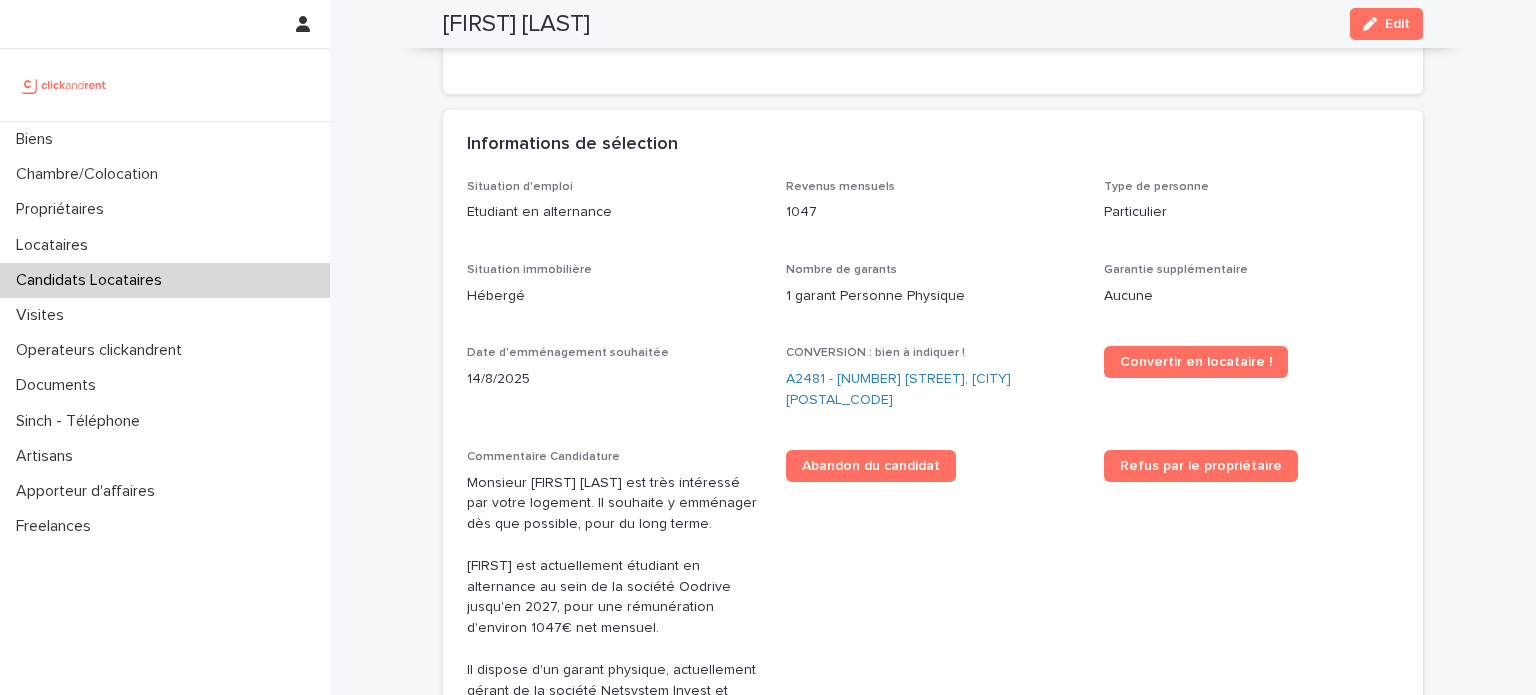 drag, startPoint x: 606, startPoint y: 19, endPoint x: 428, endPoint y: 28, distance: 178.22739 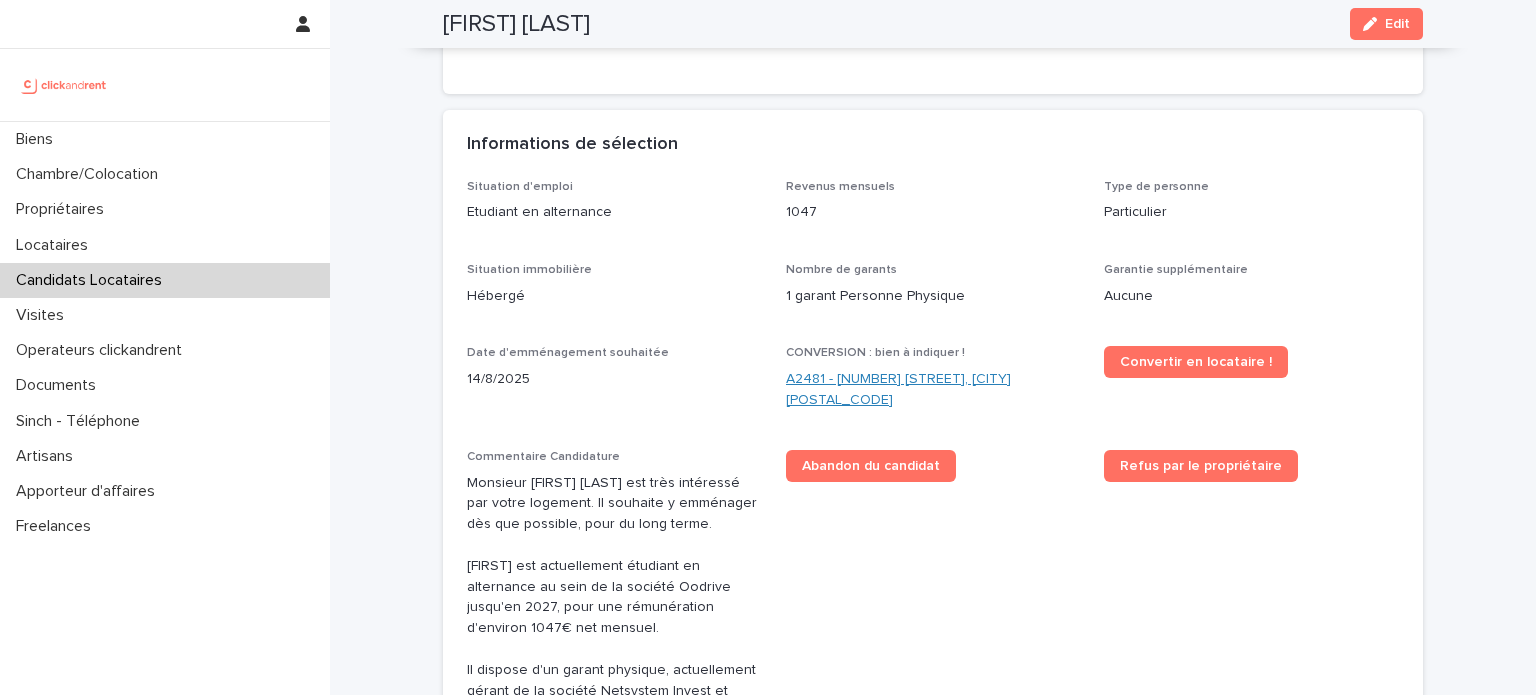 click on "A2481 - [NUMBER] [STREET], [CITY] [POSTAL_CODE]" at bounding box center [933, 390] 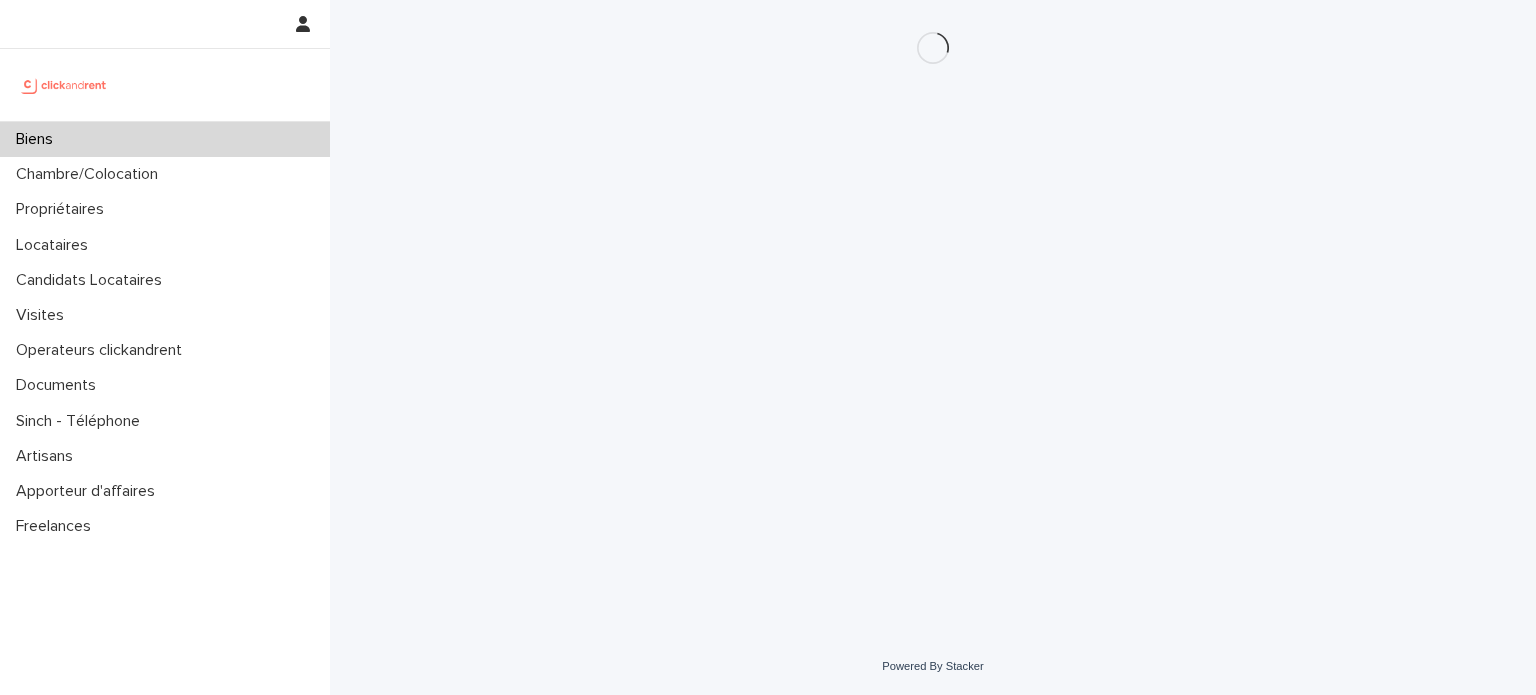scroll, scrollTop: 0, scrollLeft: 0, axis: both 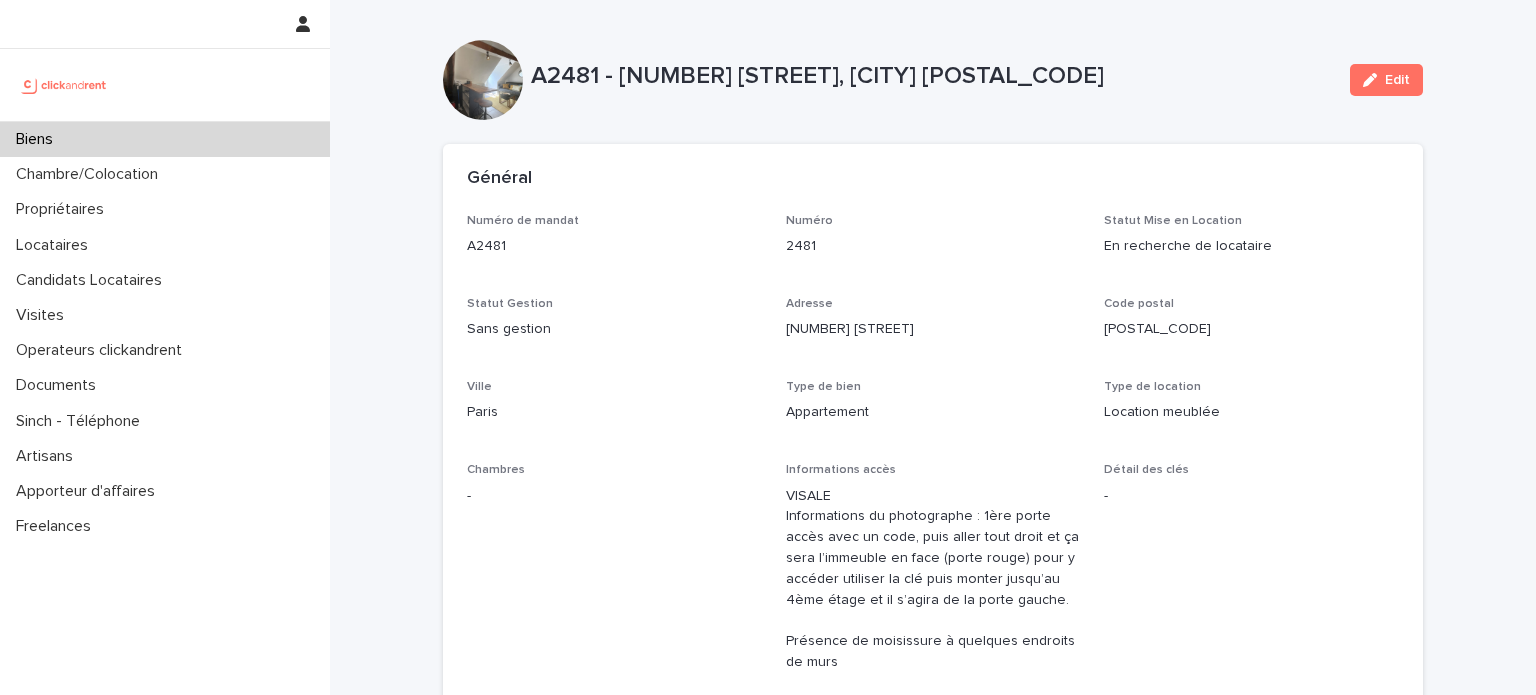 click on "Edit" at bounding box center (1382, 80) 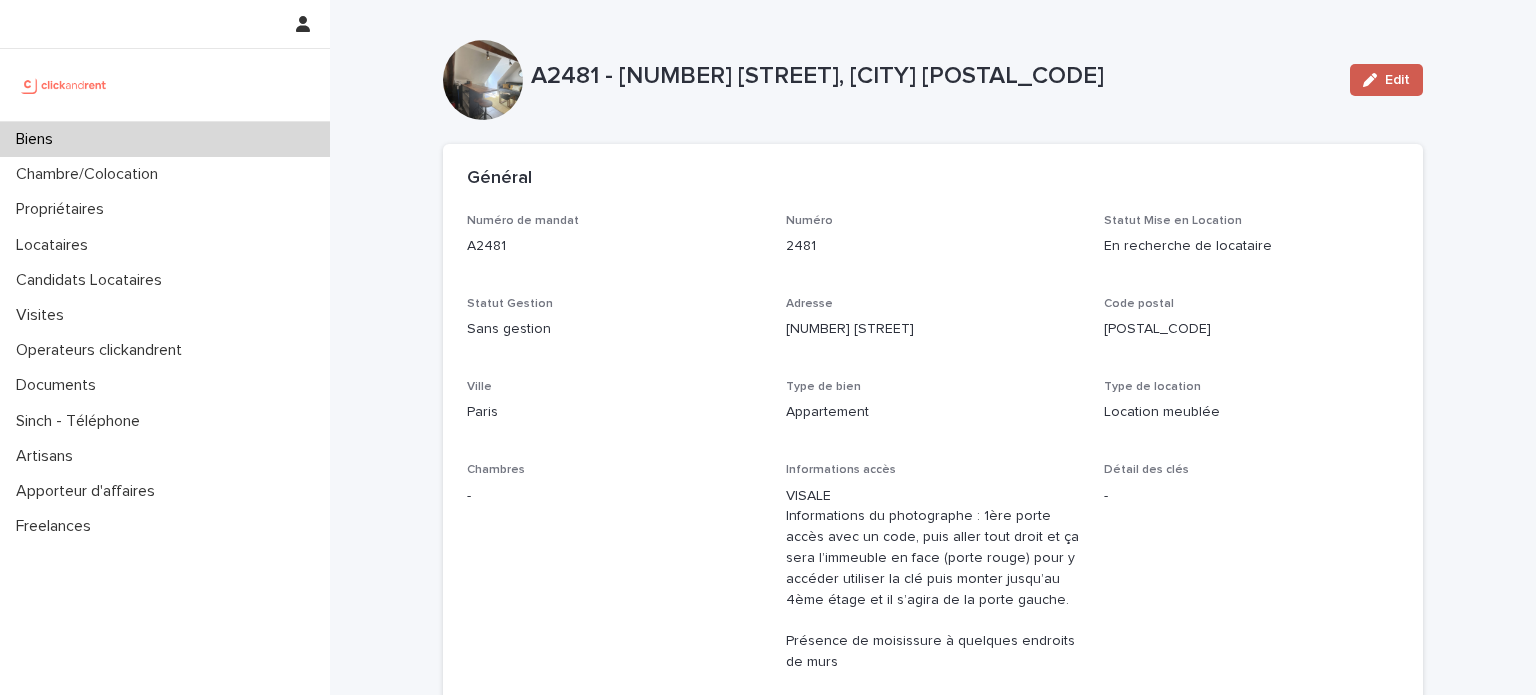 click on "Edit" at bounding box center (1386, 80) 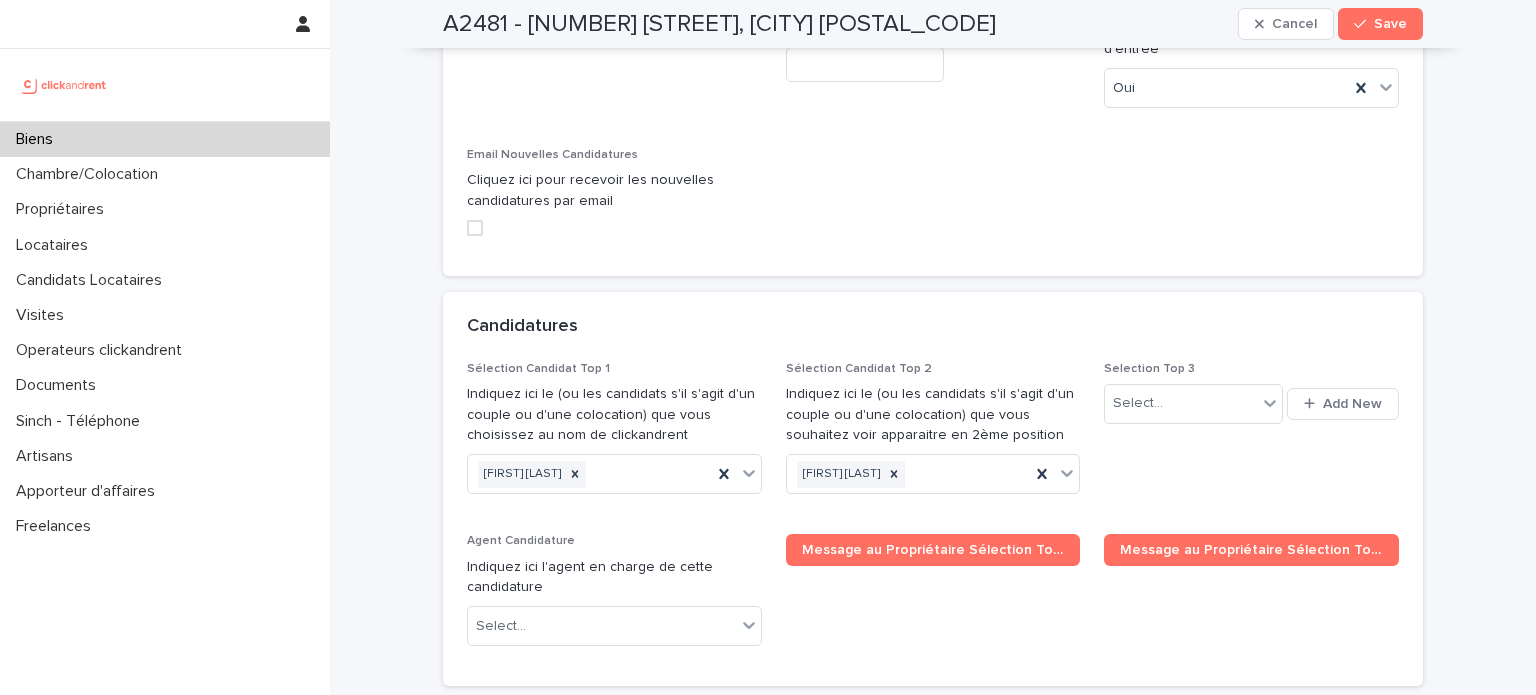 scroll, scrollTop: 9503, scrollLeft: 0, axis: vertical 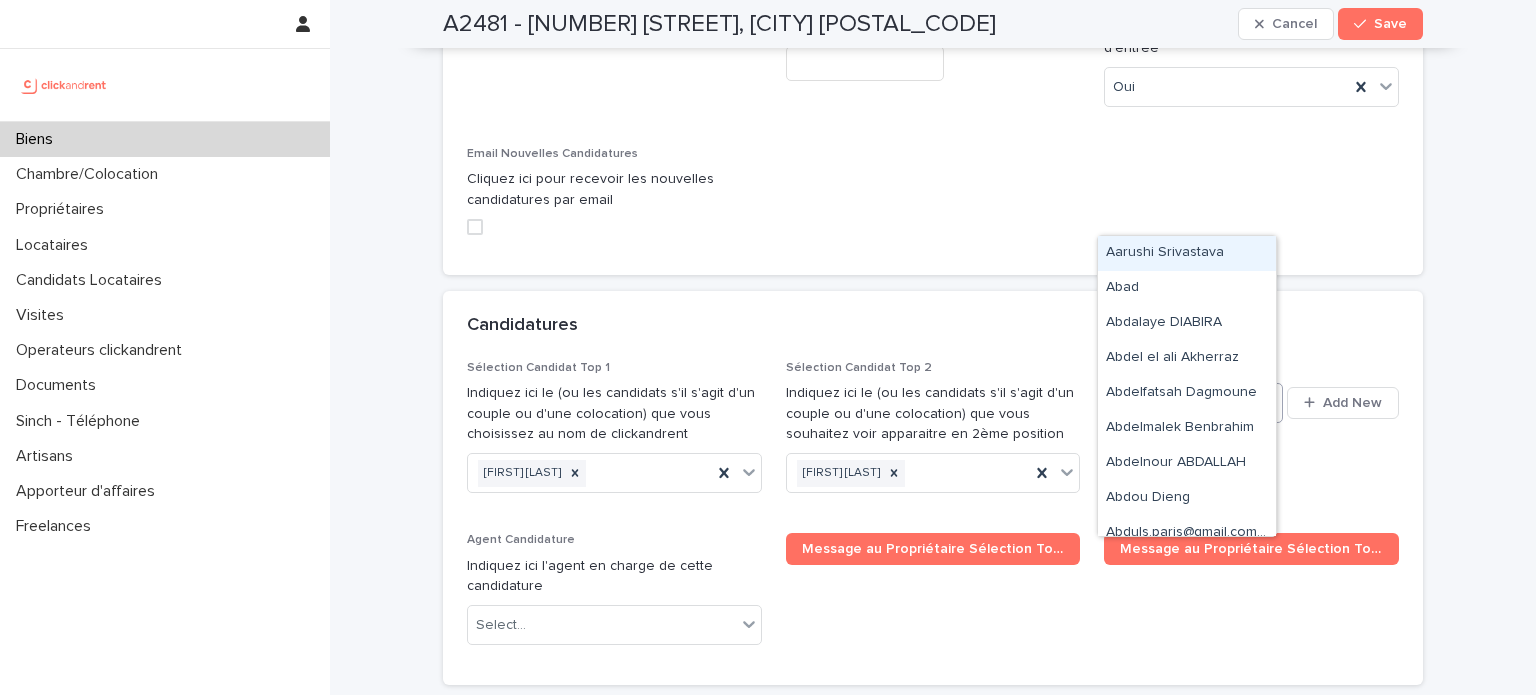 click on "Select..." at bounding box center [1180, 402] 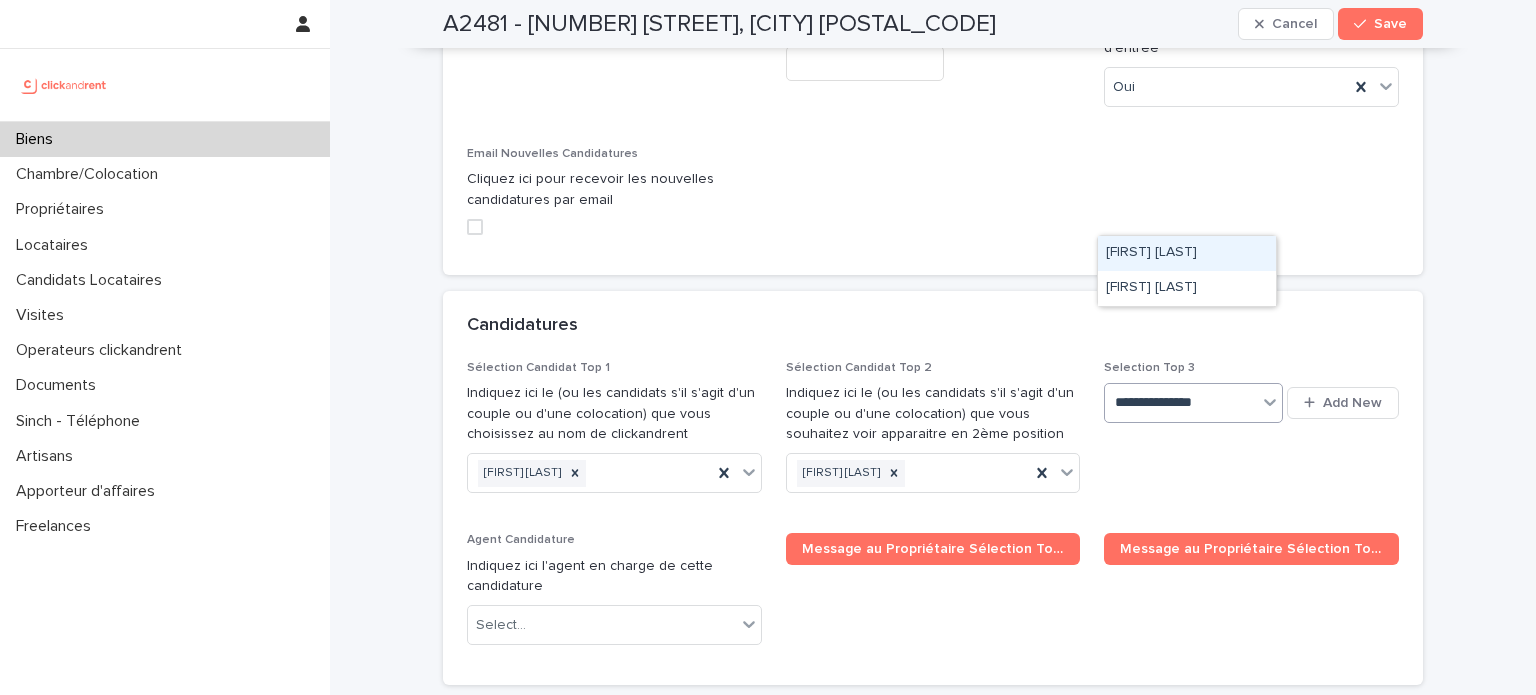 type on "**********" 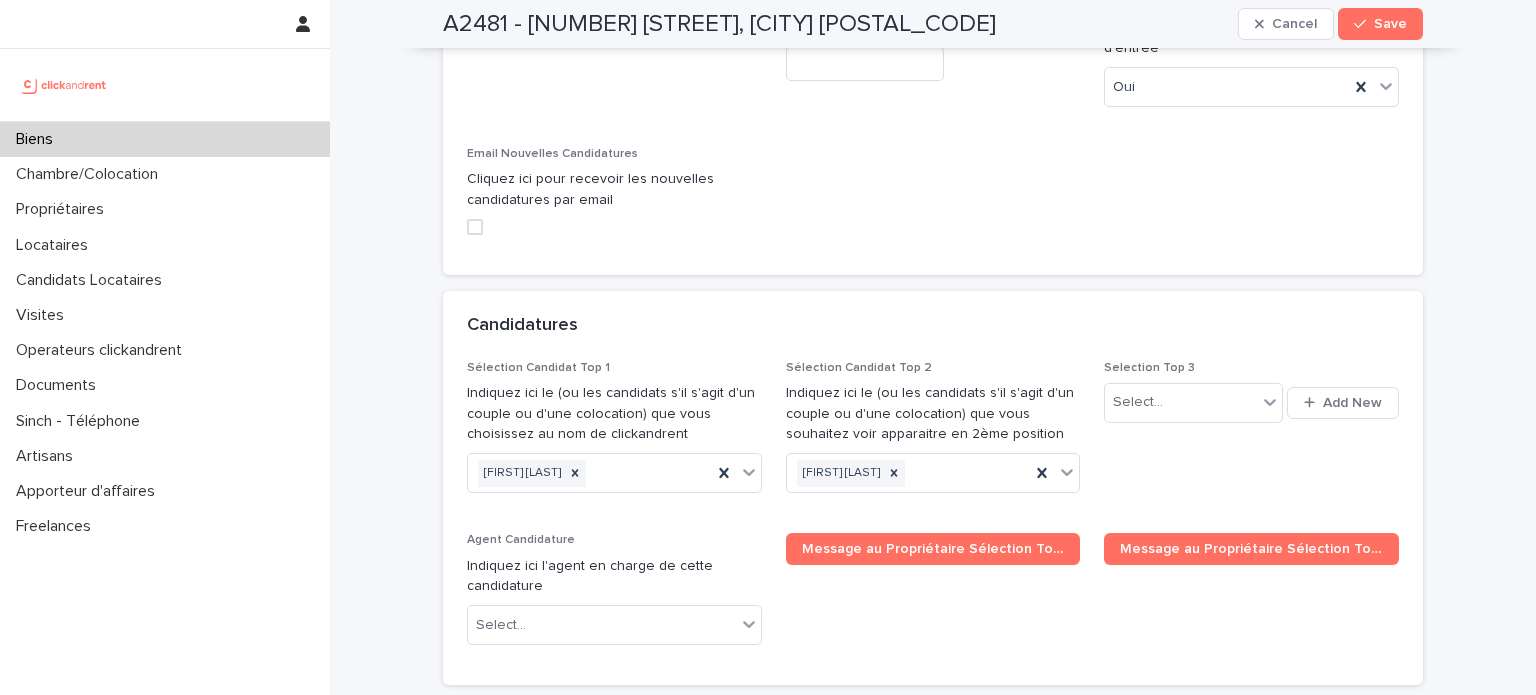 click on "Candidatures" at bounding box center (929, 326) 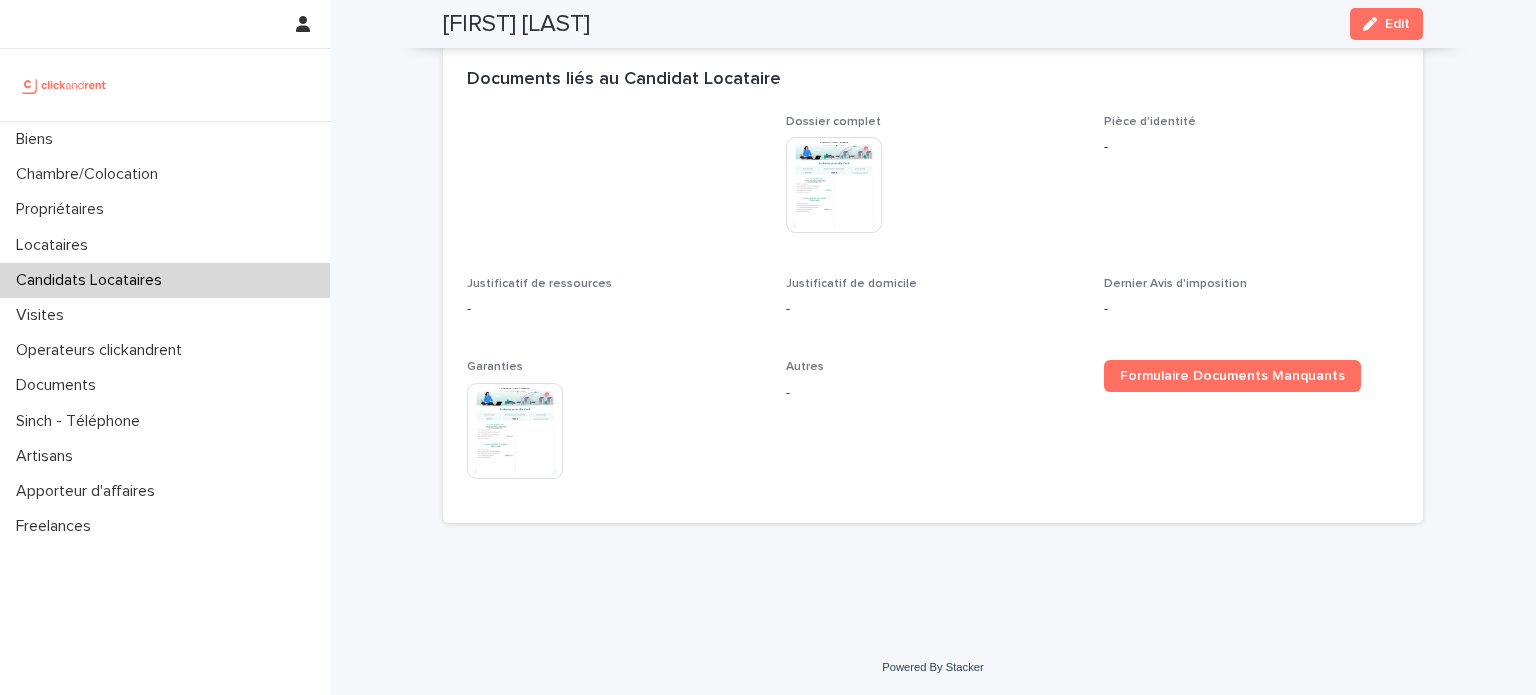 scroll, scrollTop: 1289, scrollLeft: 0, axis: vertical 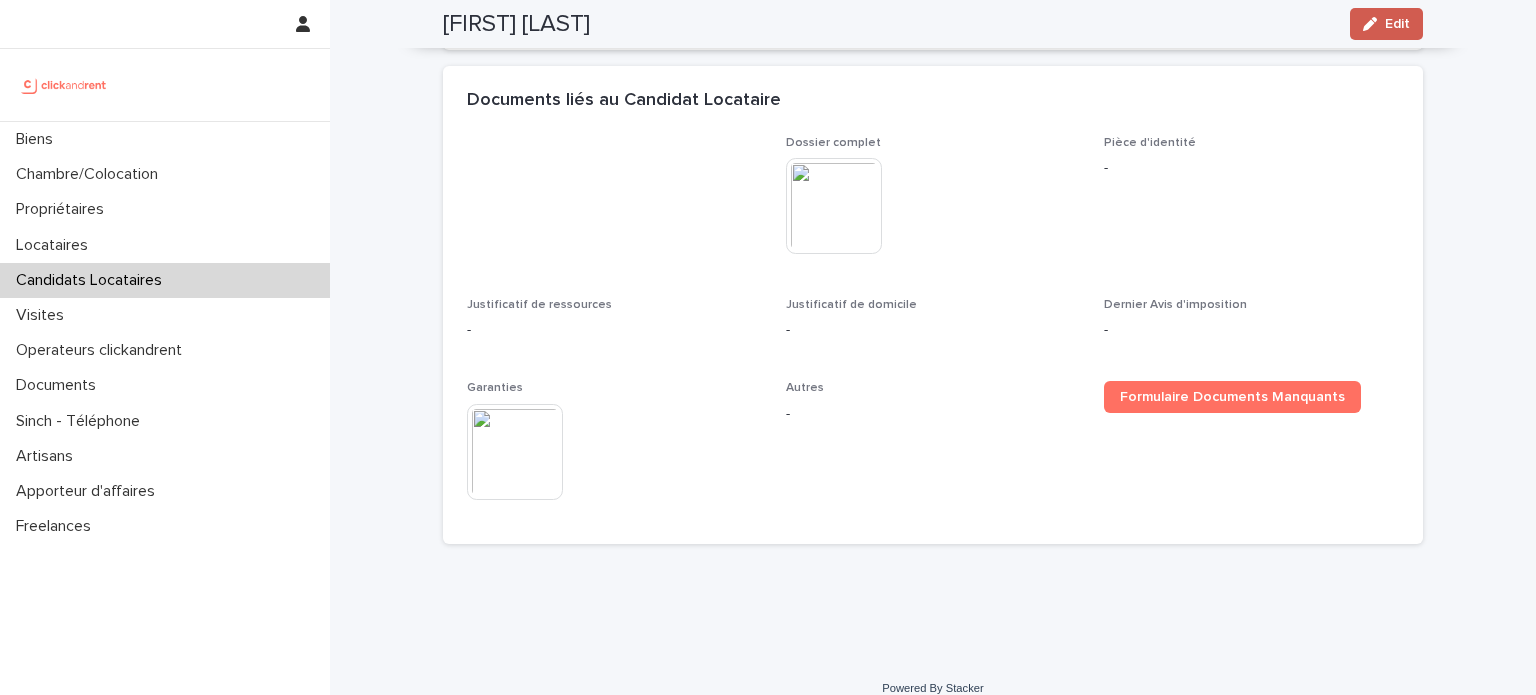 click on "Edit" at bounding box center [1386, 24] 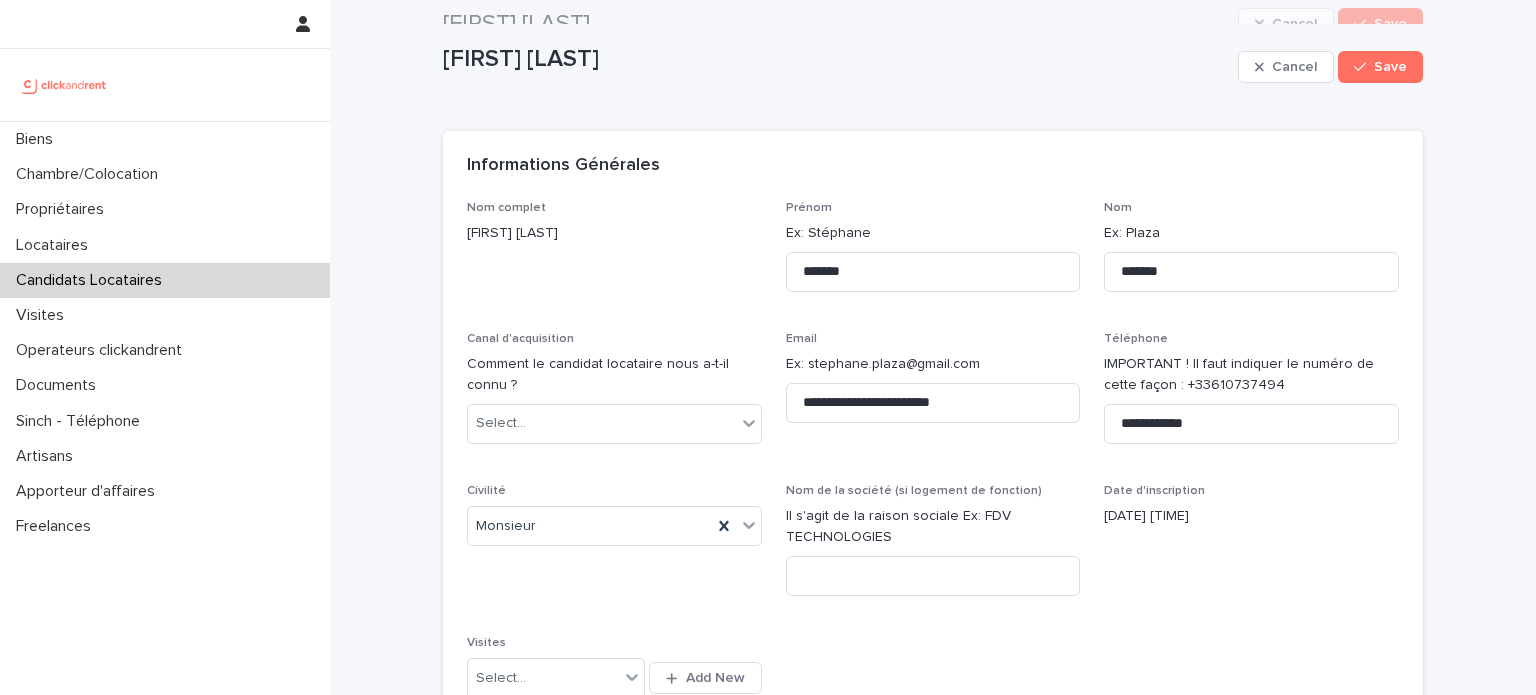 scroll, scrollTop: 0, scrollLeft: 0, axis: both 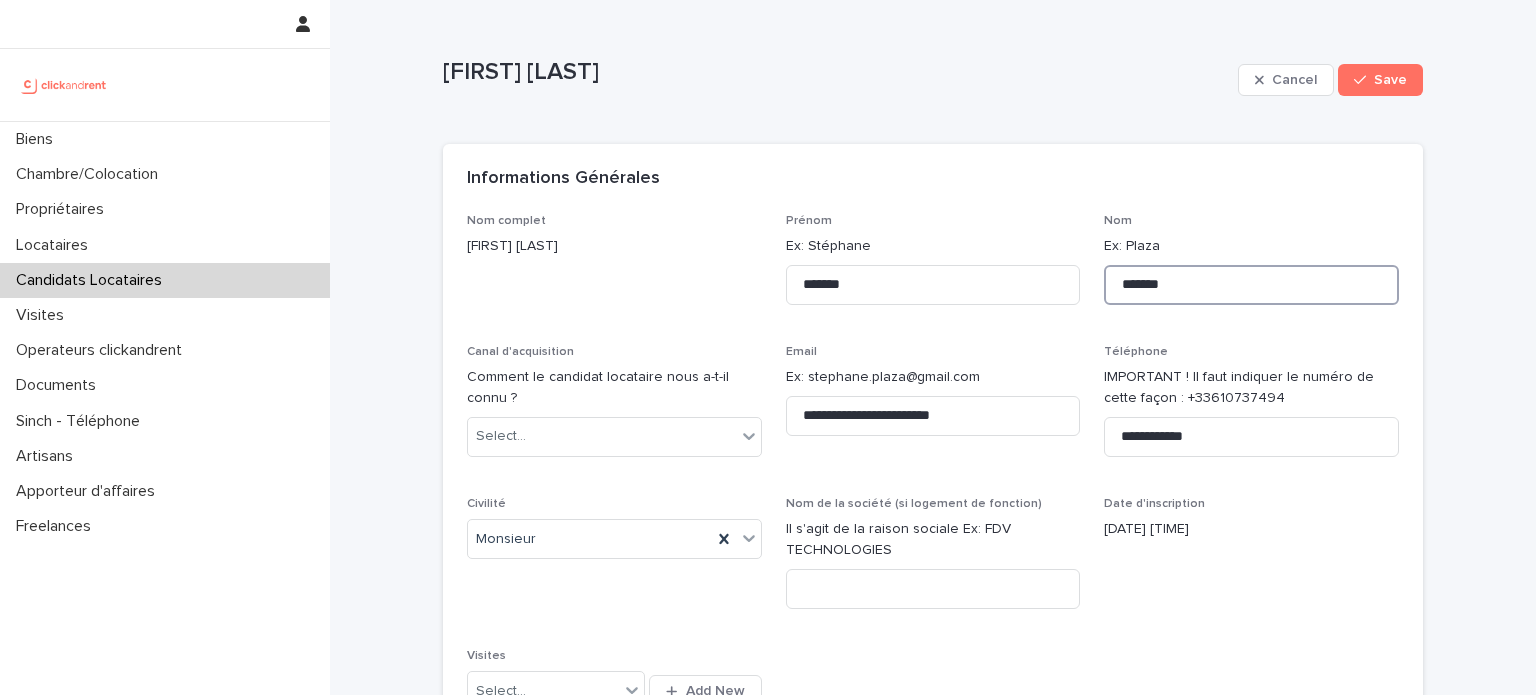click on "*******" at bounding box center [1251, 285] 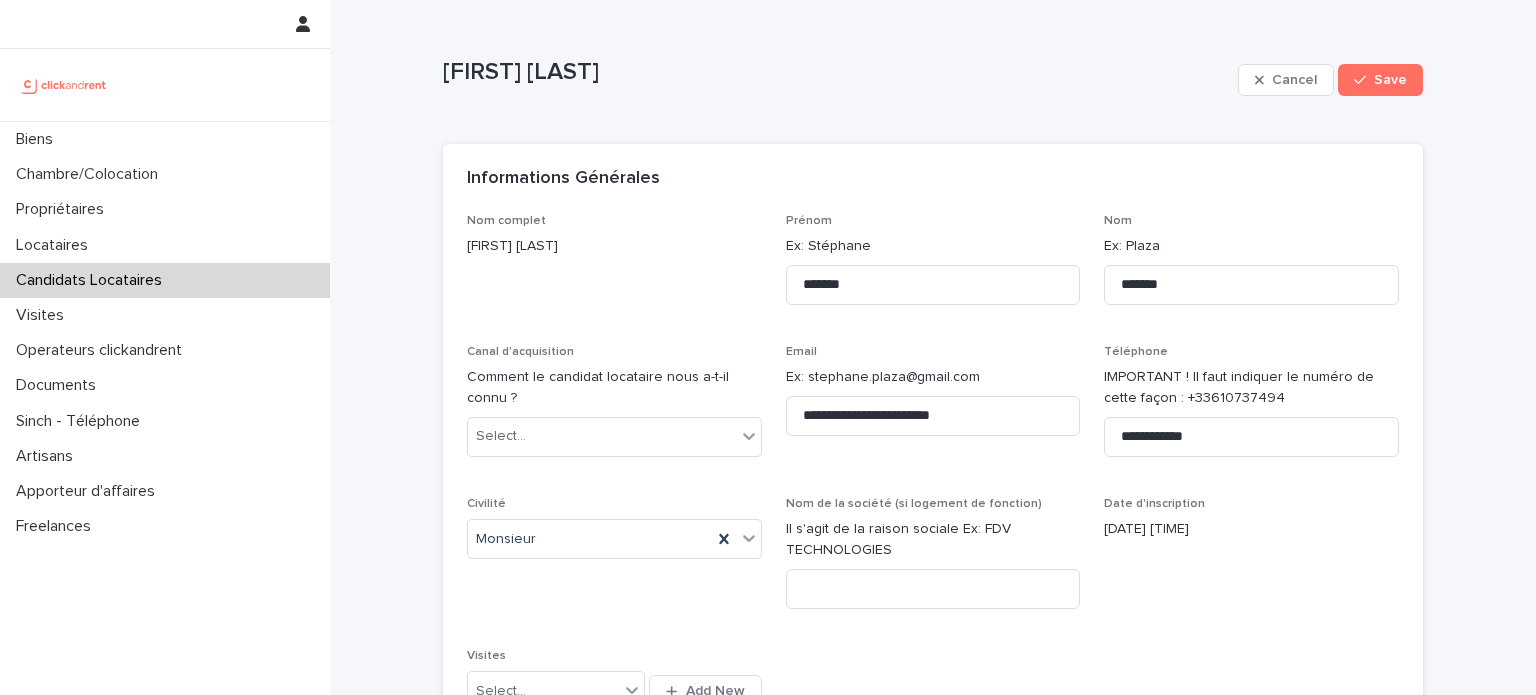 click on "Cancel Save" at bounding box center (1330, 80) 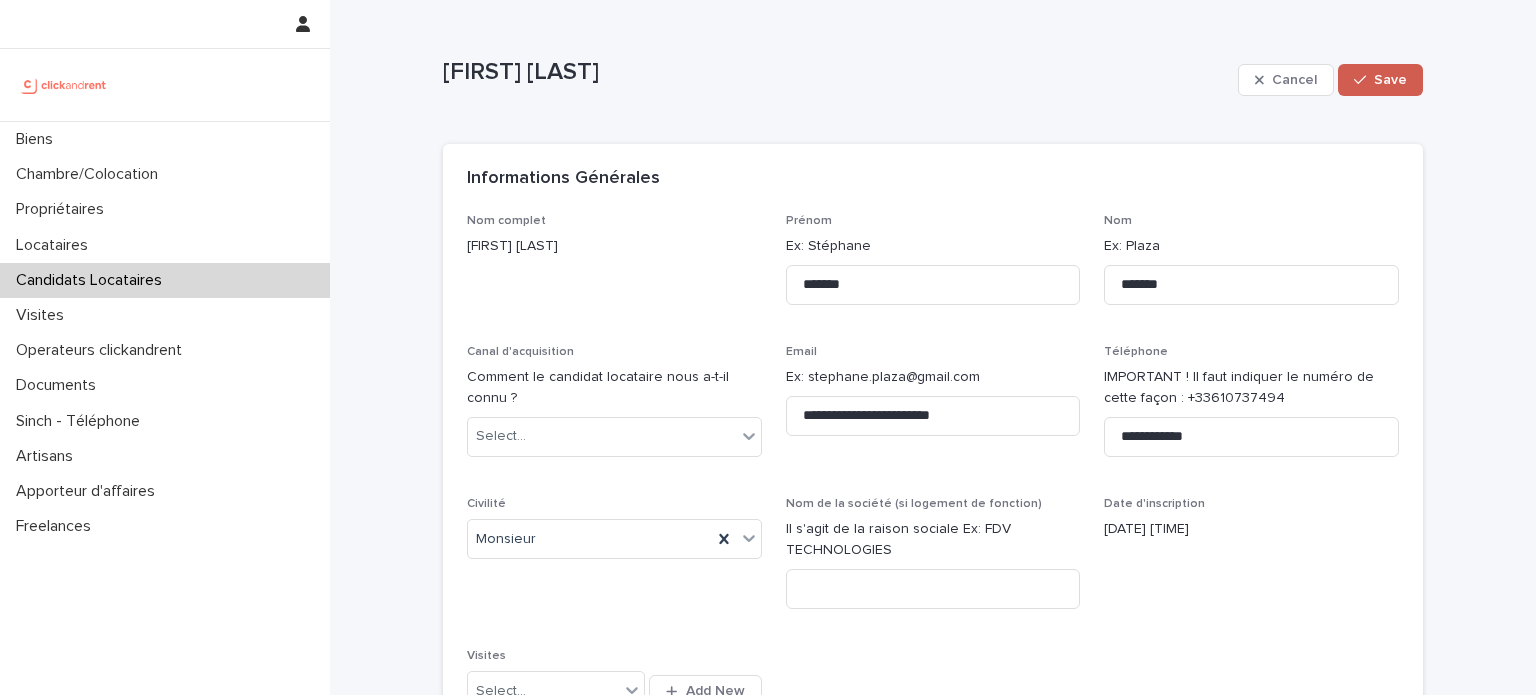 click on "Save" at bounding box center (1390, 80) 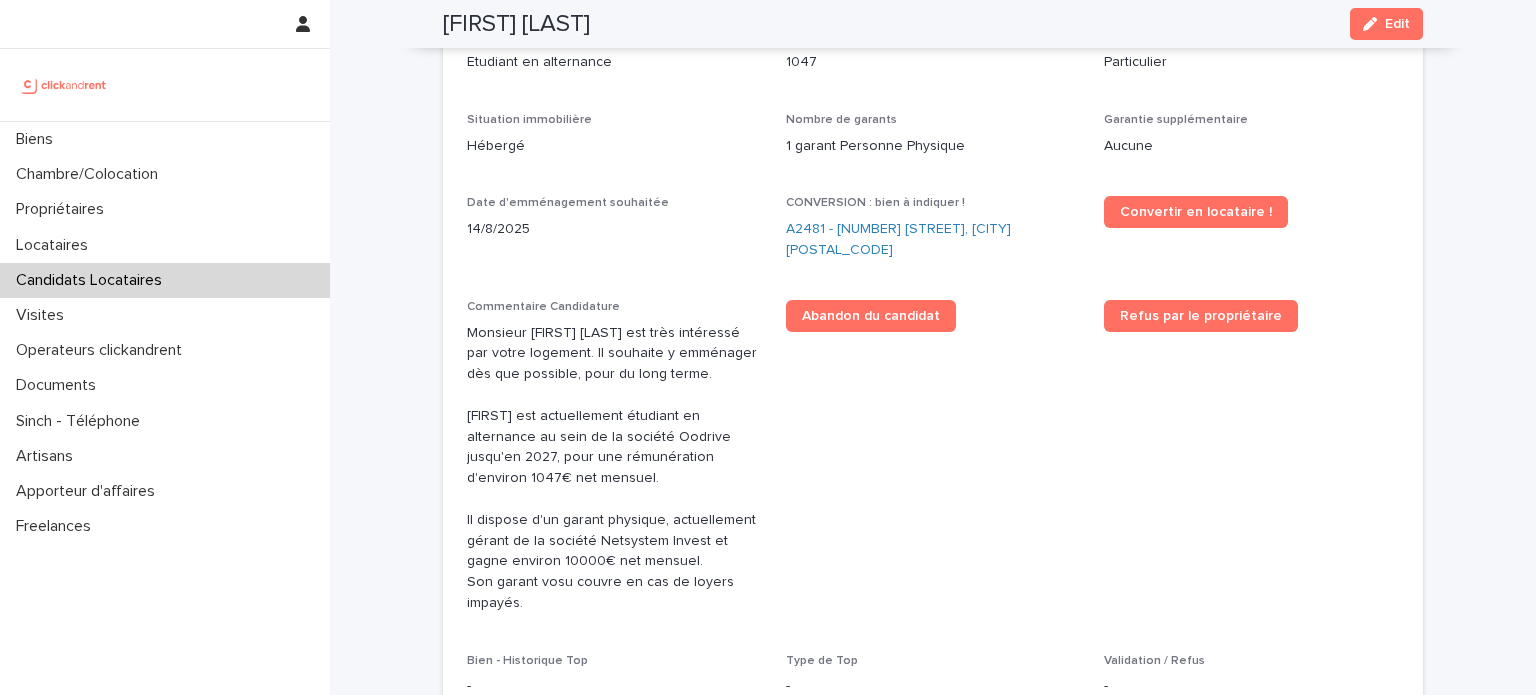 scroll, scrollTop: 600, scrollLeft: 0, axis: vertical 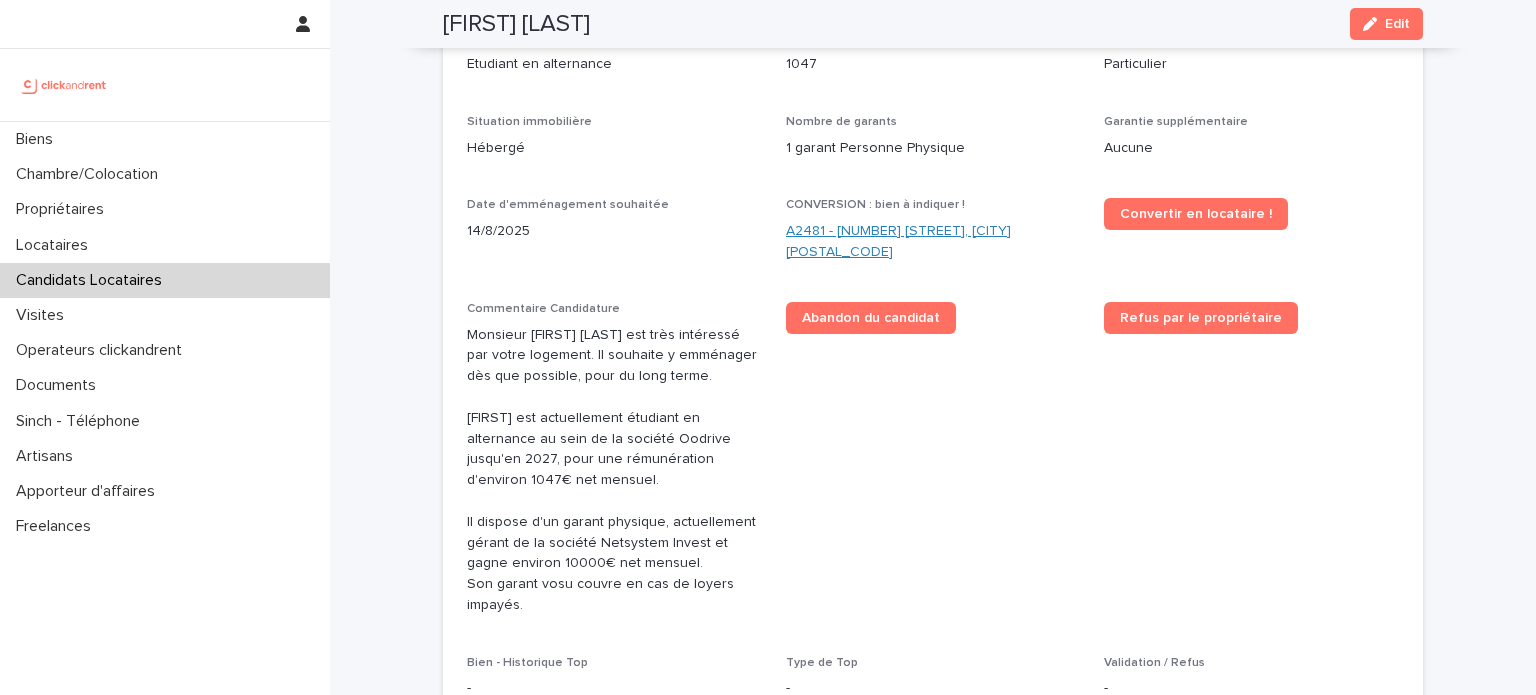 click on "A2481 - [NUMBER] [STREET], [CITY] [POSTAL_CODE]" at bounding box center [933, 242] 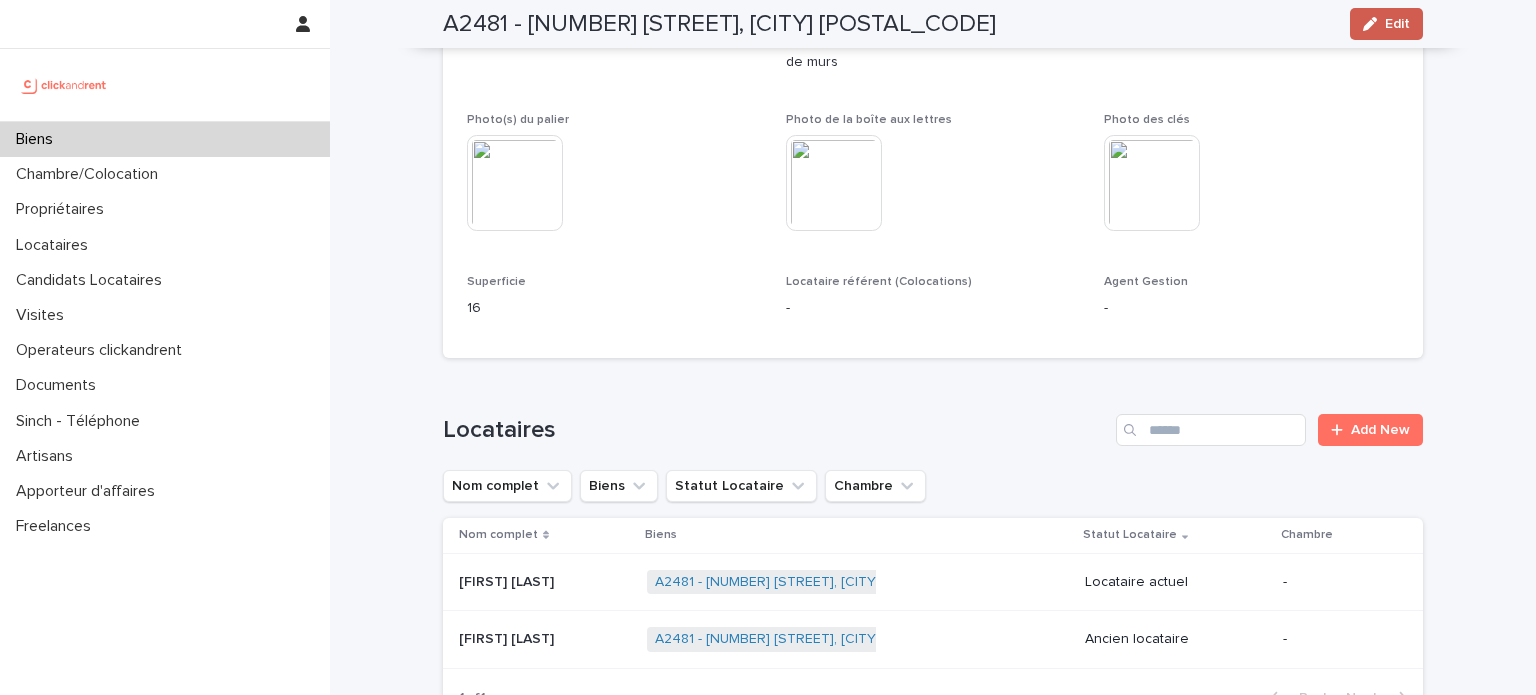 click at bounding box center [1374, 24] 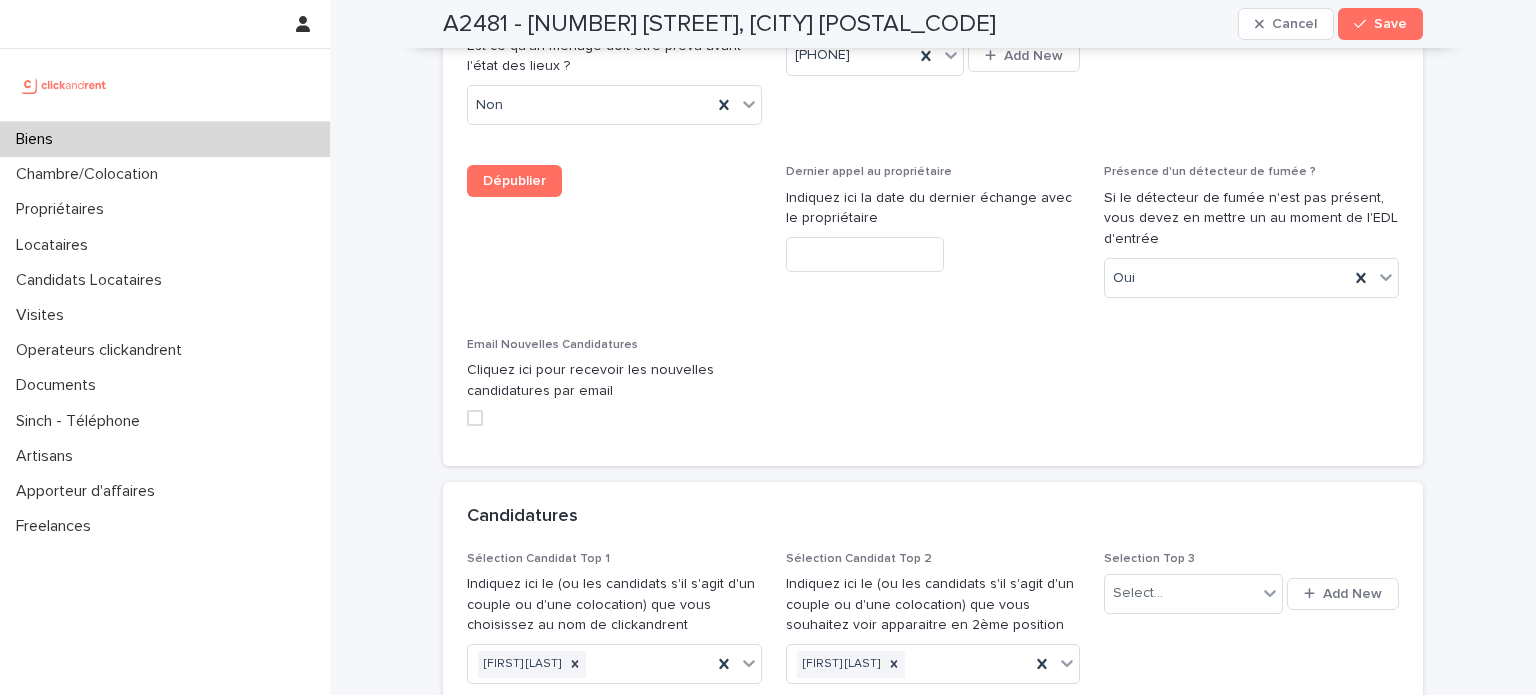 scroll, scrollTop: 9312, scrollLeft: 0, axis: vertical 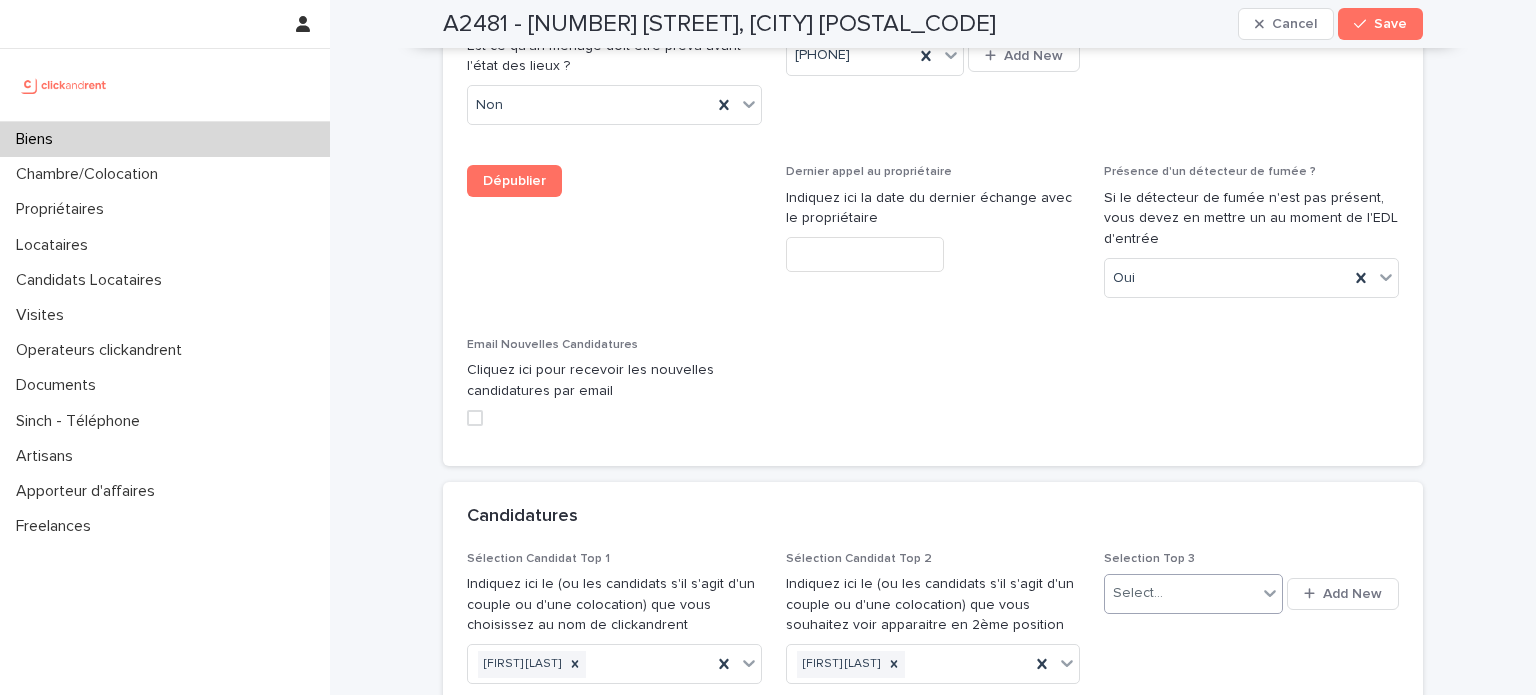 click on "Select..." at bounding box center (1138, 593) 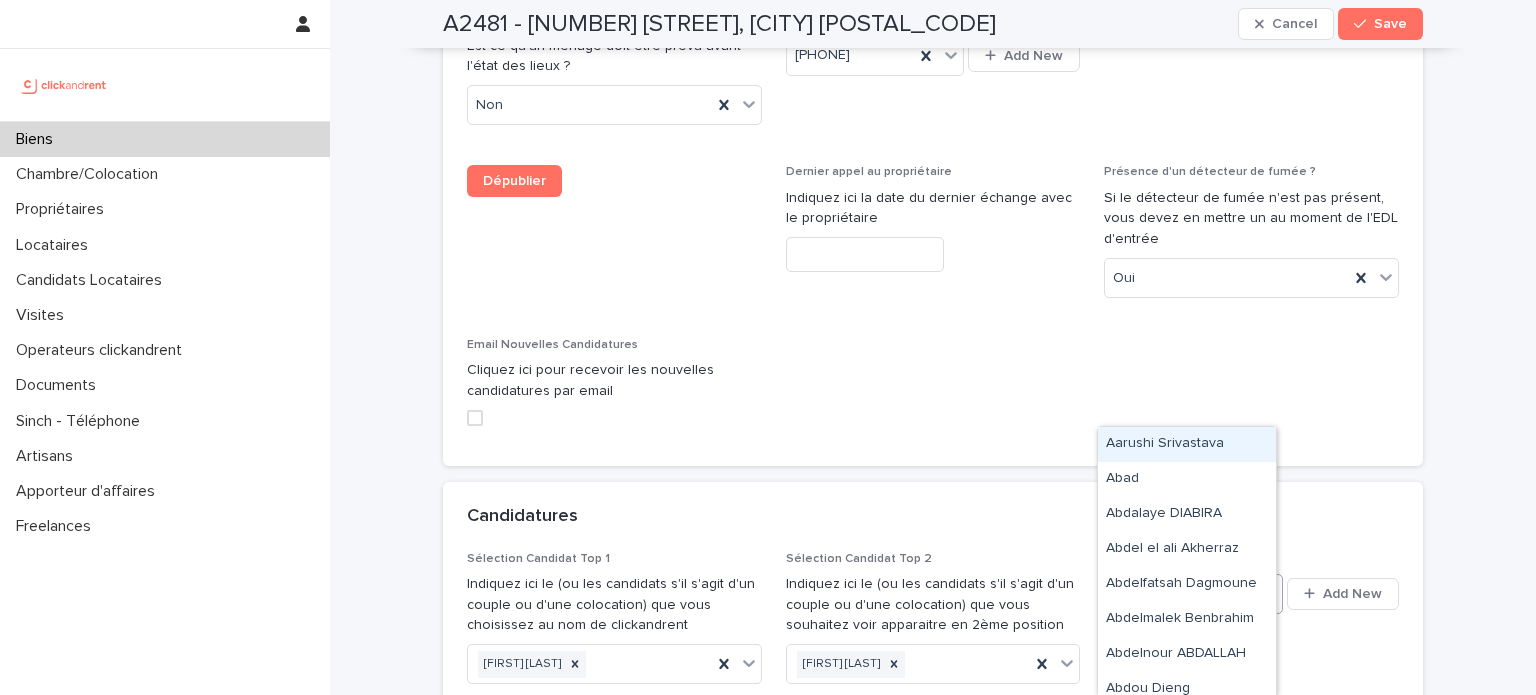 paste on "**********" 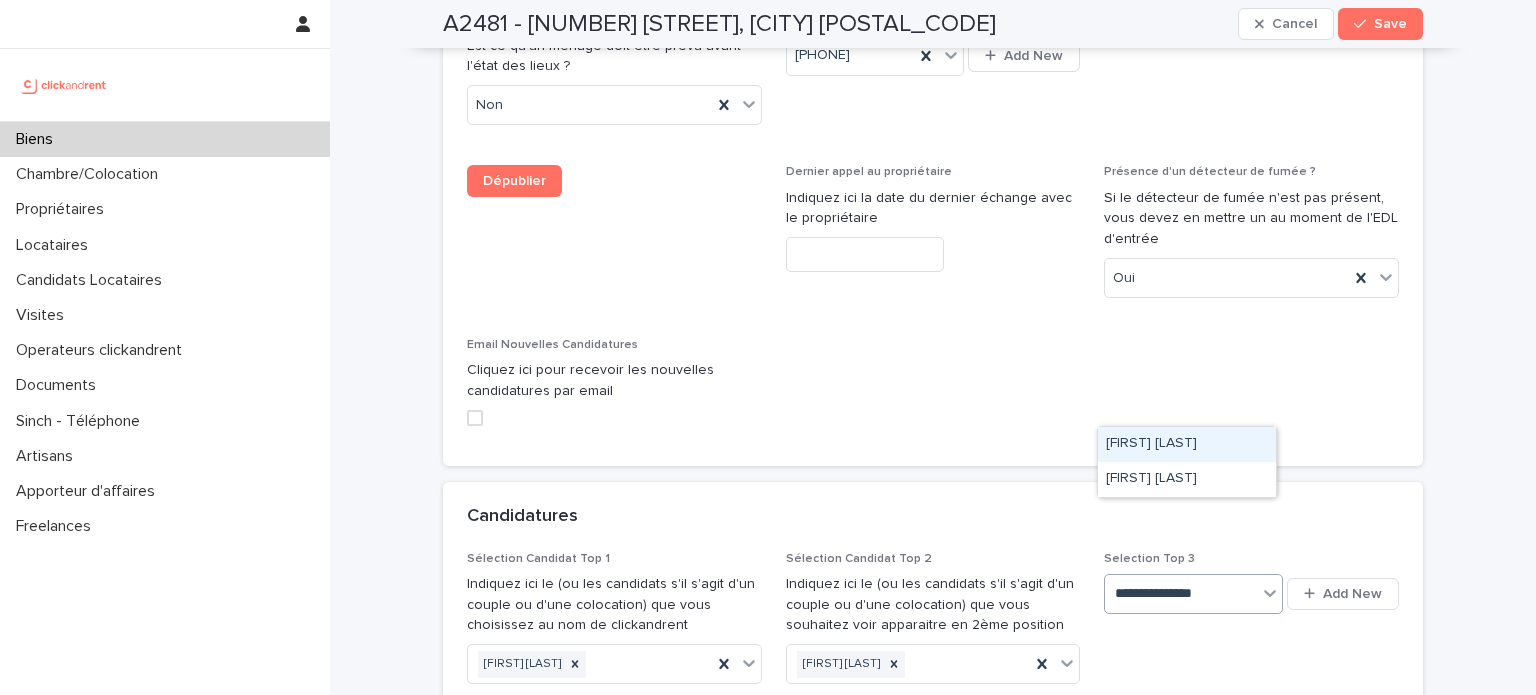 click on "[FIRST] [LAST]" at bounding box center (1187, 444) 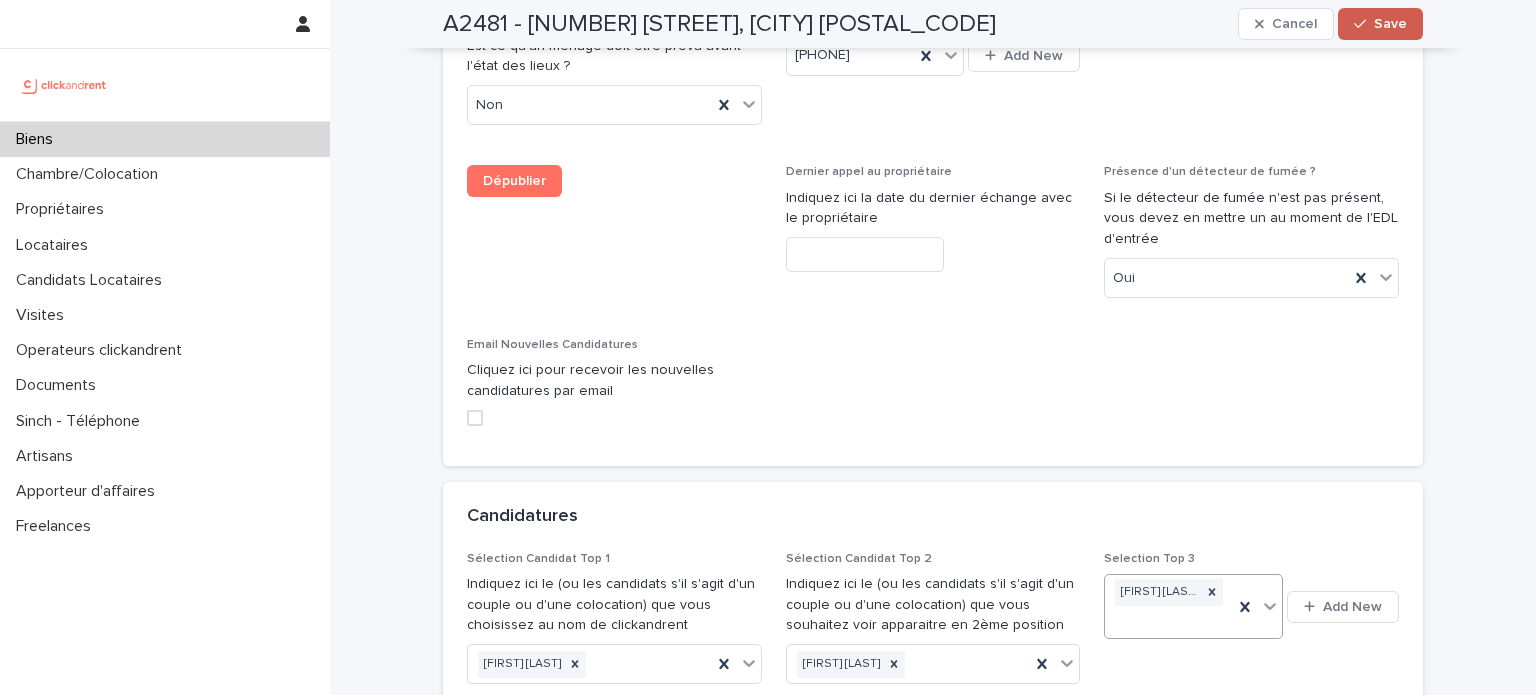 click on "Save" at bounding box center (1390, 24) 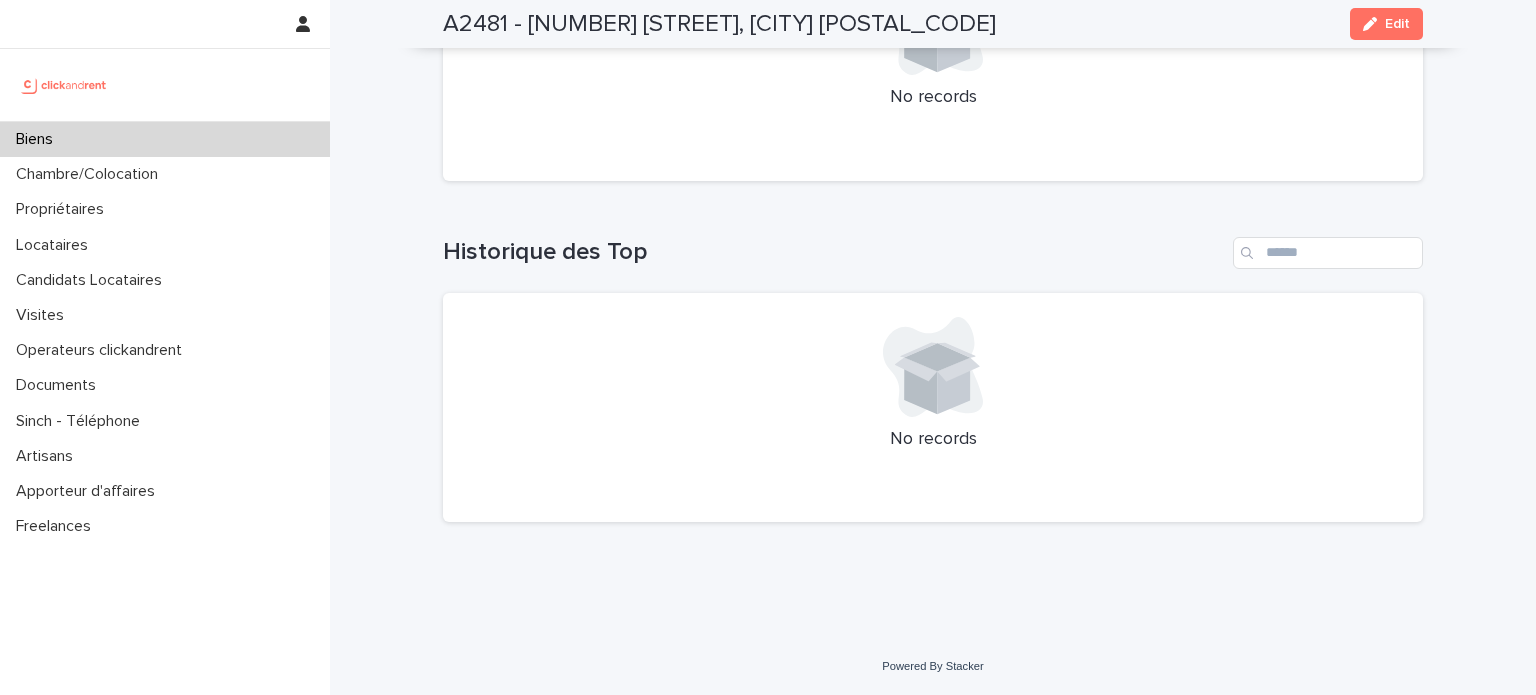 scroll, scrollTop: 7879, scrollLeft: 0, axis: vertical 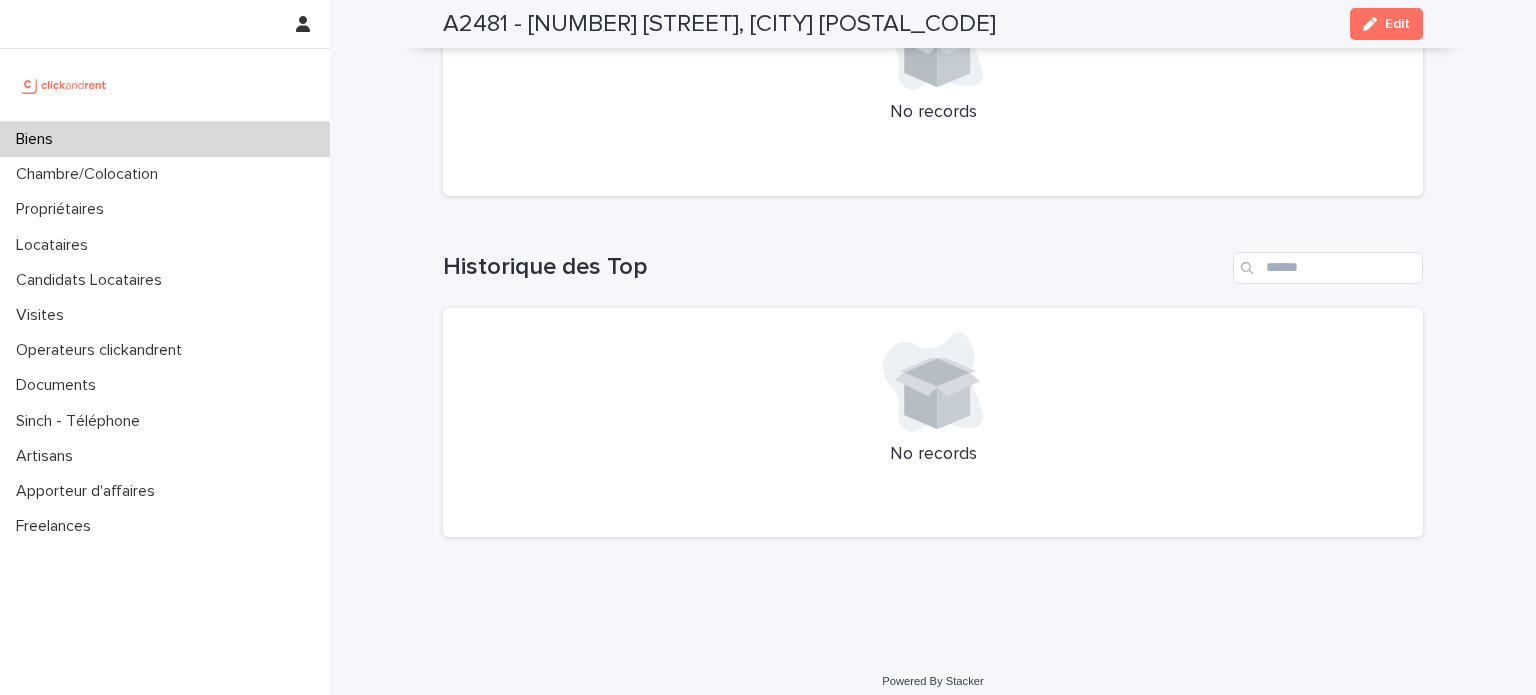 click on "Biens" at bounding box center [165, 139] 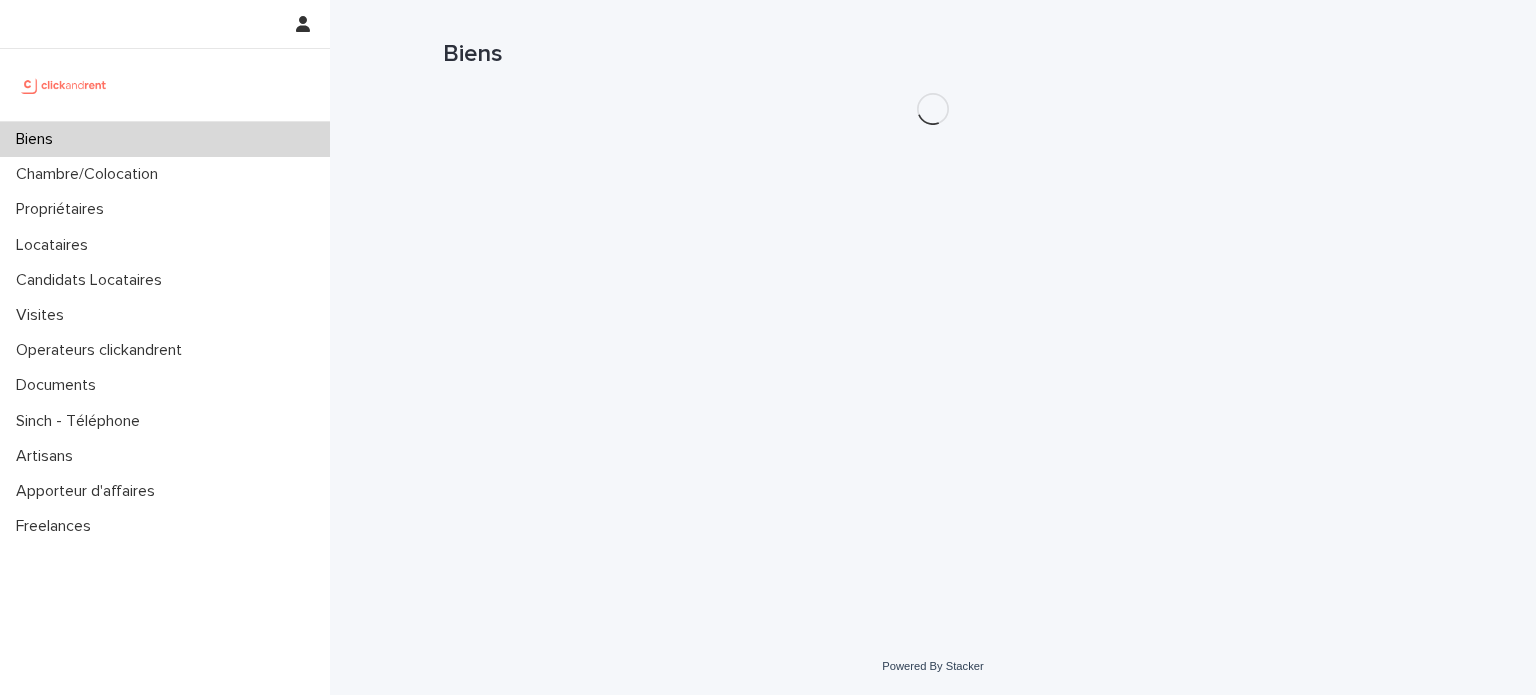 scroll, scrollTop: 0, scrollLeft: 0, axis: both 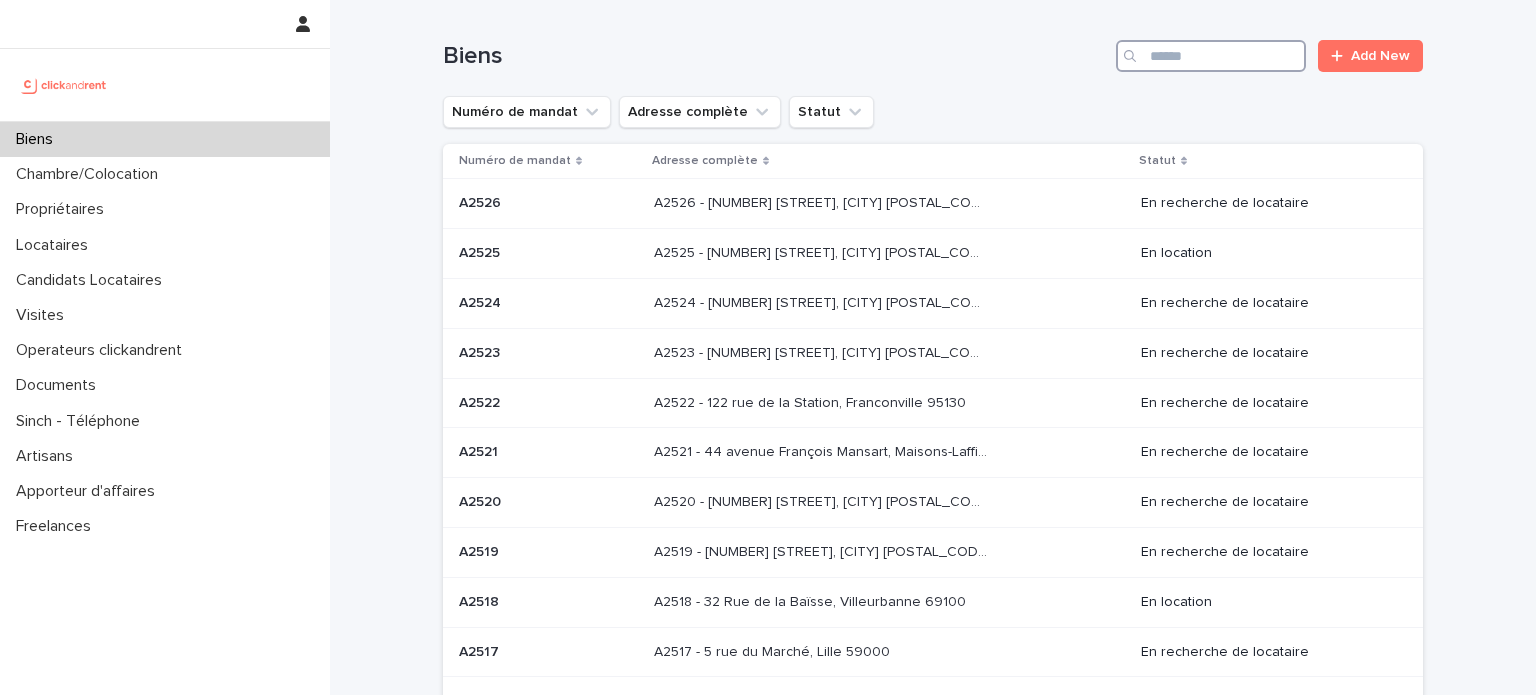click at bounding box center [1211, 56] 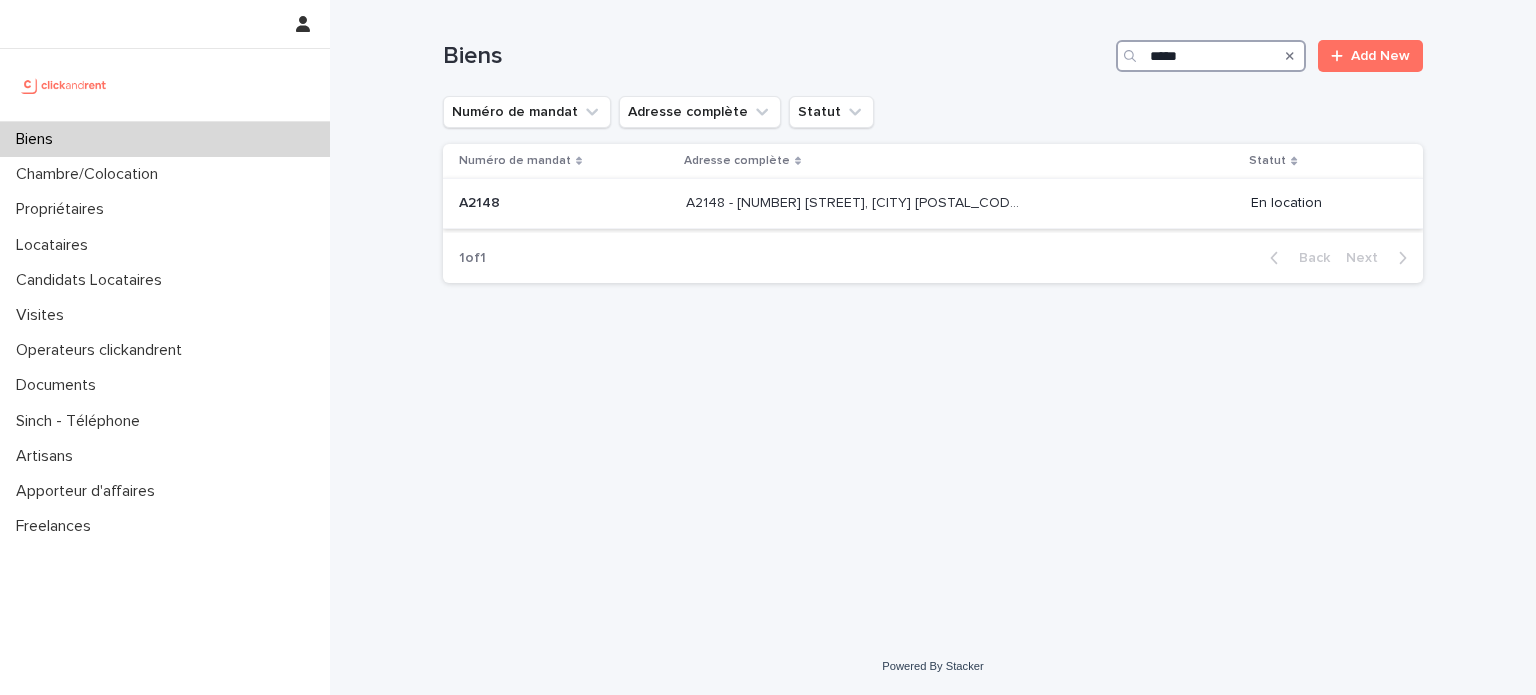 type on "*****" 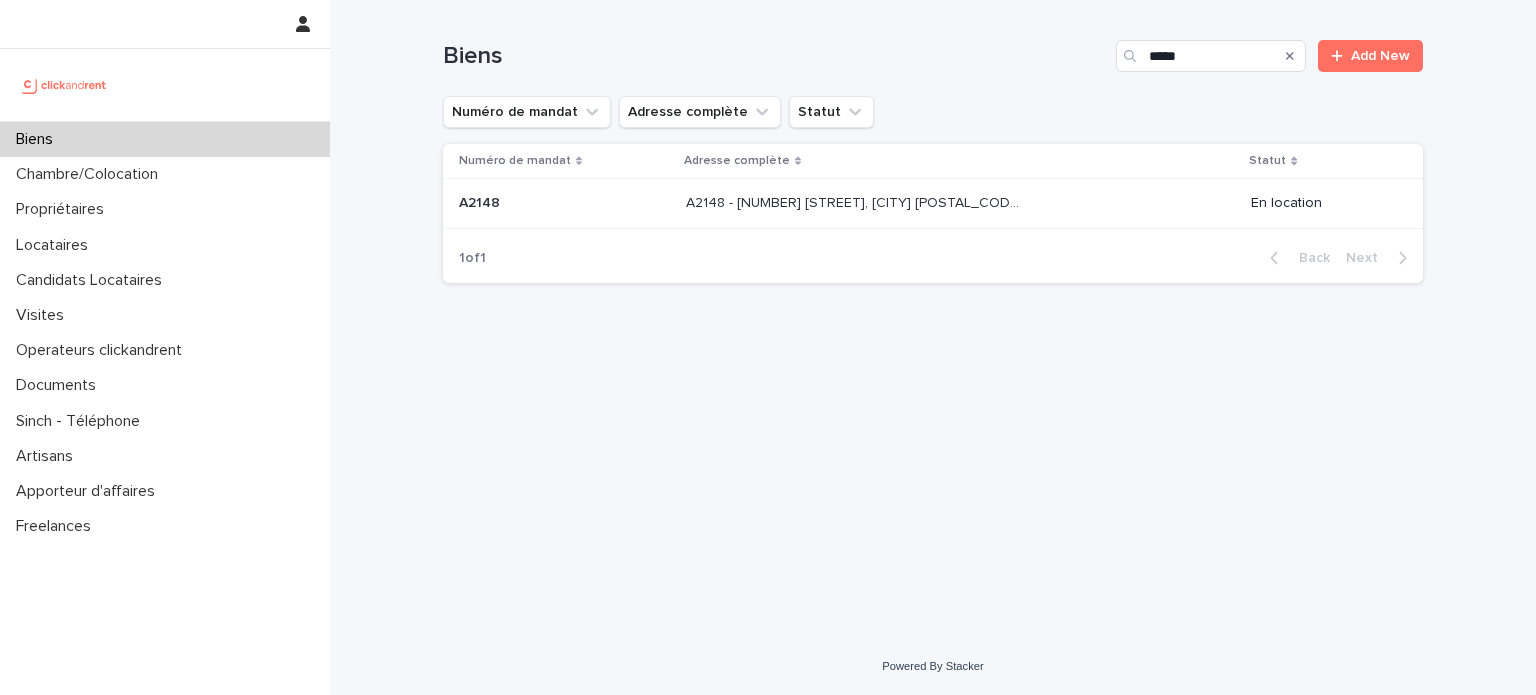 click on "A2148 - 46 cours de Vincennes,  Paris 75012" at bounding box center (854, 201) 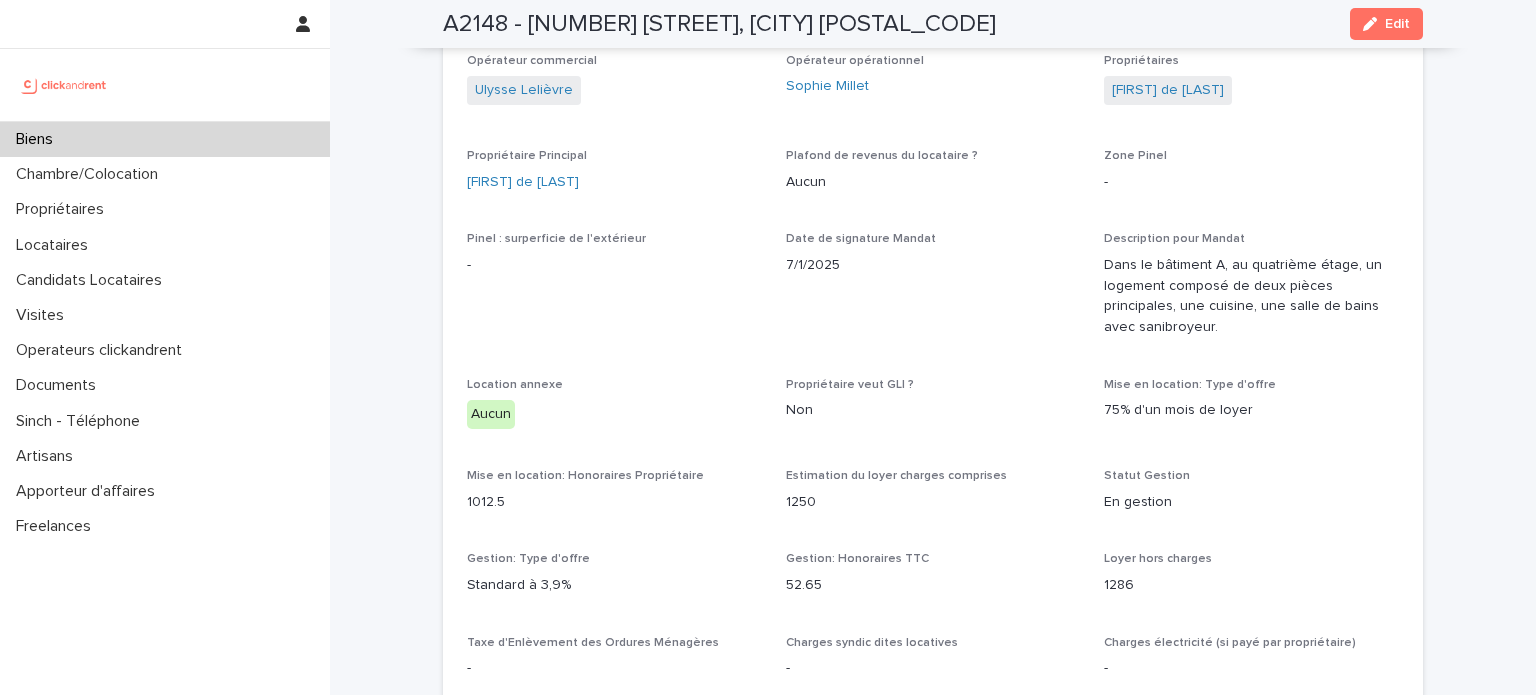 scroll, scrollTop: 1292, scrollLeft: 0, axis: vertical 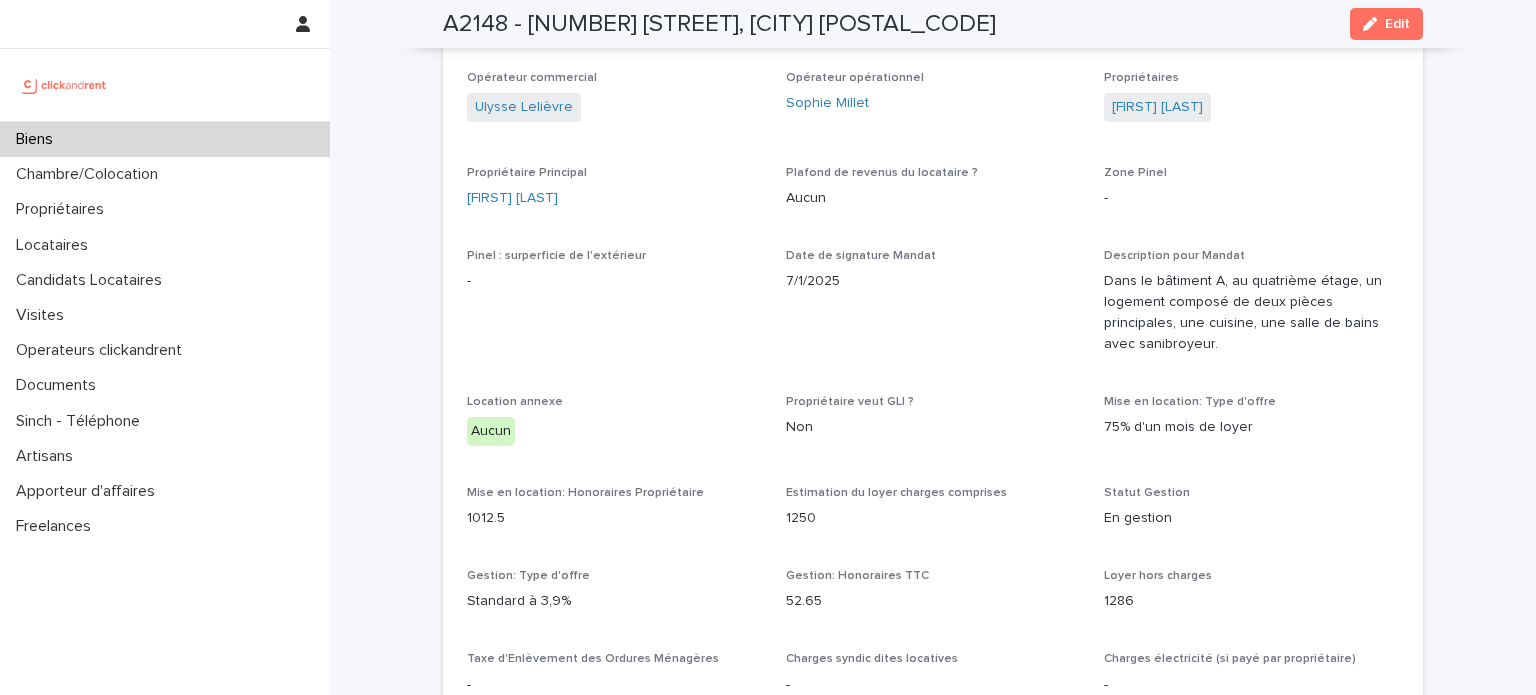 click at bounding box center (165, 85) 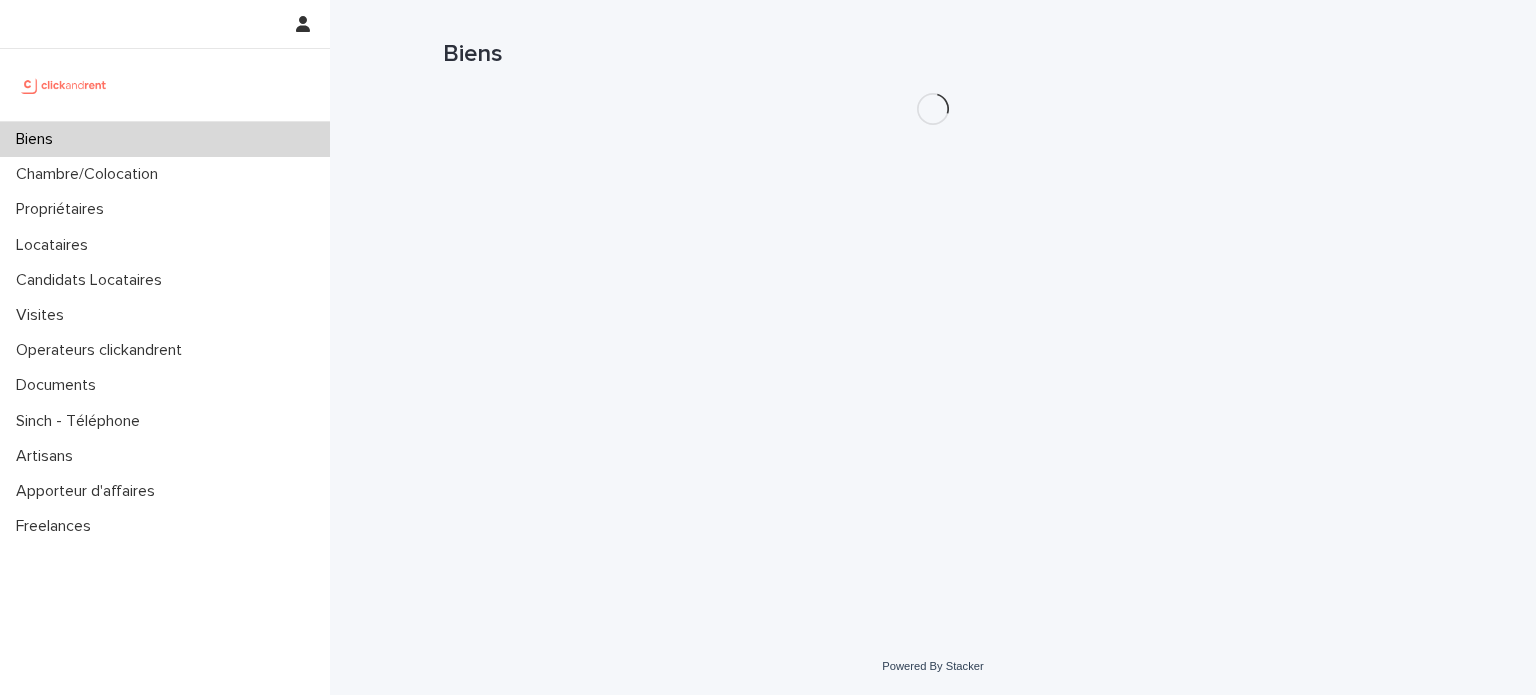 scroll, scrollTop: 0, scrollLeft: 0, axis: both 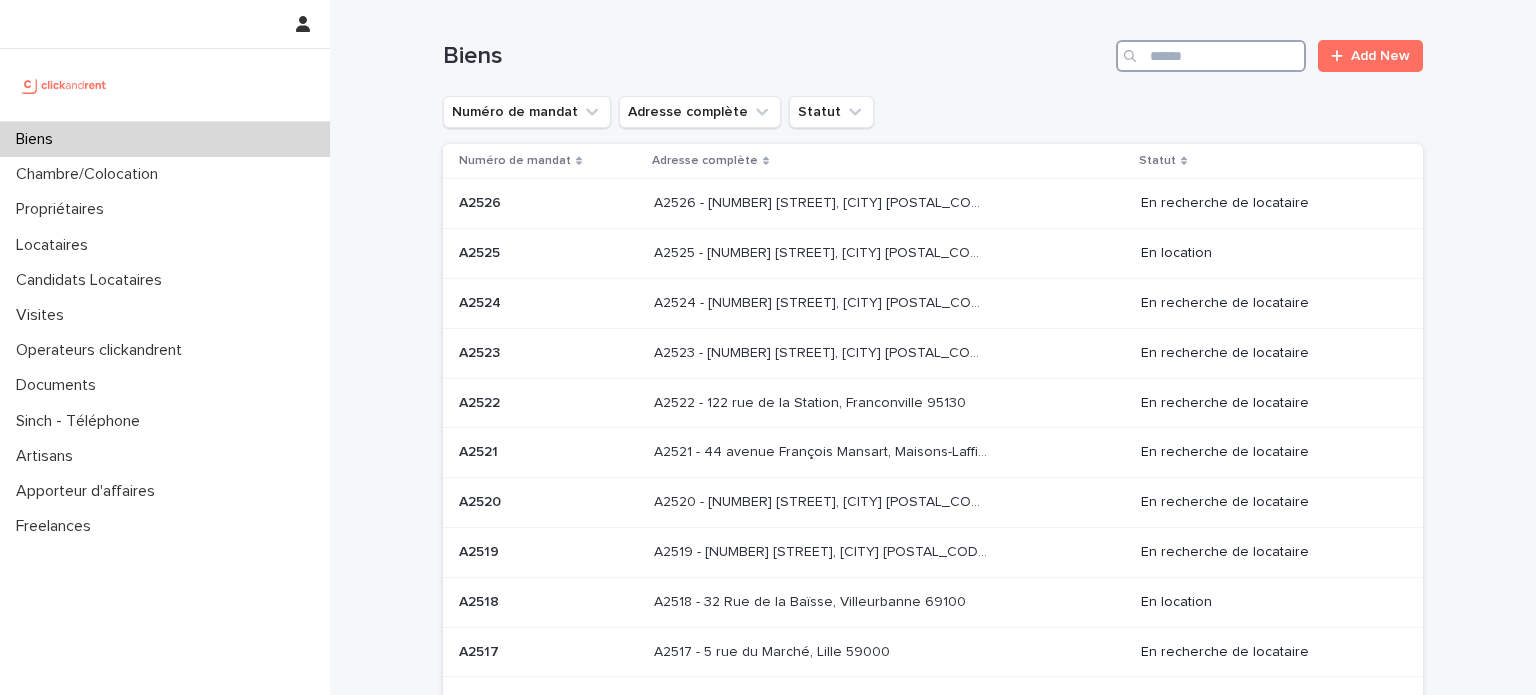 click at bounding box center (1211, 56) 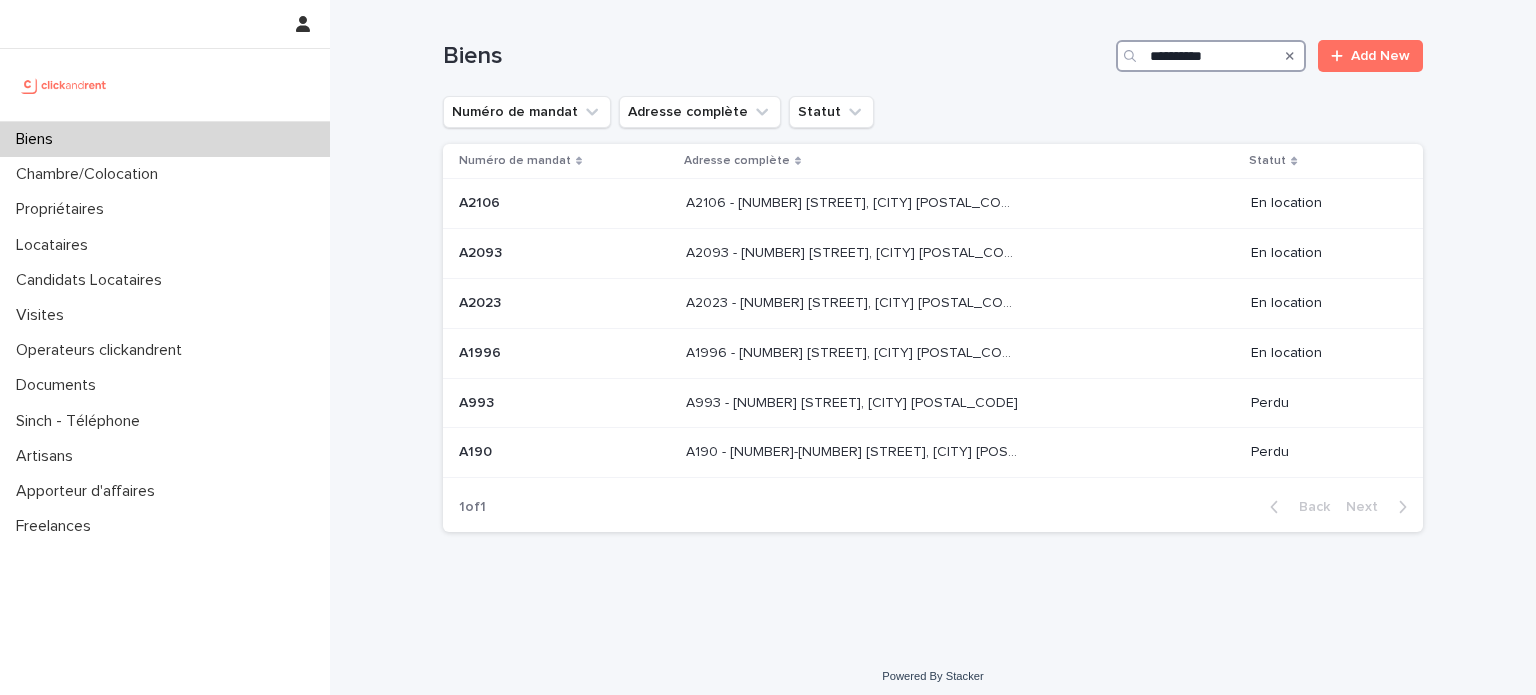 type on "**********" 